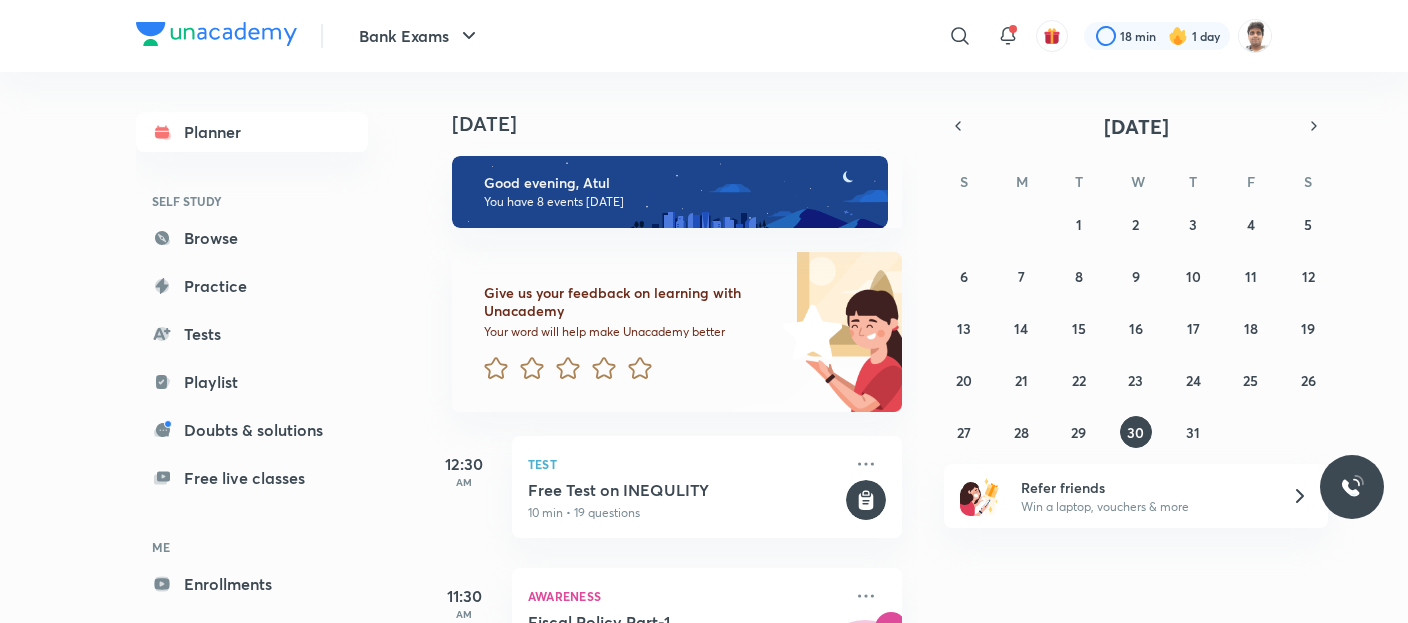 scroll, scrollTop: 0, scrollLeft: 0, axis: both 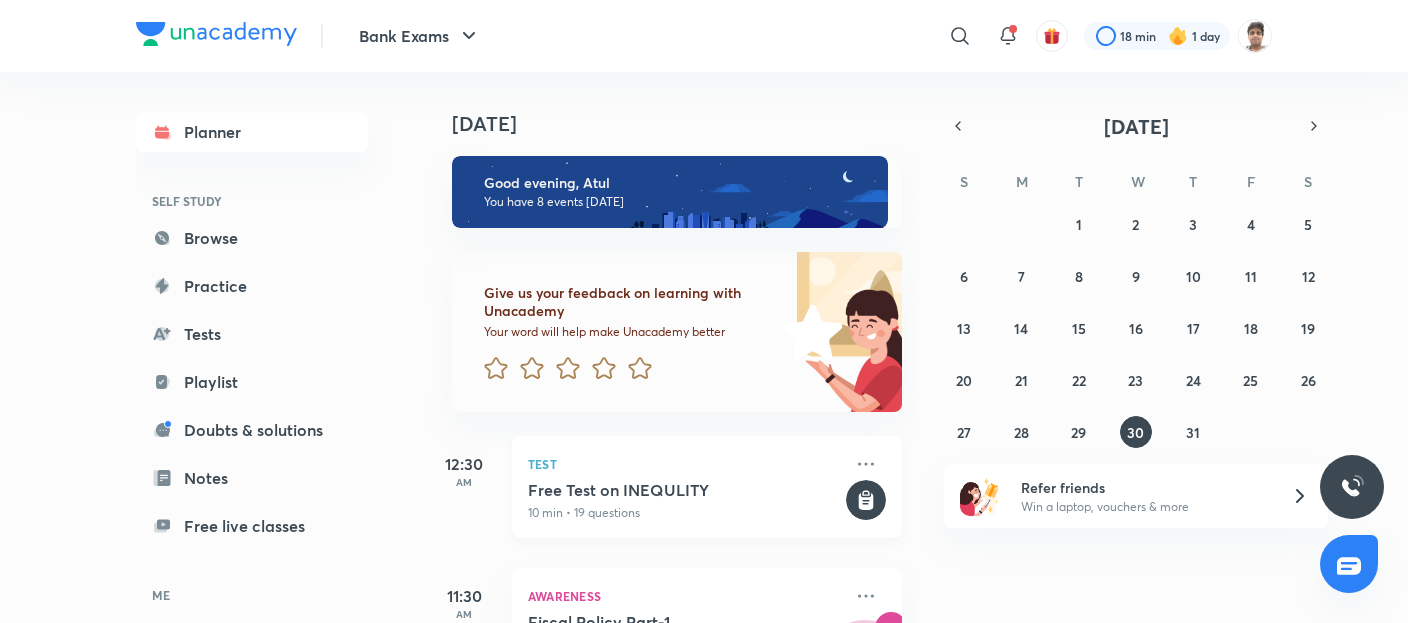 click on "10 min • 19 questions" at bounding box center [685, 513] 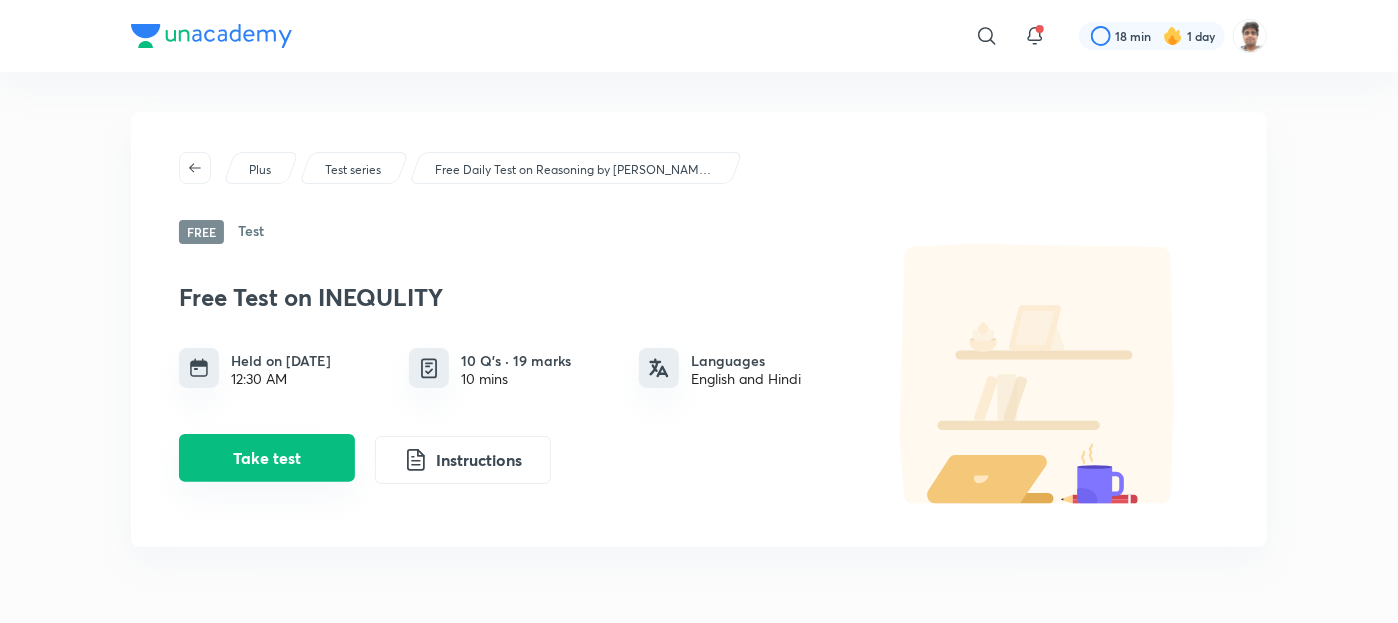 click on "Take test" at bounding box center (267, 458) 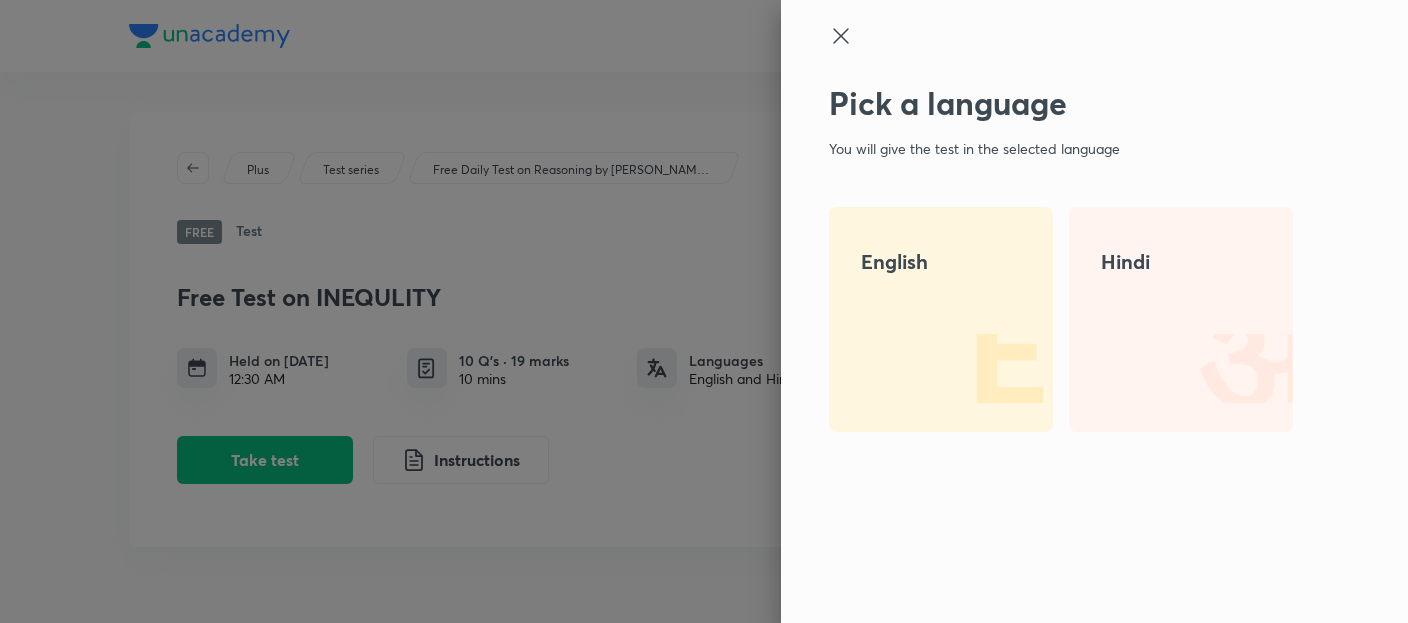 drag, startPoint x: 1066, startPoint y: 242, endPoint x: 1077, endPoint y: 297, distance: 56.089214 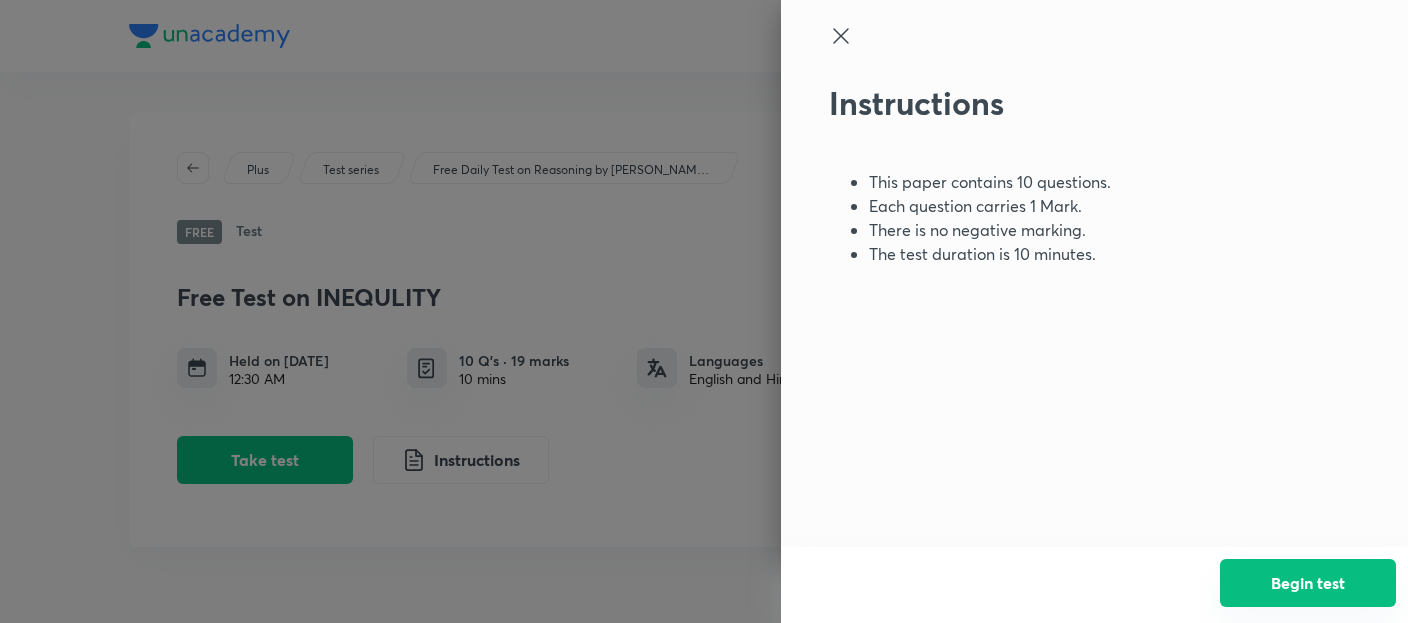 click on "Begin test" at bounding box center (1308, 583) 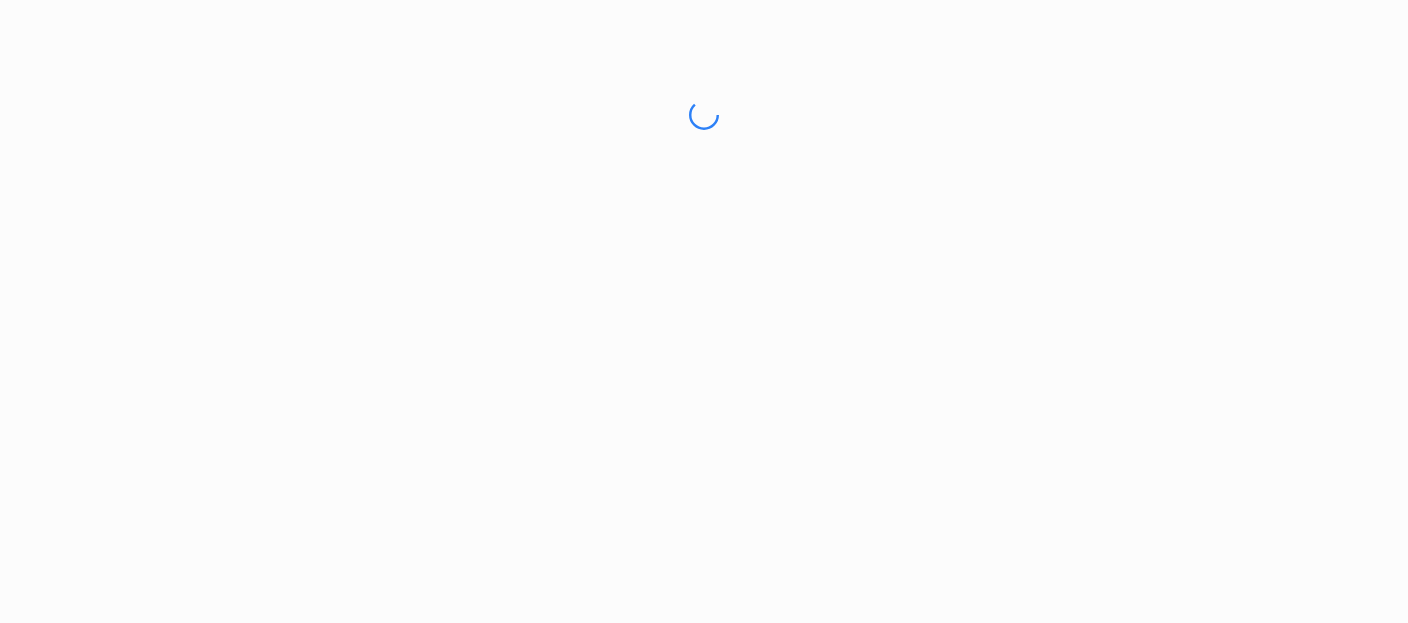 drag, startPoint x: 947, startPoint y: 287, endPoint x: 872, endPoint y: 295, distance: 75.42546 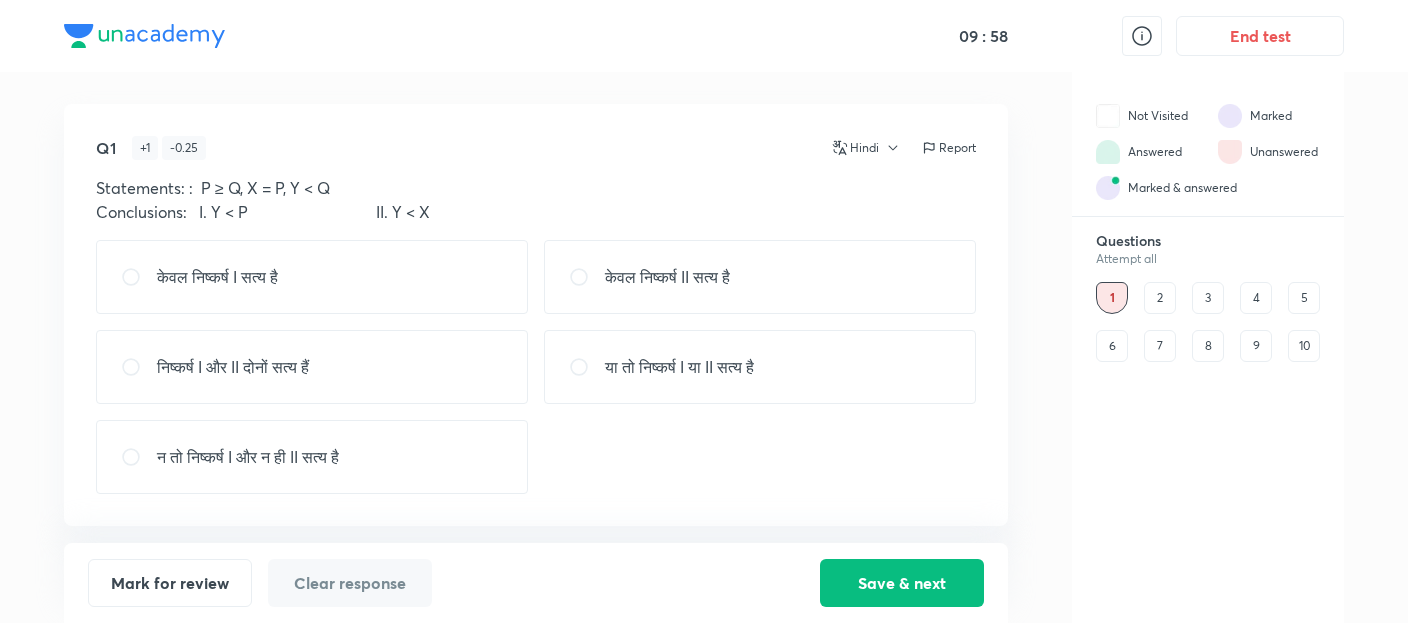 drag, startPoint x: 553, startPoint y: 135, endPoint x: 555, endPoint y: 148, distance: 13.152946 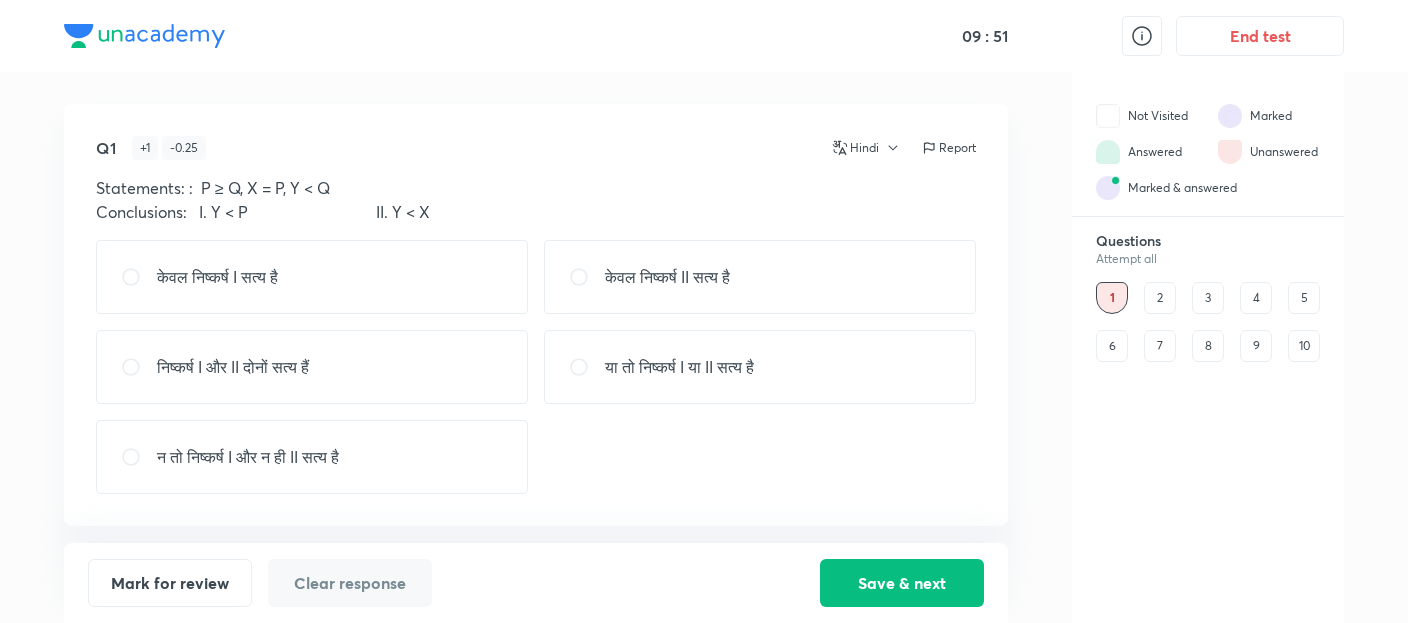drag, startPoint x: 372, startPoint y: 153, endPoint x: 376, endPoint y: 177, distance: 24.33105 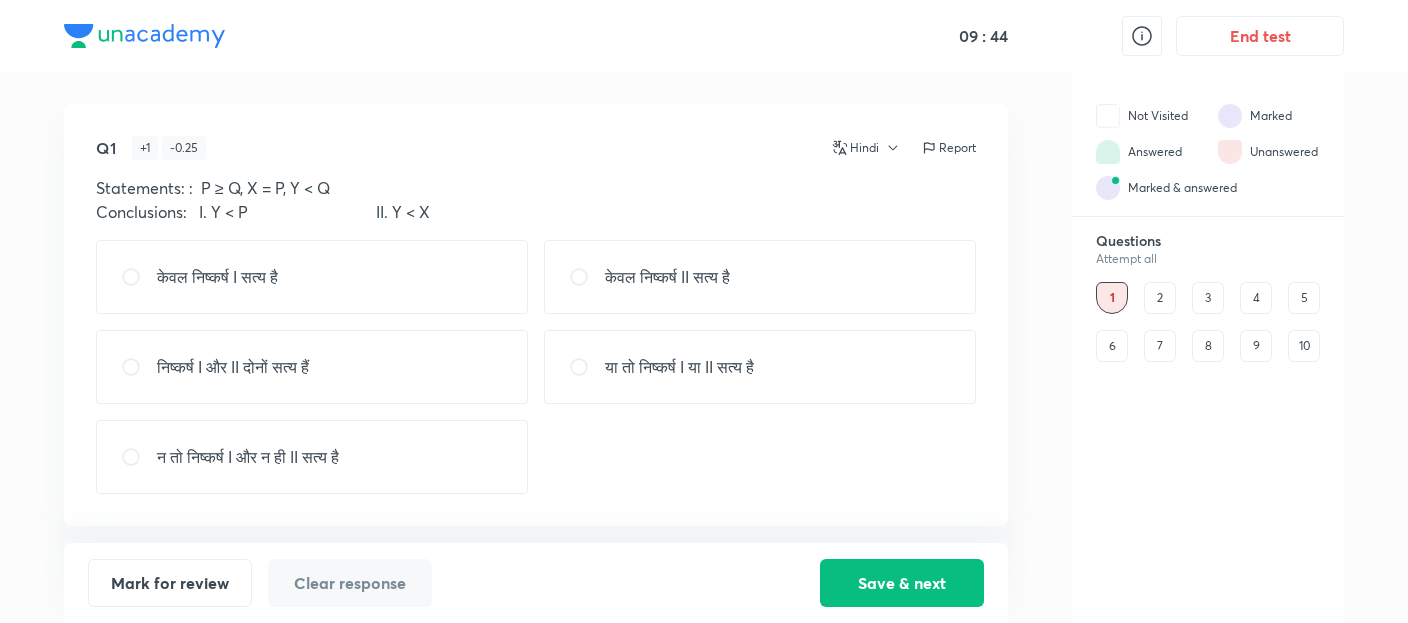 click on "निष्कर्ष I और II दोनों सत्य हैं" at bounding box center (312, 367) 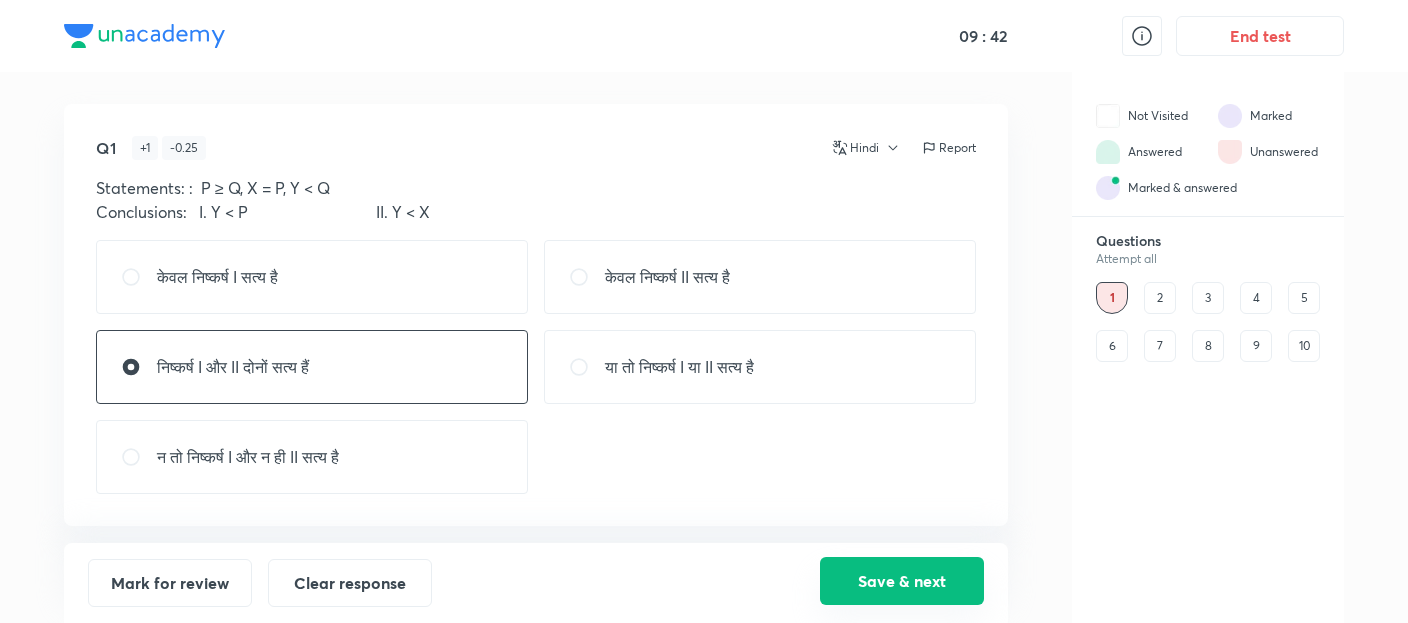click on "Save & next" at bounding box center (902, 581) 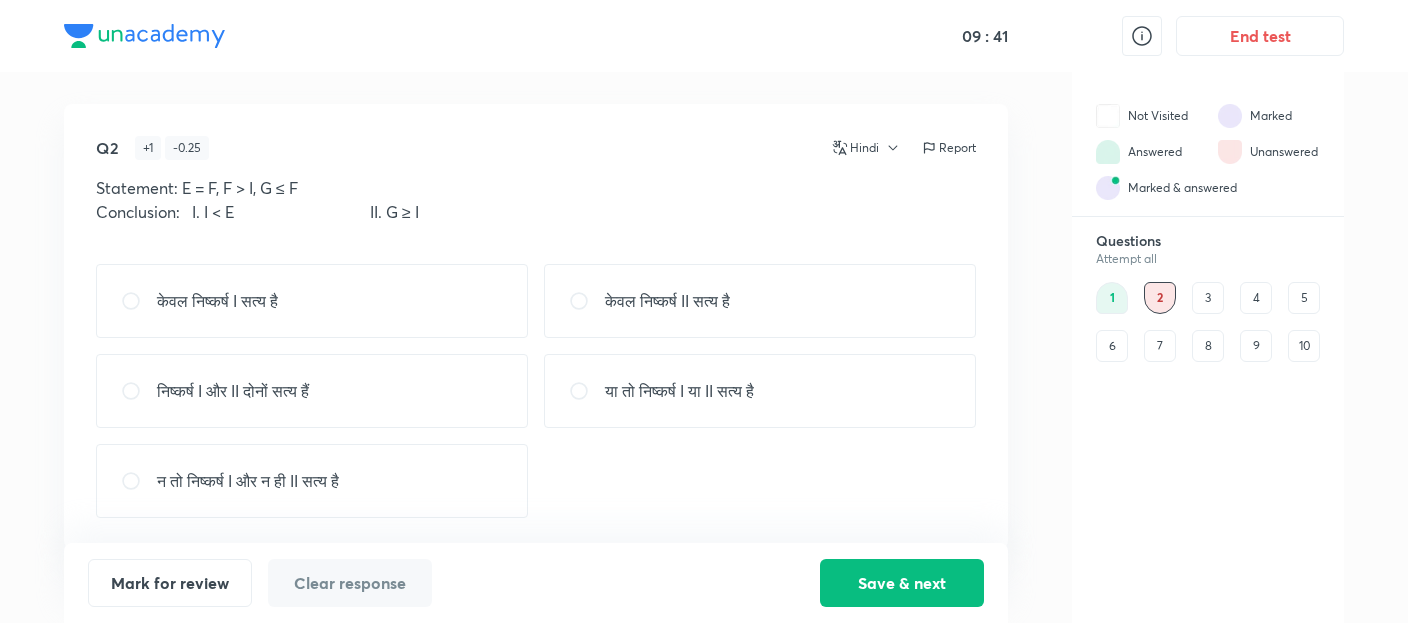 click on "Q2 + 1 - 0.25 Hindi Report Statement: E = F, F > I, G ≤ F    Conclusion:   I. I < E                                  II. G ≥ I" at bounding box center (536, 192) 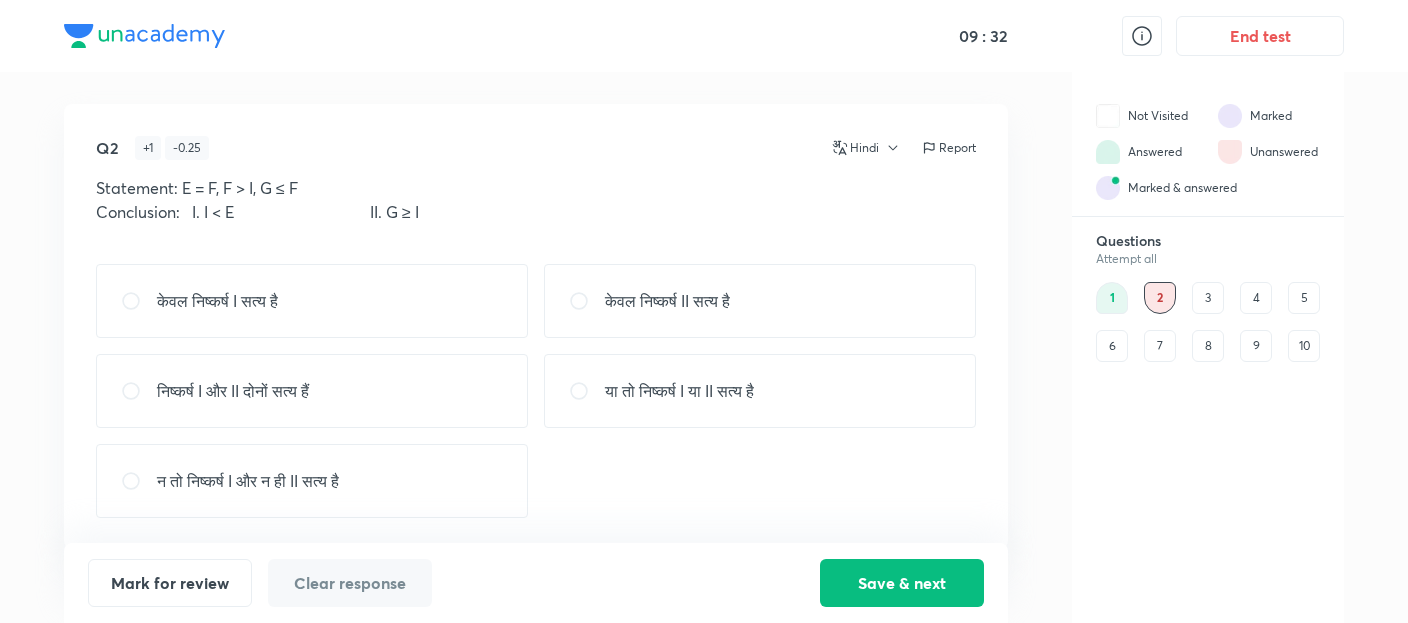 click on "केवल निष्कर्ष I सत्य है" at bounding box center (312, 301) 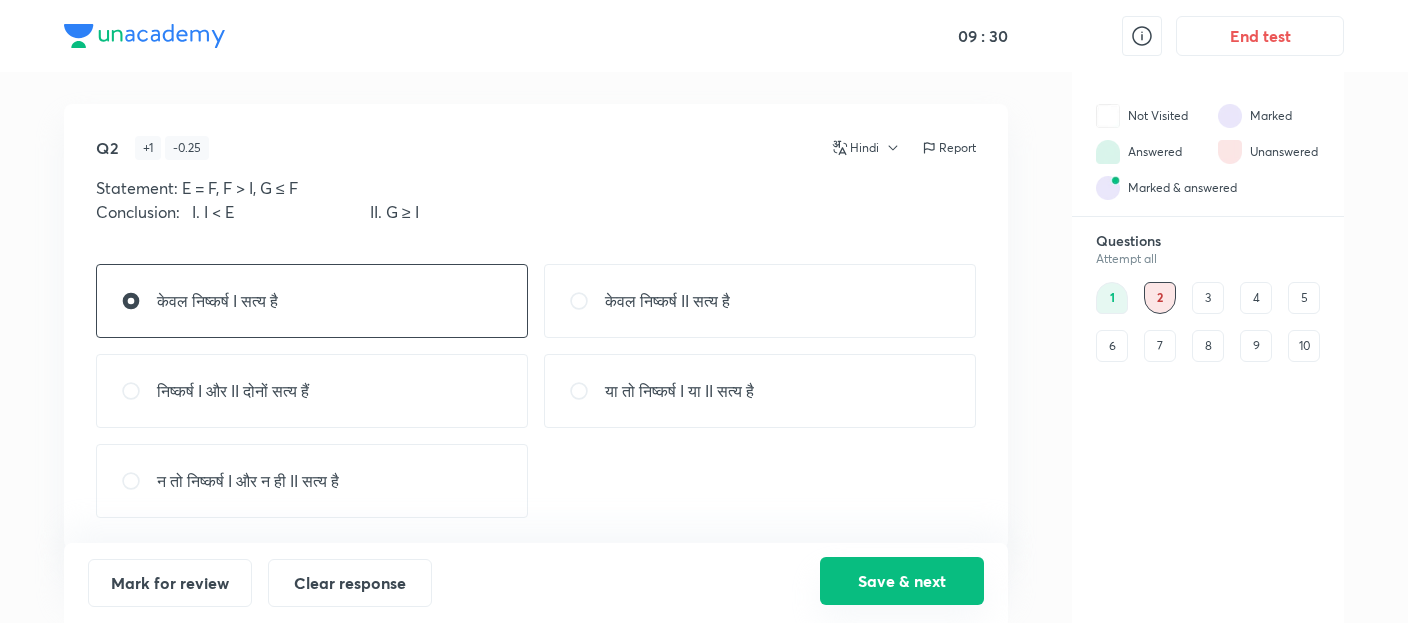 click on "Save & next" at bounding box center (902, 581) 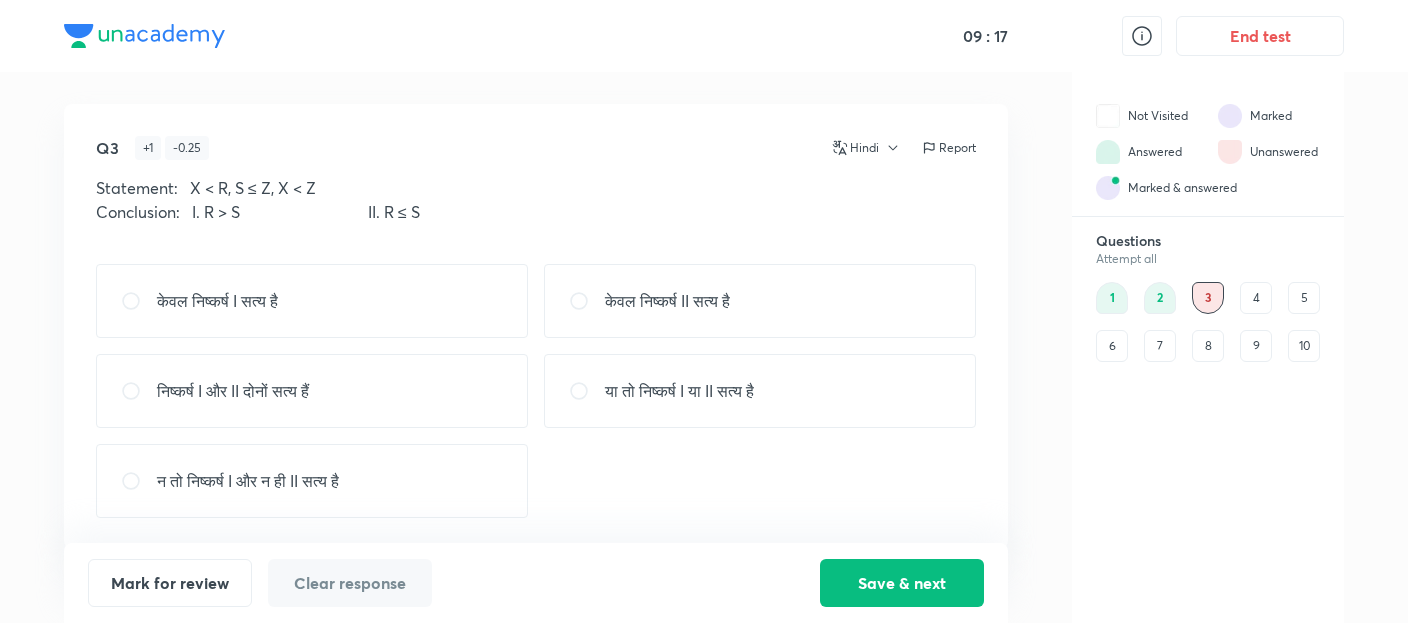 click on "न तो निष्कर्ष I और न ही II सत्य है" at bounding box center (312, 481) 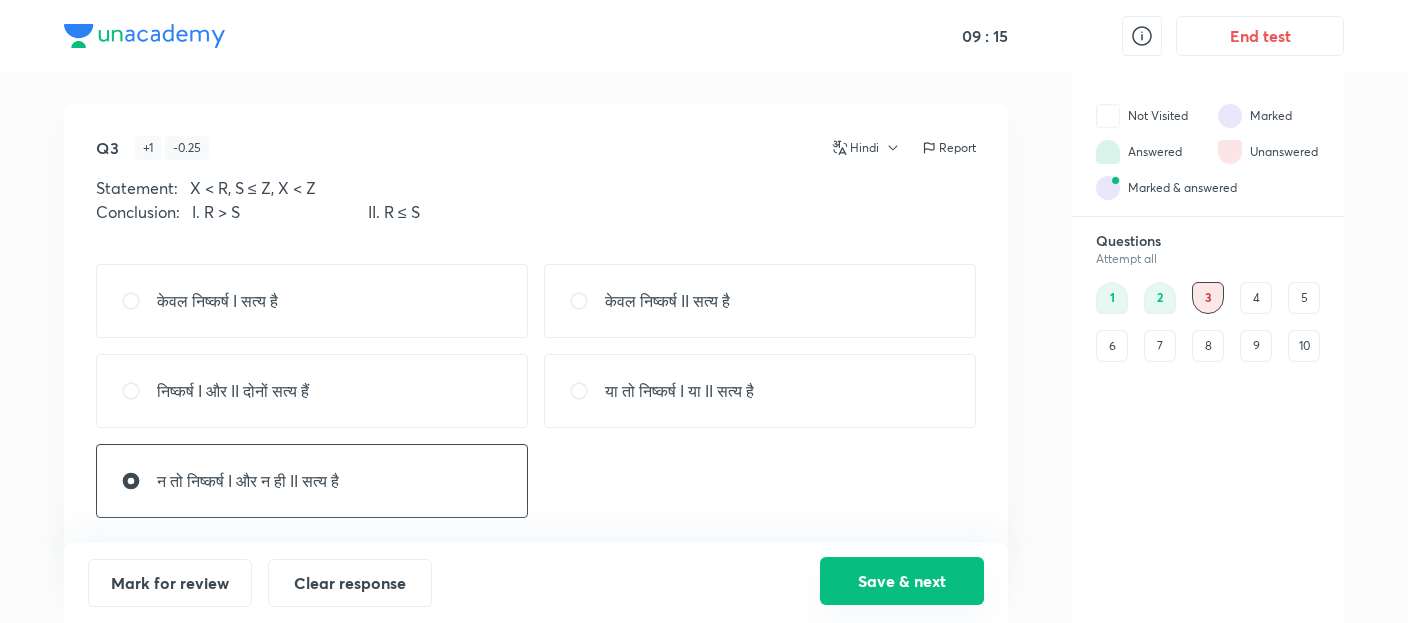 click on "Save & next" at bounding box center [902, 581] 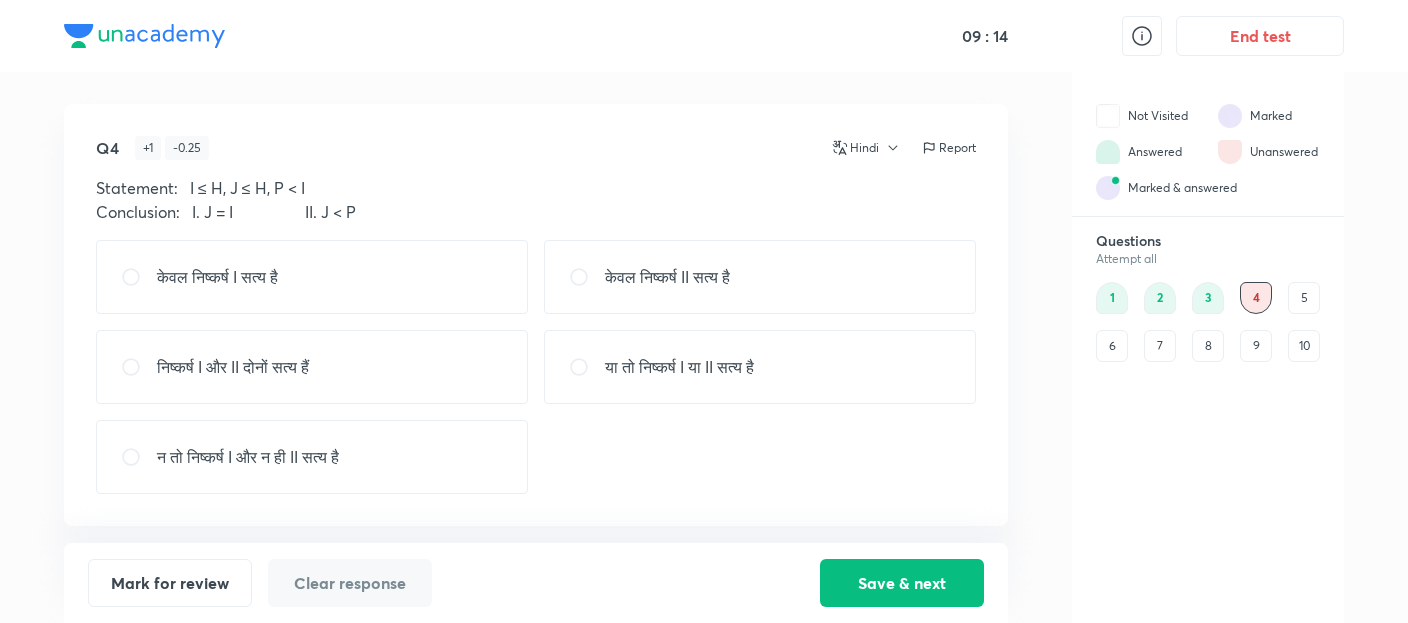 click on "Q4 + 1 - 0.25 Hindi Report" at bounding box center [536, 148] 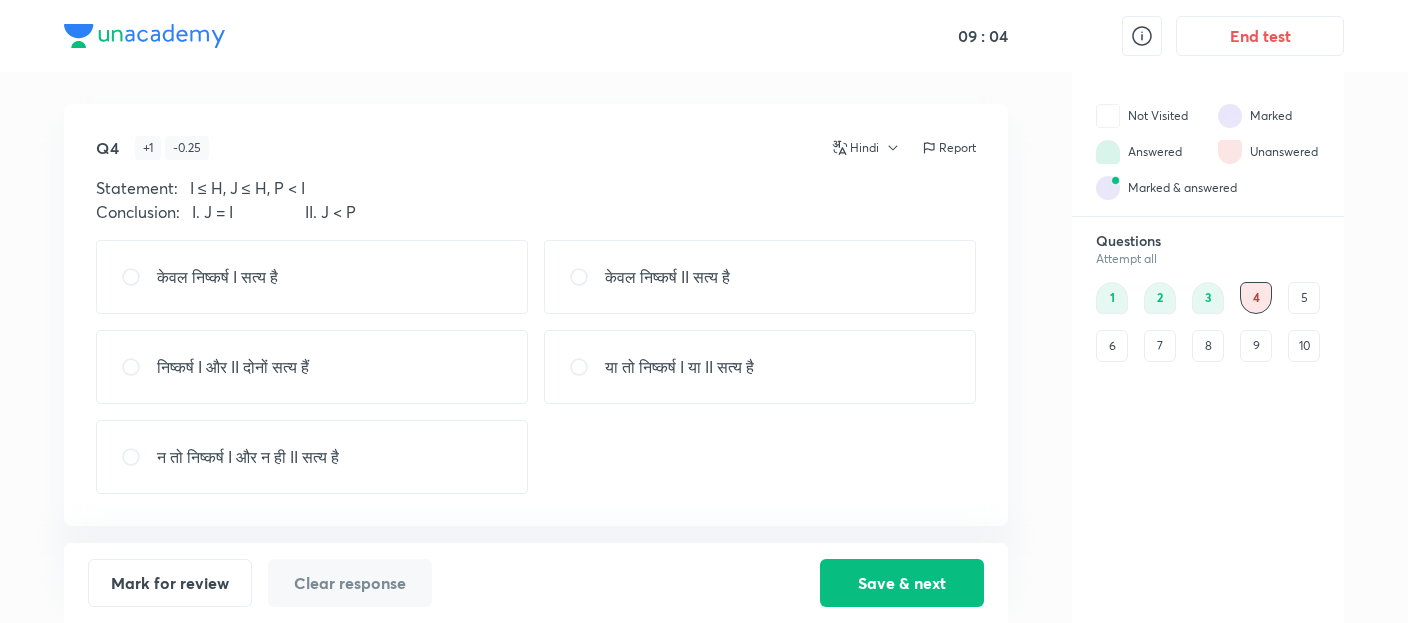 click on "Q4 + 1 - 0.25 Hindi Report Statement:   I ≤ H, J ≤ H, P < I      Conclusion:   I. J = I                  II. J < P" at bounding box center [536, 180] 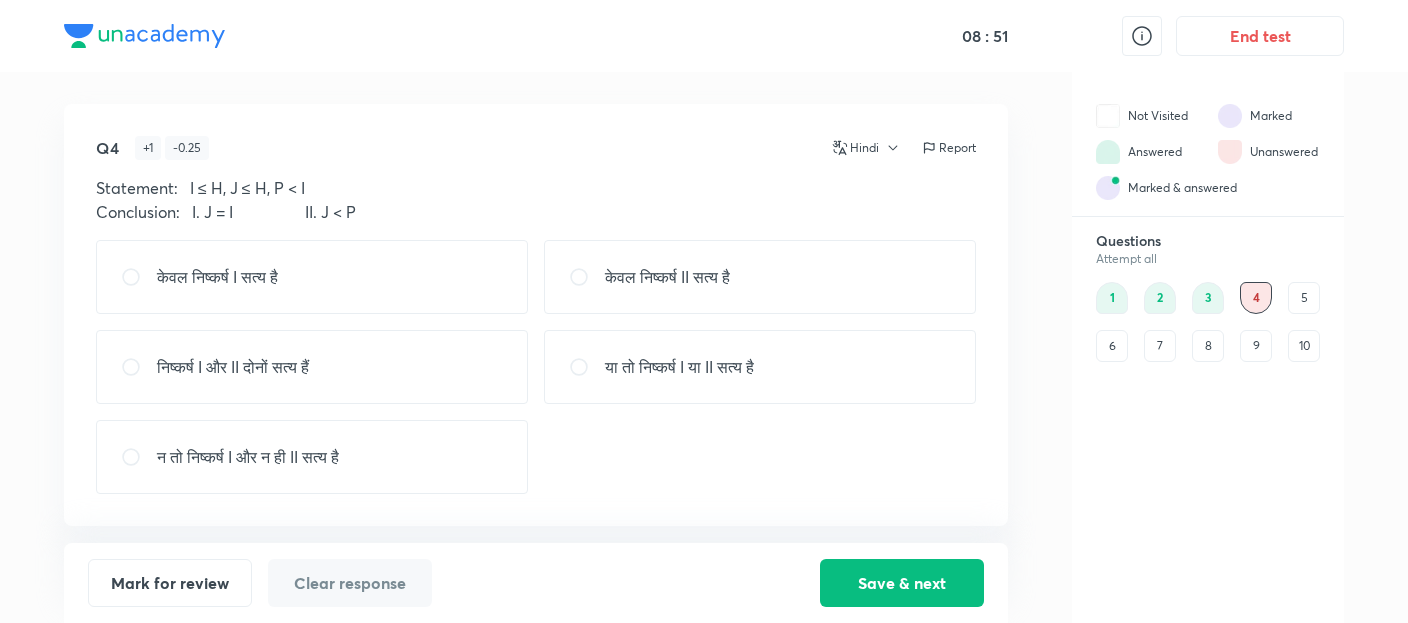 drag, startPoint x: 497, startPoint y: 155, endPoint x: 500, endPoint y: 167, distance: 12.369317 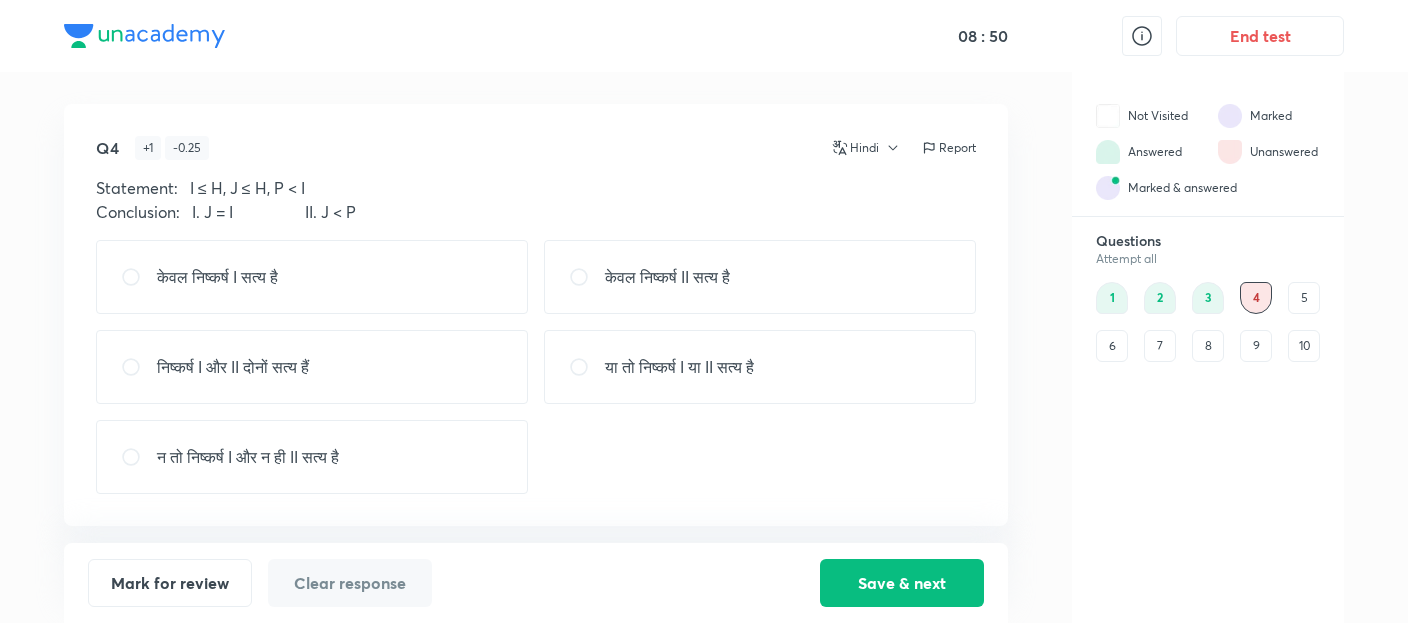 click on "न तो निष्कर्ष I और न ही II सत्य है" at bounding box center (312, 457) 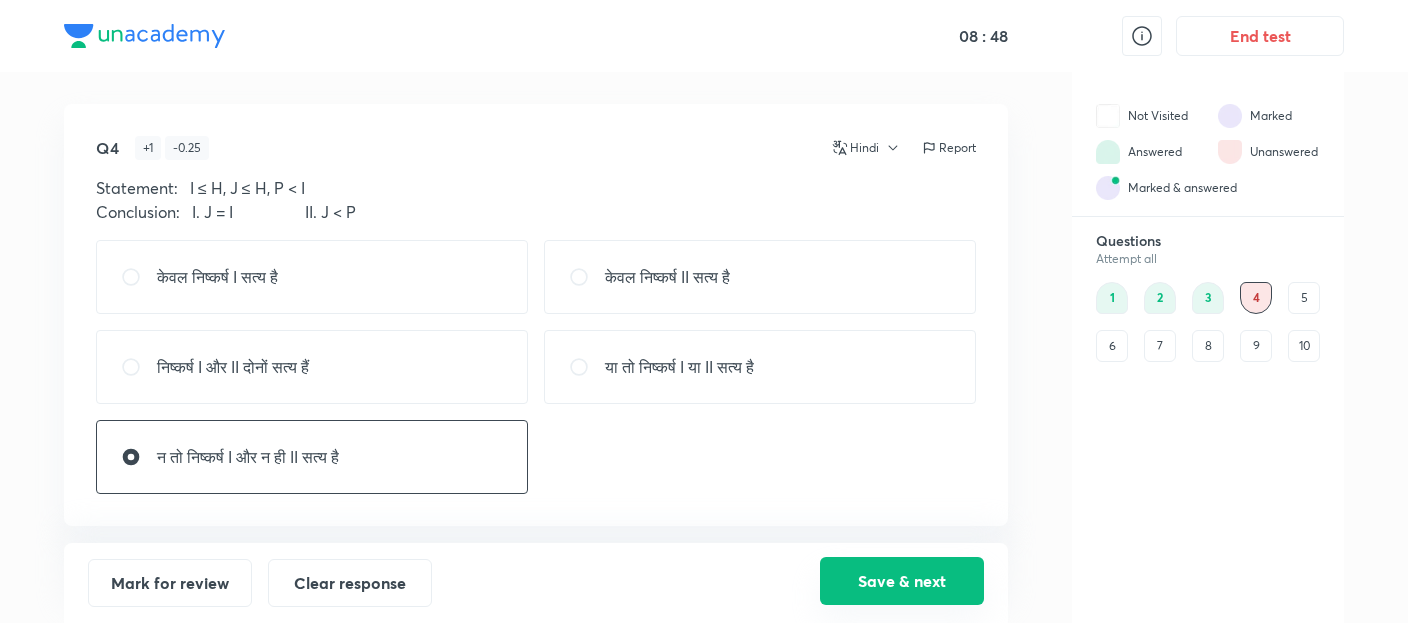 click on "Save & next" at bounding box center (902, 581) 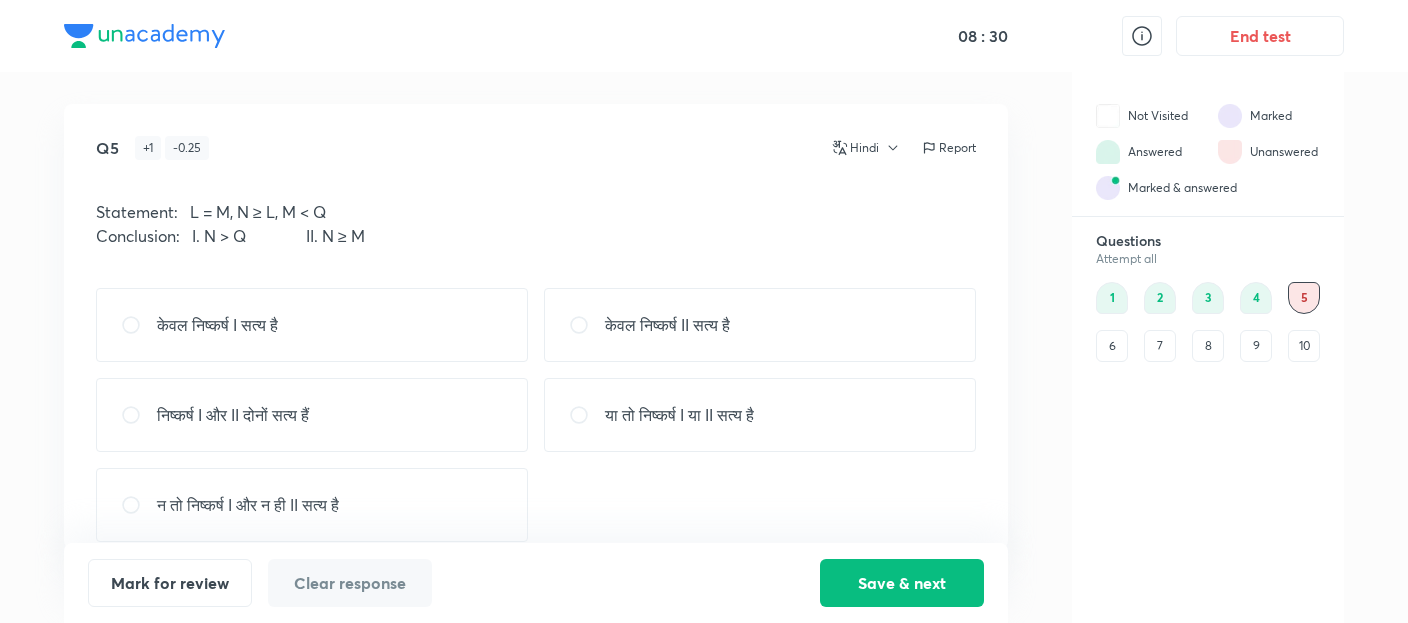 click on "केवल निष्कर्ष II सत्य है" at bounding box center [667, 325] 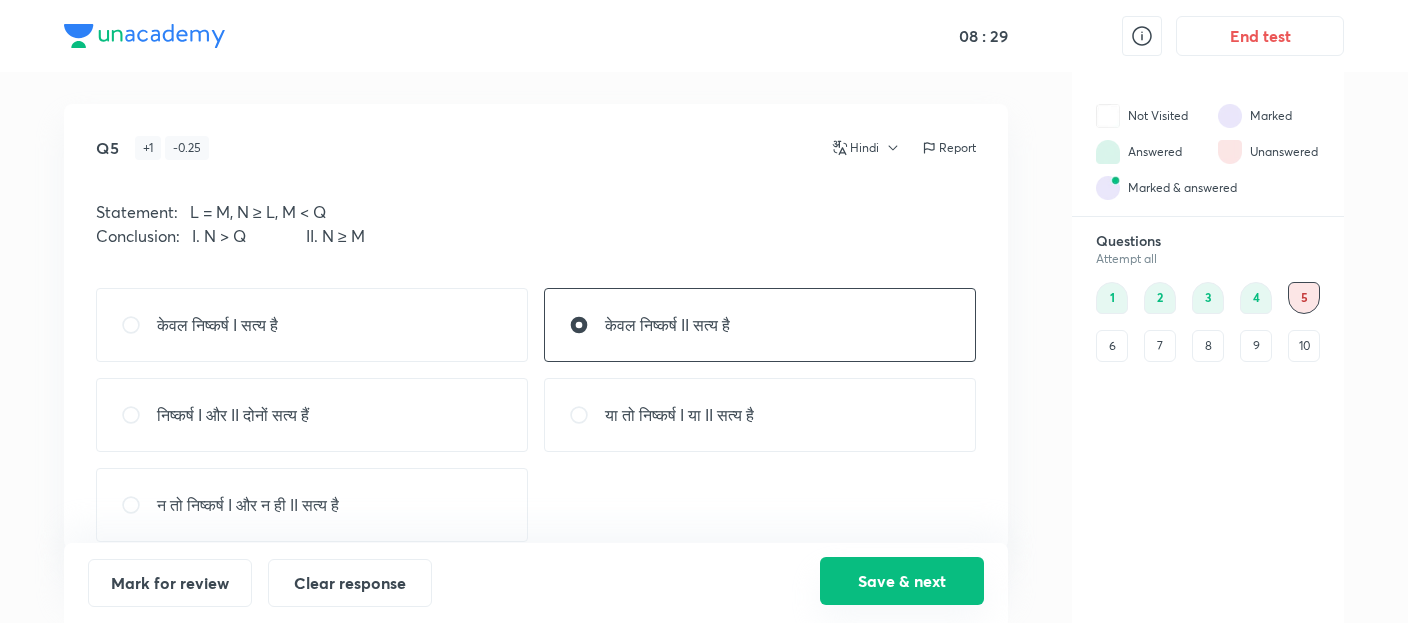 click on "Save & next" at bounding box center [902, 581] 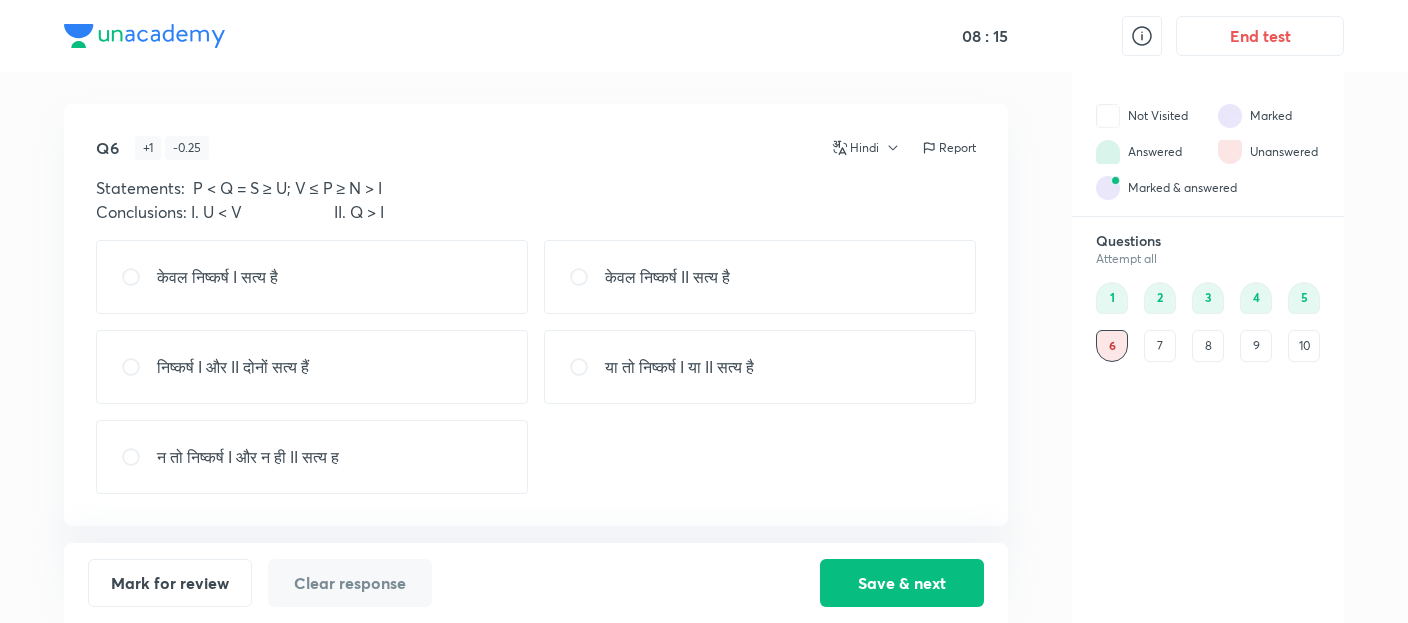 click on "केवल निष्कर्ष II सत्य है" at bounding box center [667, 277] 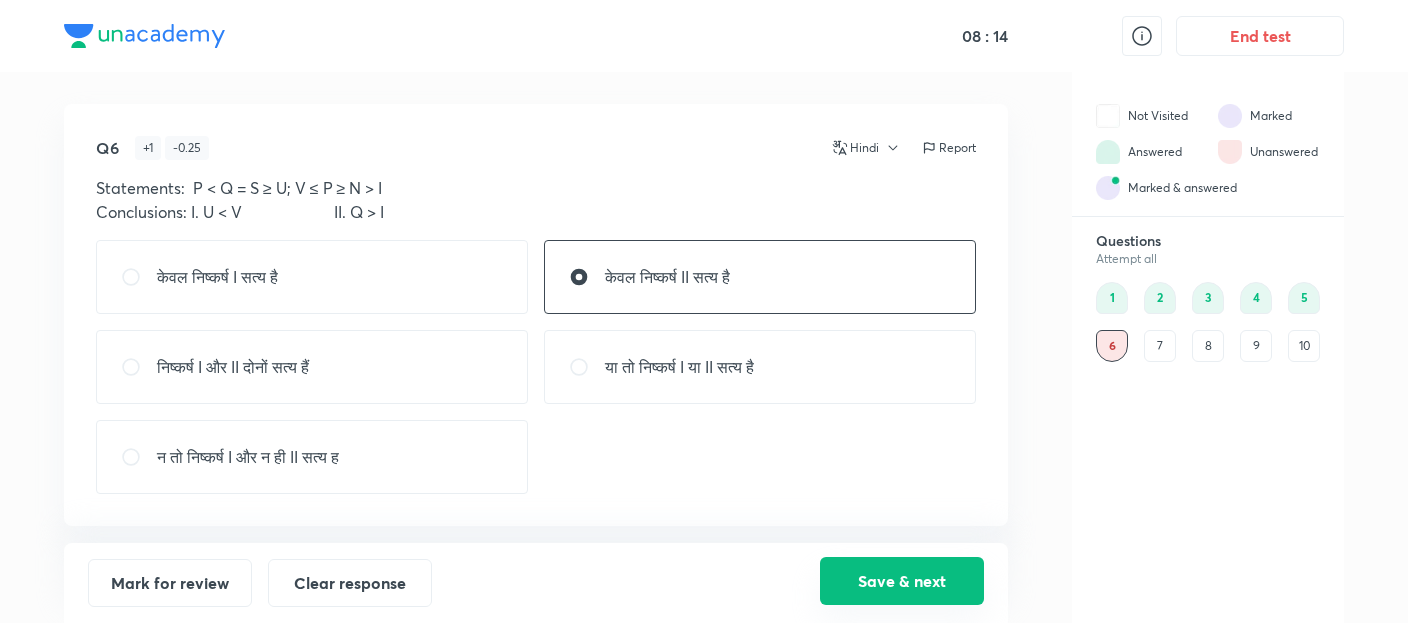 click on "Save & next" at bounding box center (902, 581) 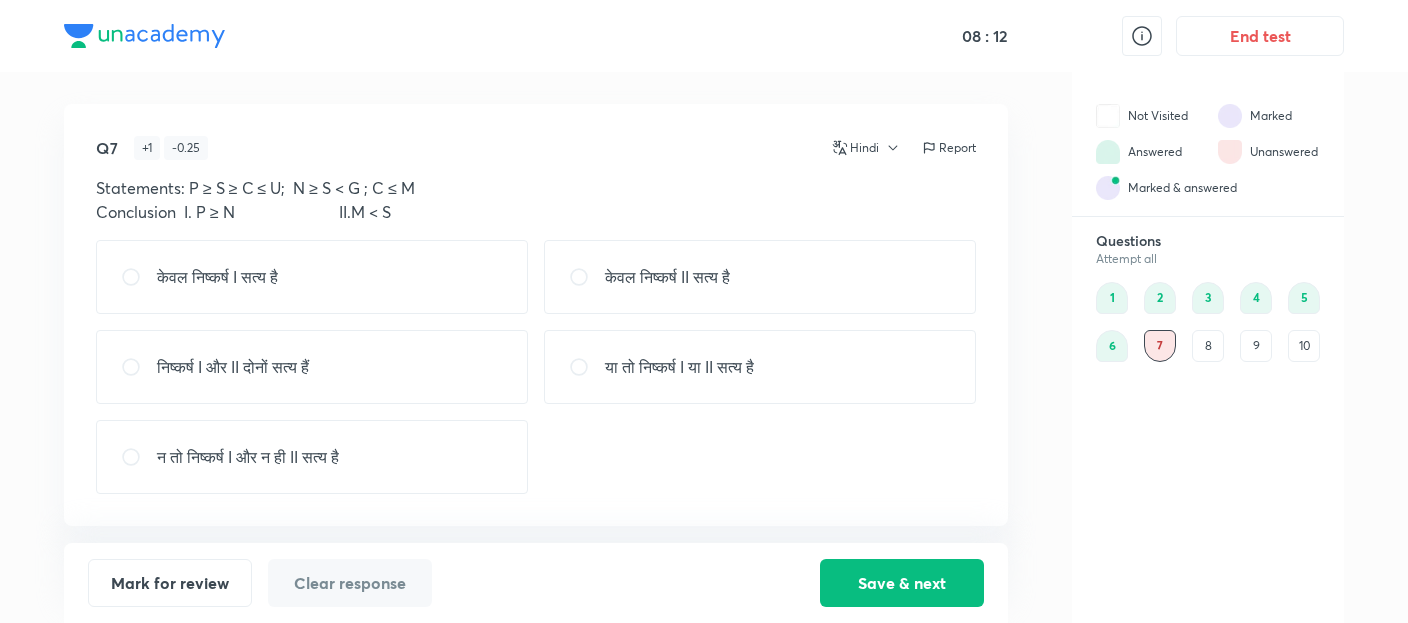 drag, startPoint x: 502, startPoint y: 165, endPoint x: 502, endPoint y: 187, distance: 22 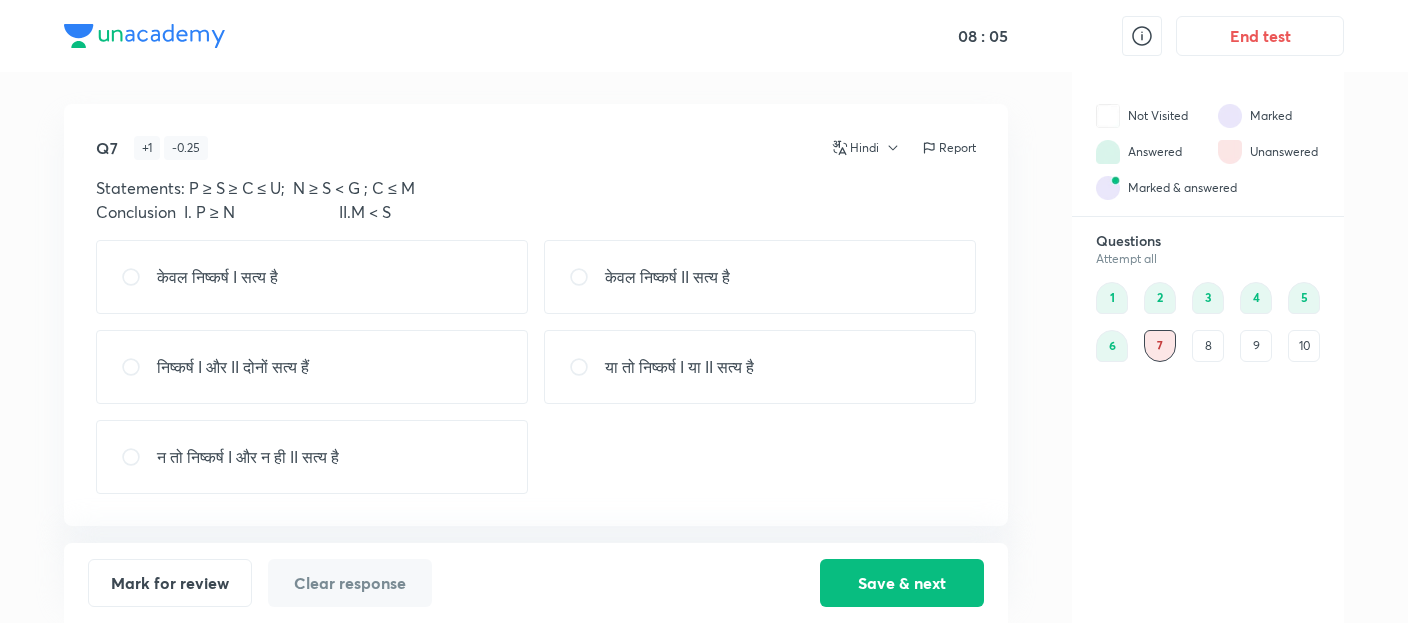 click on "Q7 + 1 - 0.25 Hindi Report Statements: P ≥ S ≥ C ≤ U;  N ≥ S < G ; C ≤ M          Conclusion  I. P ≥ N                          II.M < S" at bounding box center [536, 180] 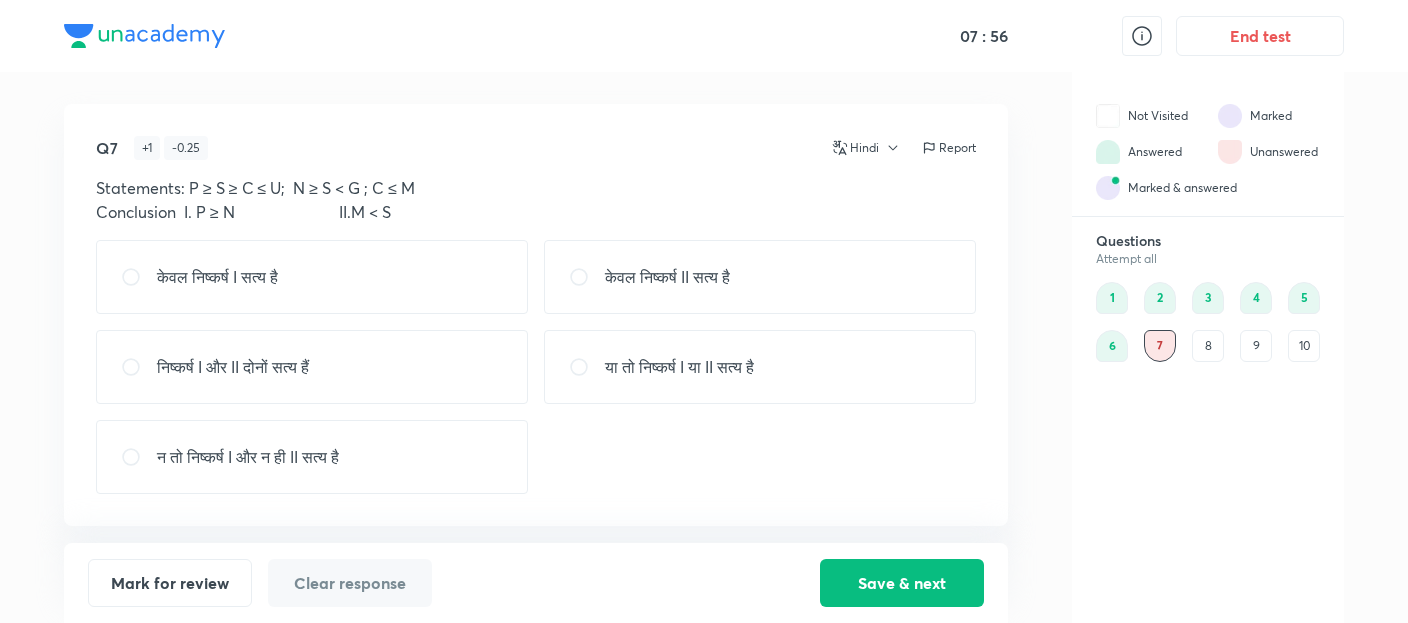 click on "न तो निष्कर्ष I और न ही II सत्य है" at bounding box center [312, 457] 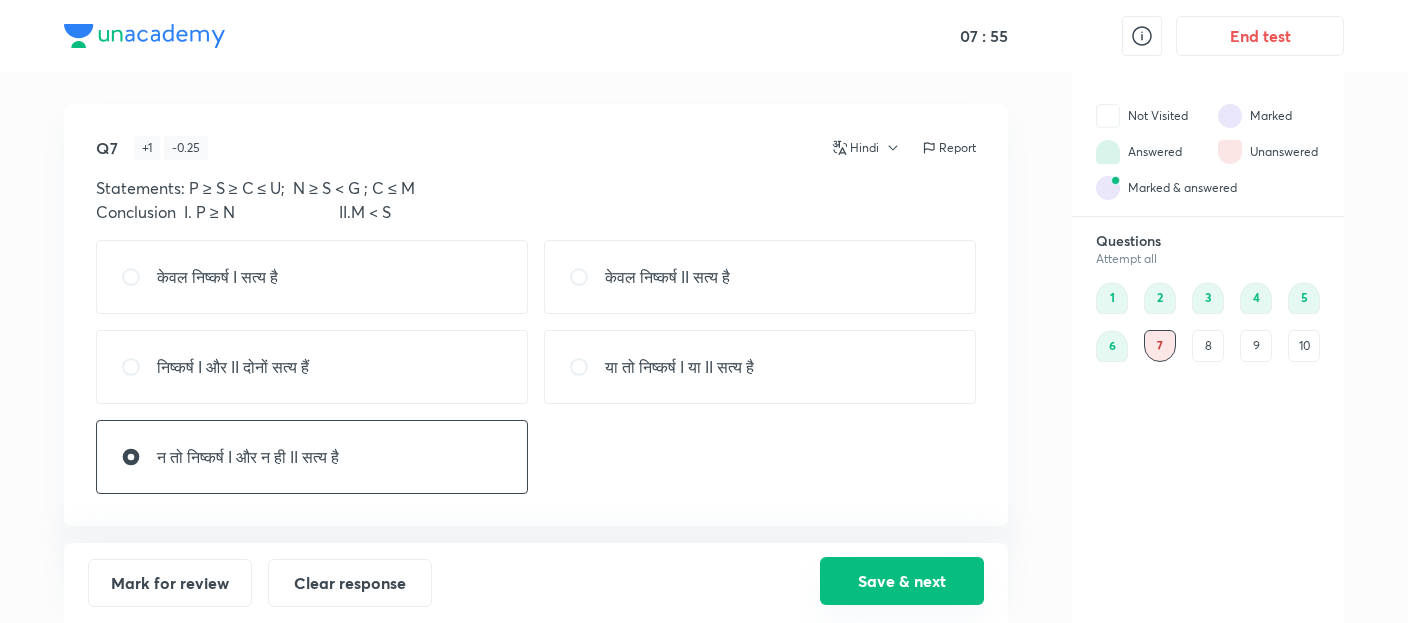 click on "Save & next" at bounding box center [902, 581] 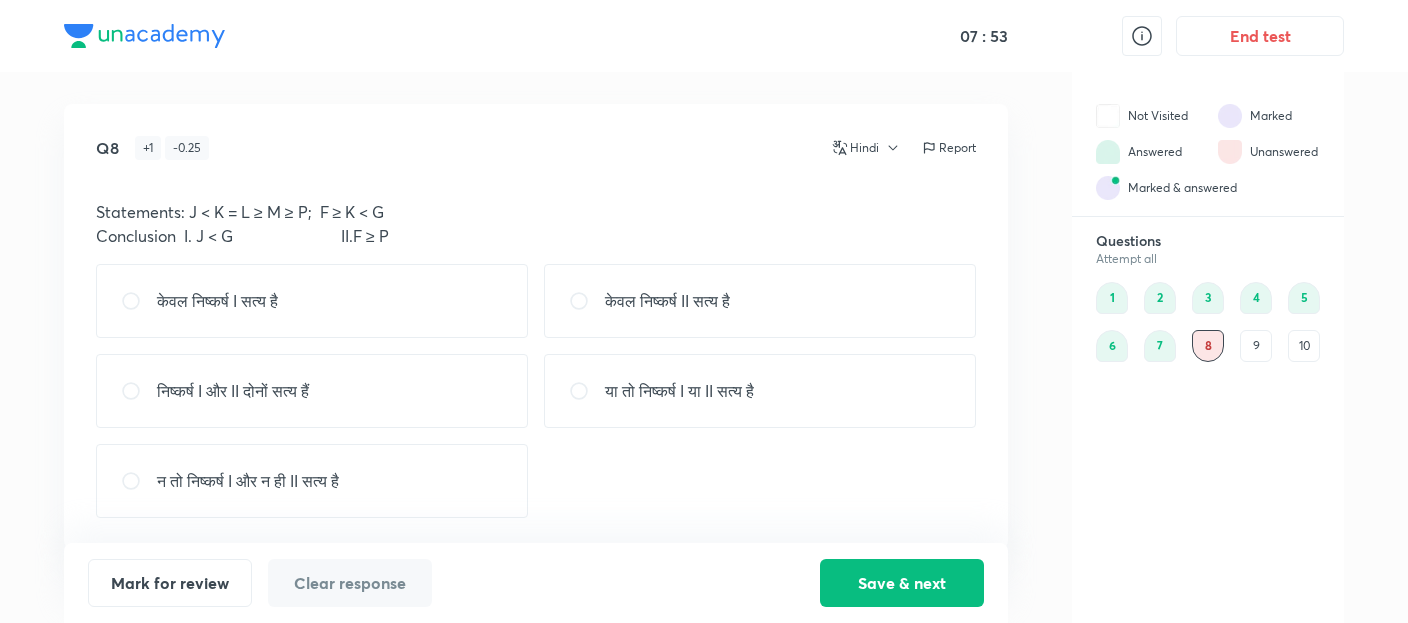 drag, startPoint x: 564, startPoint y: 223, endPoint x: 564, endPoint y: 239, distance: 16 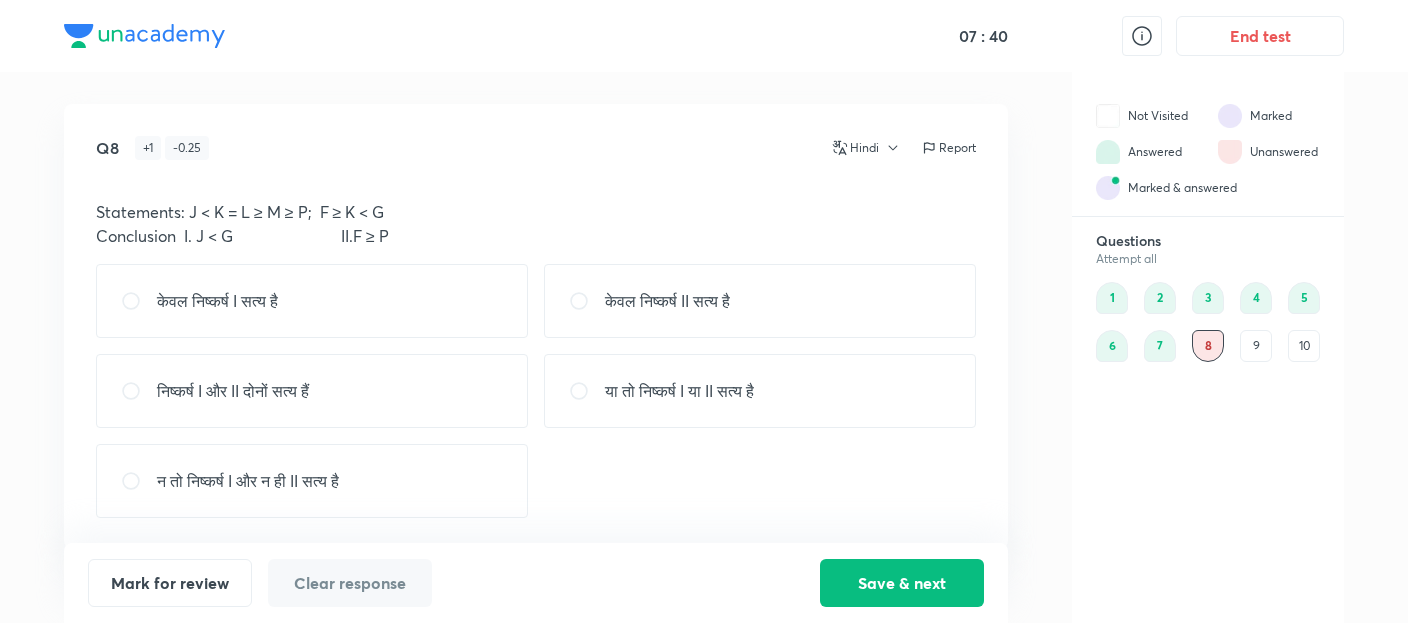 click on "निष्कर्ष I और II दोनों सत्य हैं" at bounding box center [312, 391] 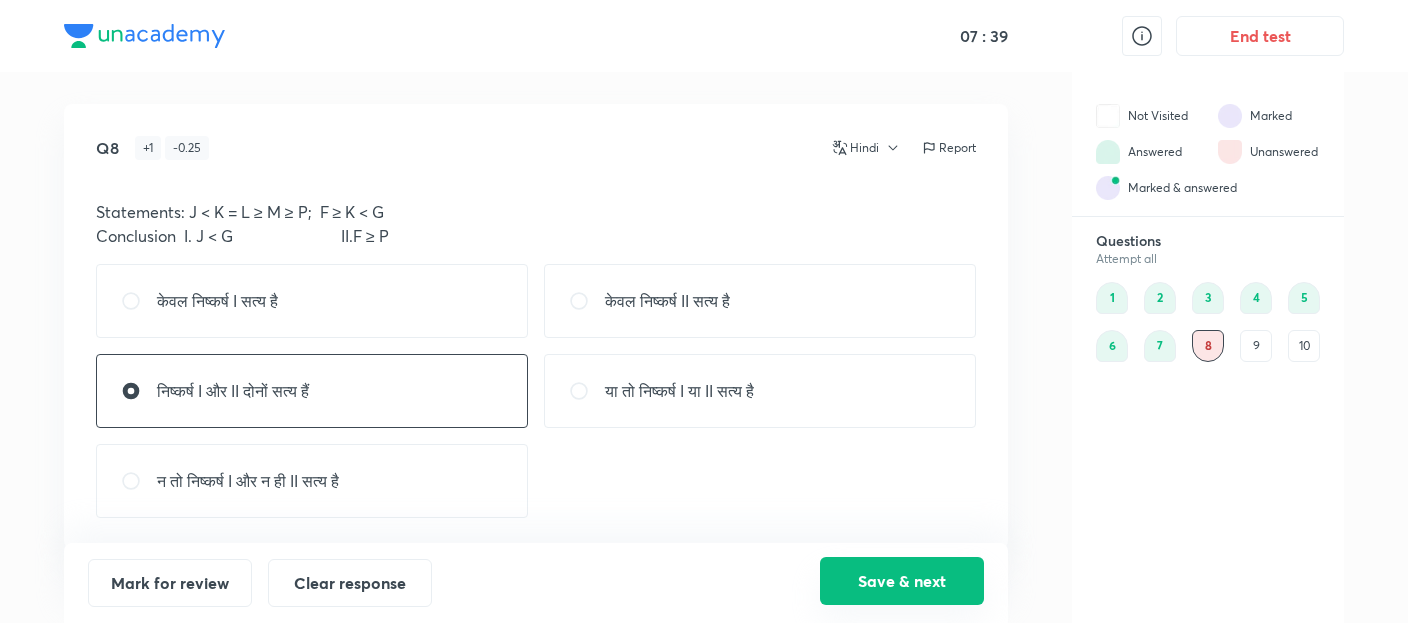 click on "Save & next" at bounding box center (902, 581) 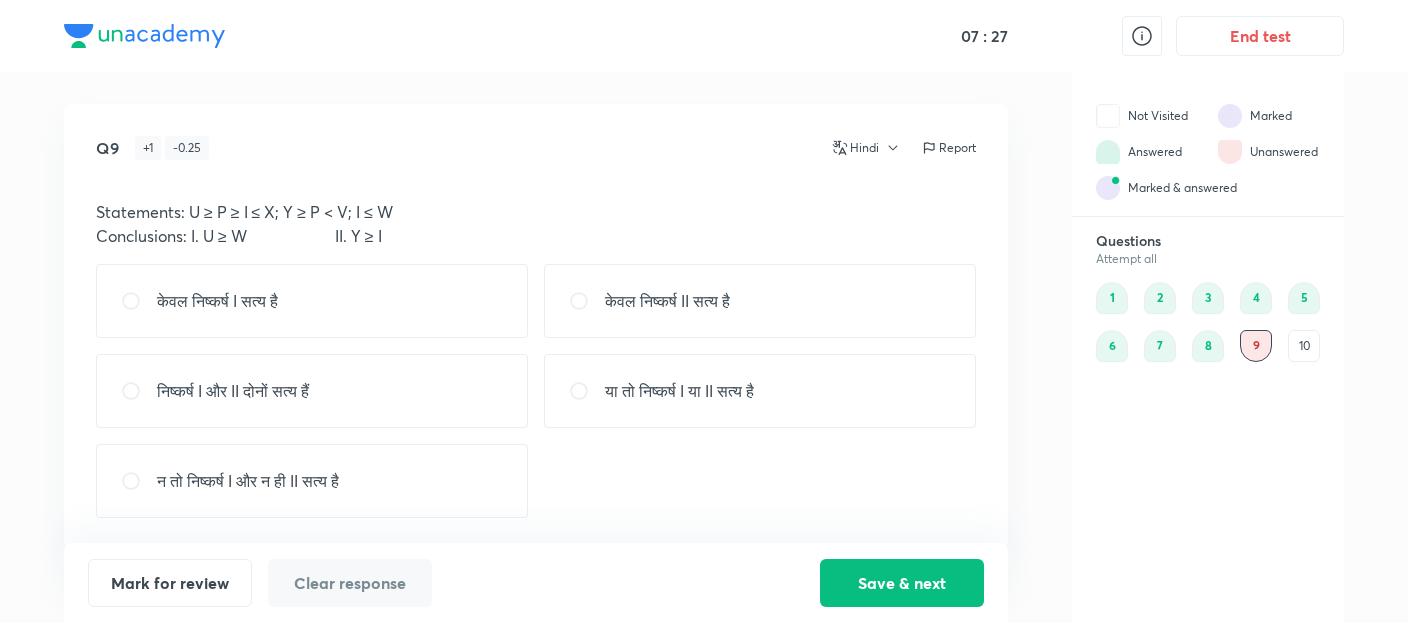 click on "केवल निष्कर्ष II सत्य है" at bounding box center (760, 301) 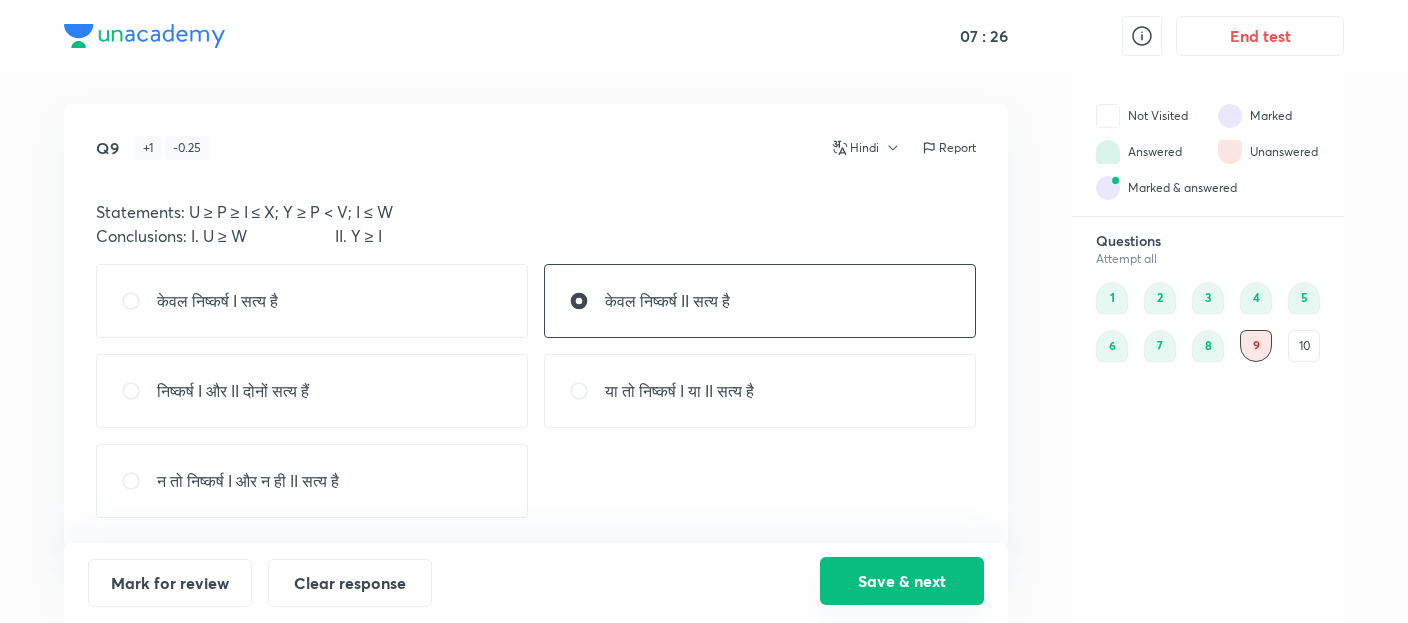 click on "Save & next" at bounding box center [902, 581] 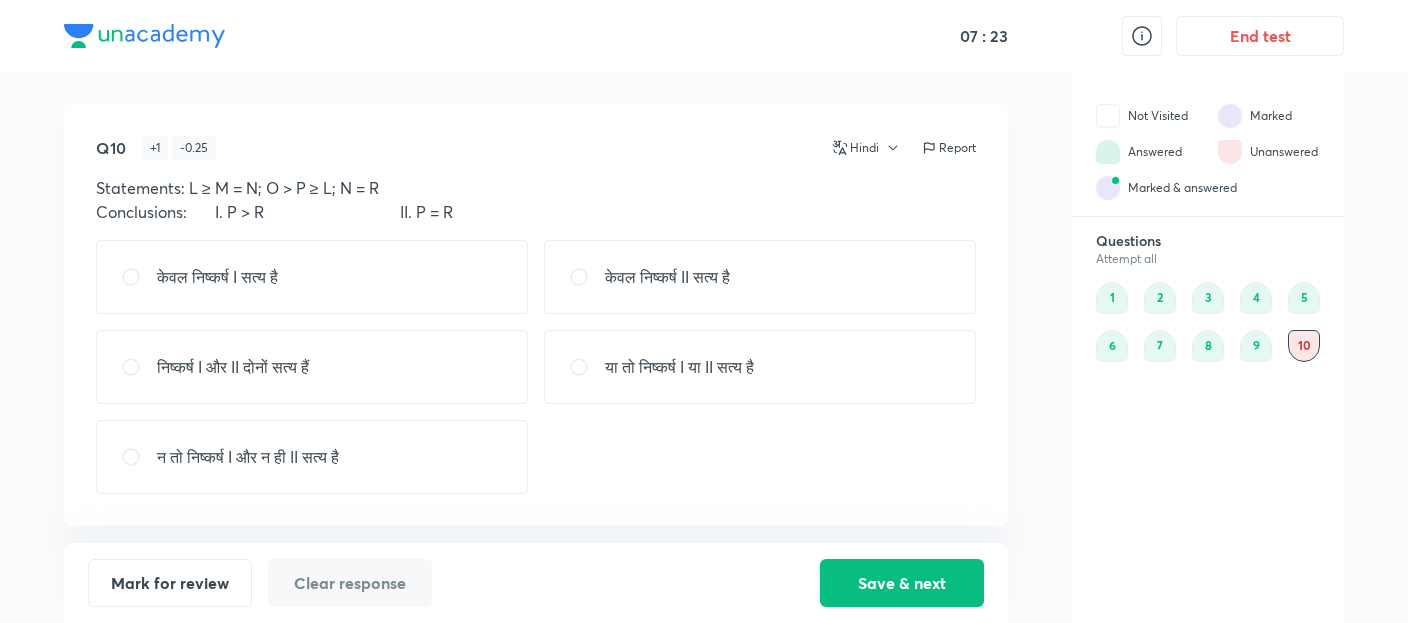 click on "Statements: L ≥ M = N; O > P ≥ L; N = R" at bounding box center [536, 188] 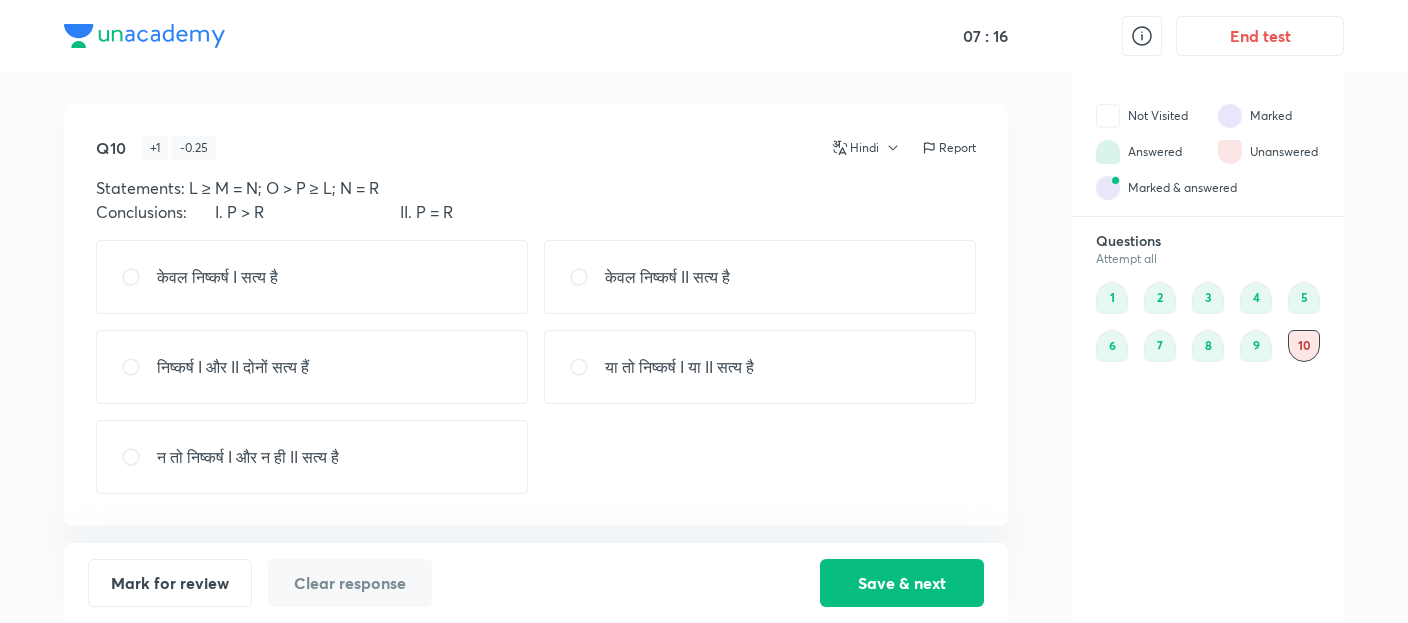 click on "या तो निष्कर्ष I या II सत्य है" at bounding box center [679, 367] 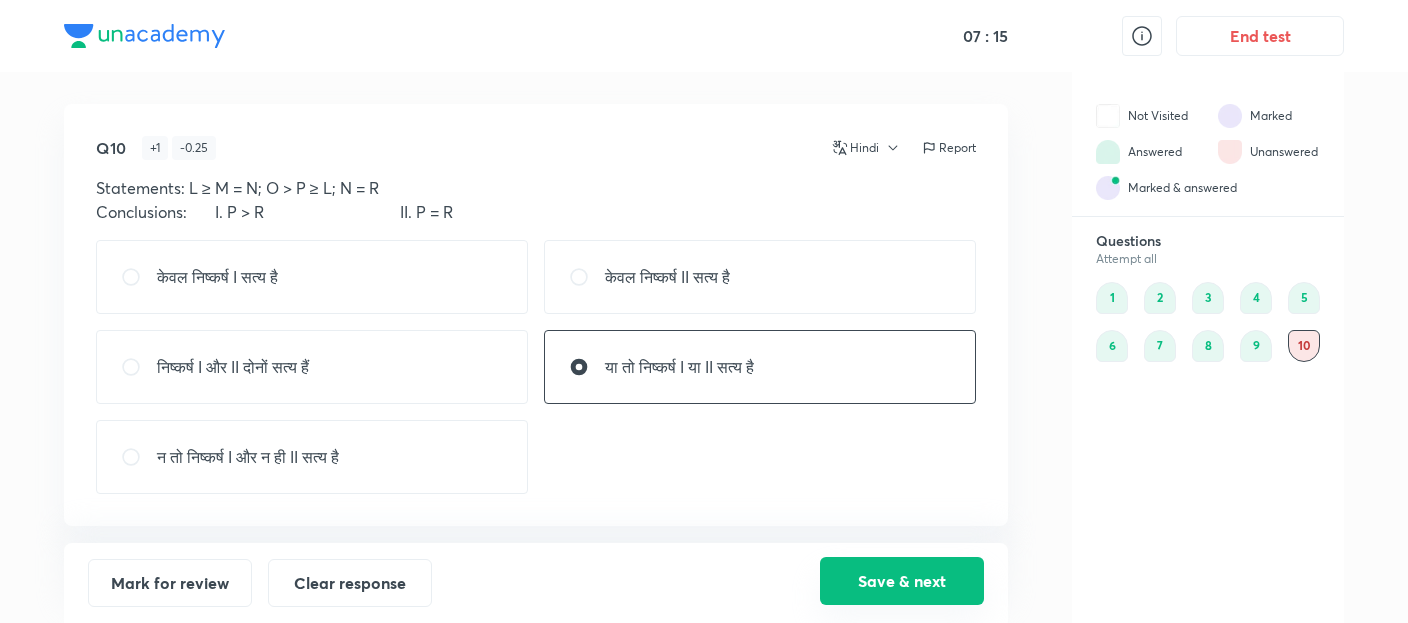 click on "Save & next" at bounding box center [902, 581] 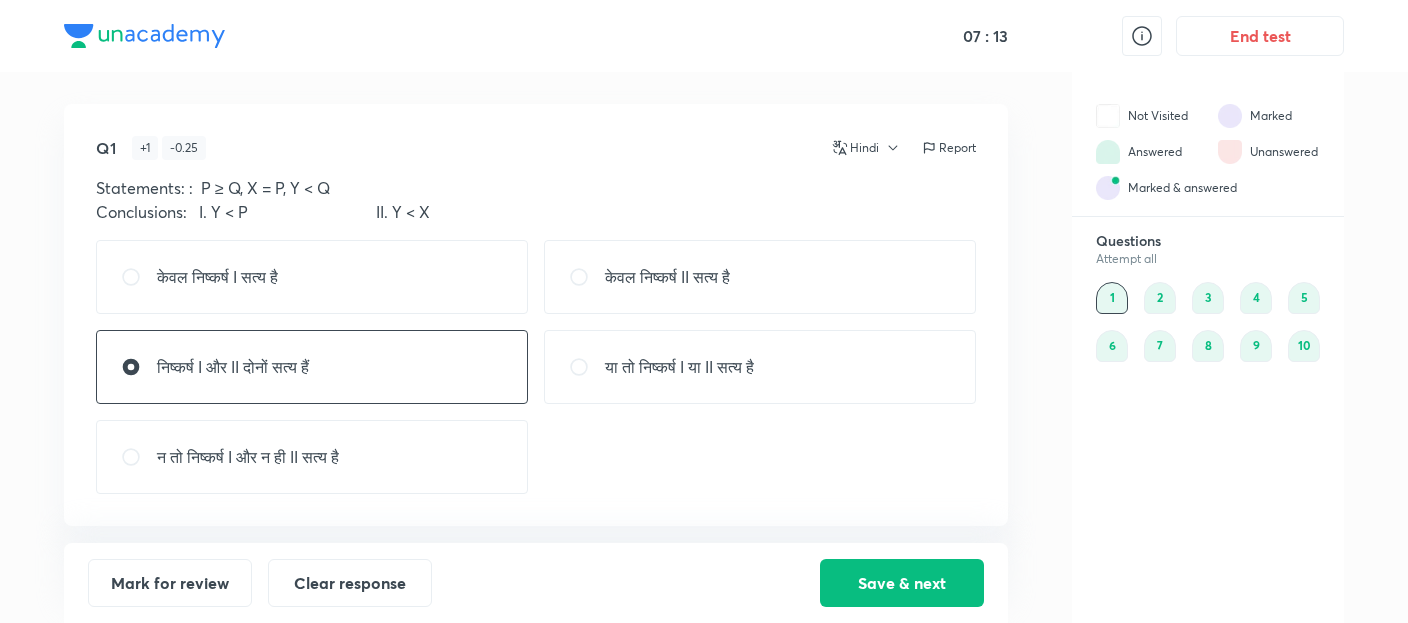 click on "Statements: :  P ≥ Q, X = P, Y < Q" at bounding box center (536, 188) 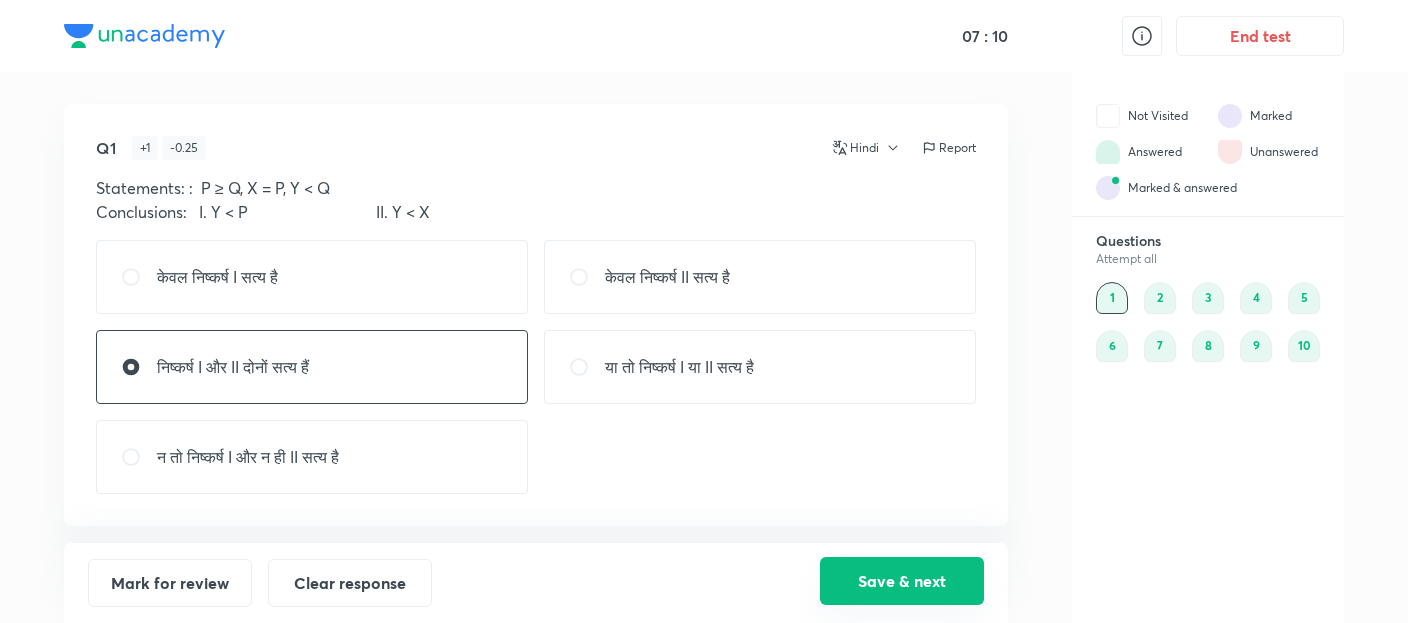 click on "Save & next" at bounding box center [902, 581] 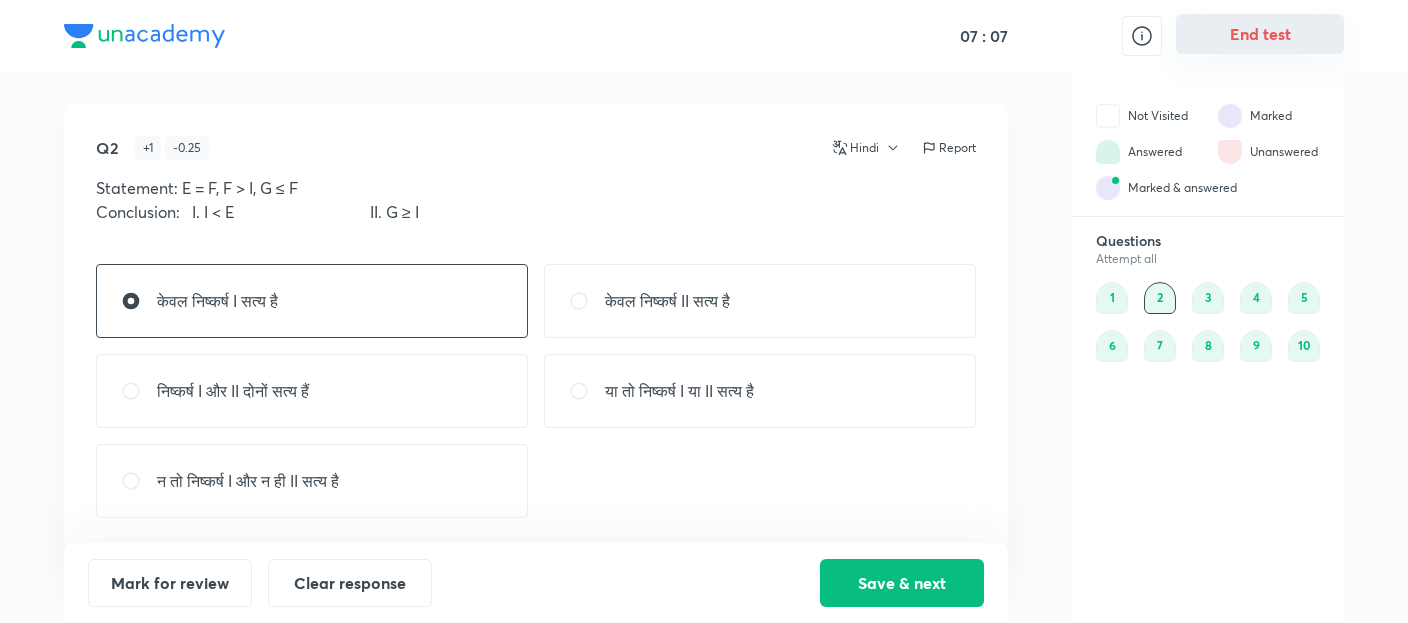 click on "End test" at bounding box center [1260, 34] 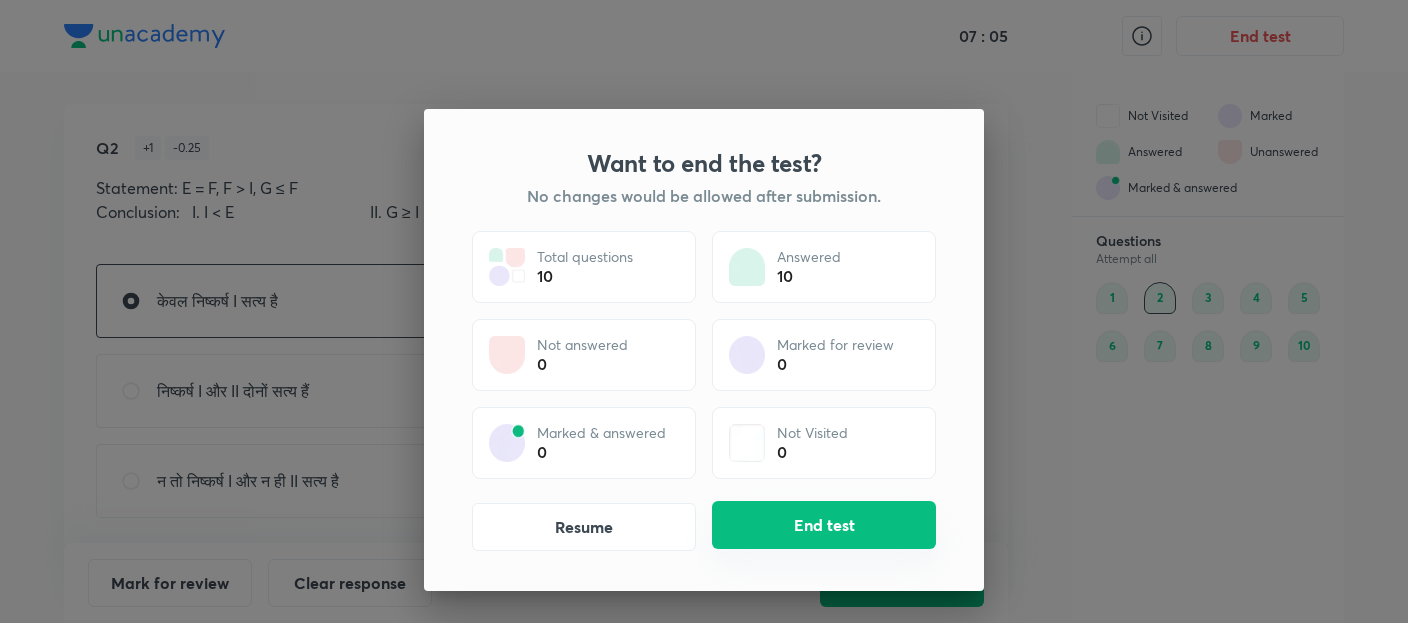 click on "End test" at bounding box center (824, 525) 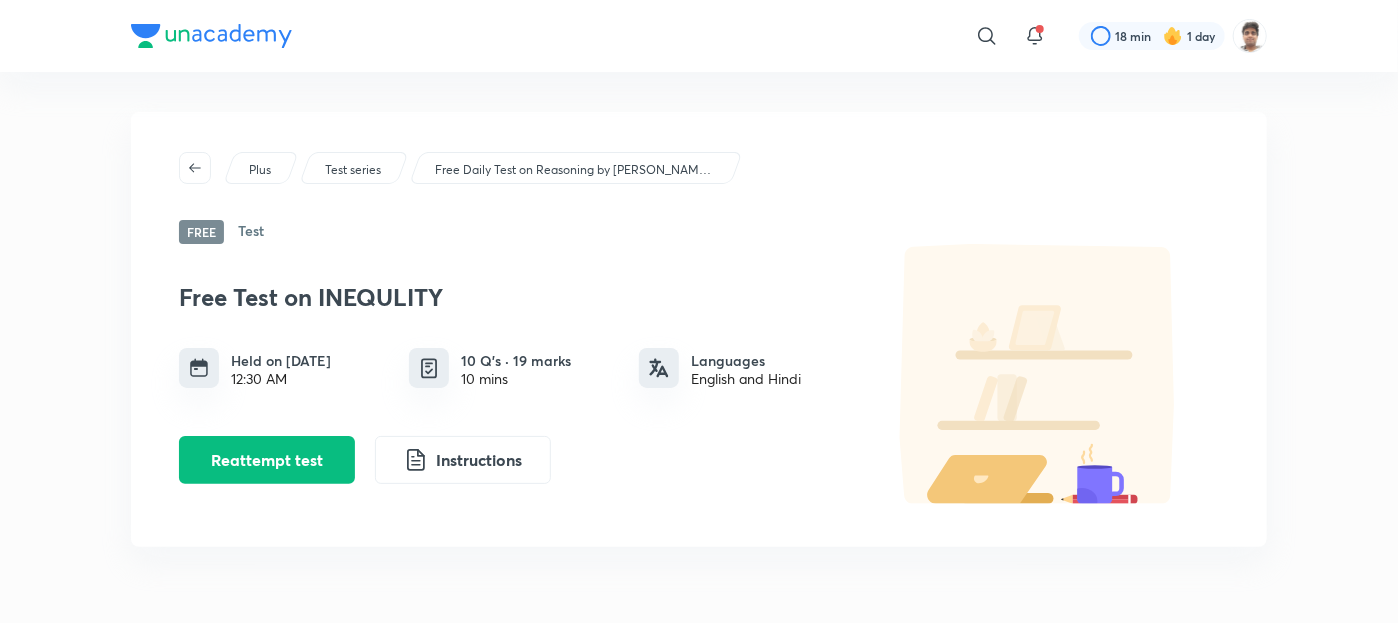 click on "Plus Test series Free Daily Test on Reasoning by [PERSON_NAME] for All Bank Exams 2024-25 Free Test Free Test on INEQULITY Held on [DATE] 12:30 AM 10 Q’s · 19 marks 10 mins Languages English and Hindi Reattempt test Instructions" at bounding box center [699, 329] 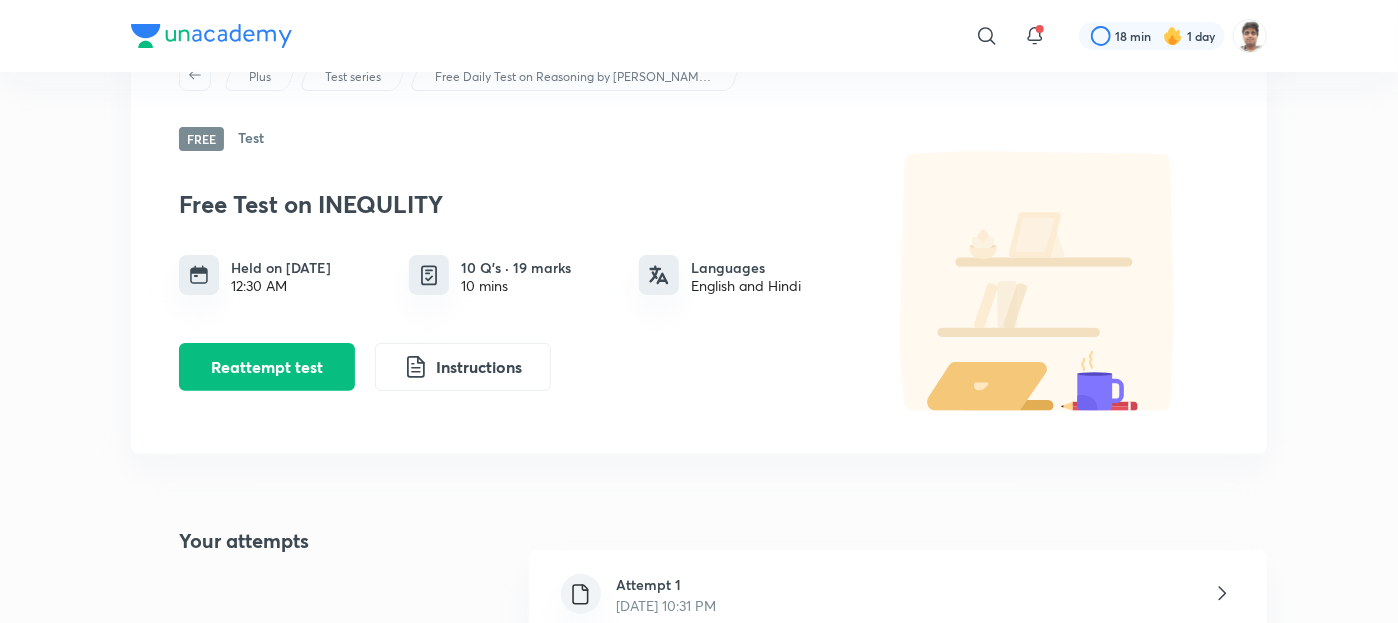 scroll, scrollTop: 160, scrollLeft: 0, axis: vertical 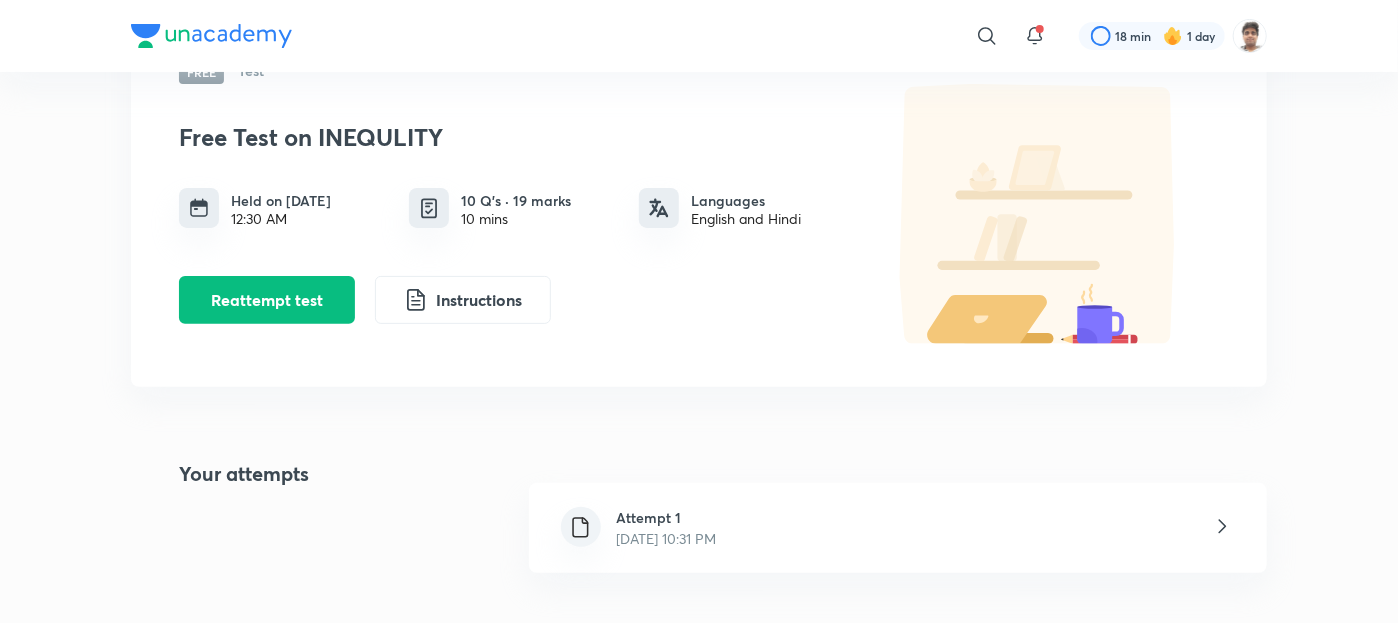 click on "Attempt 1 [DATE] 10:31 PM" at bounding box center (898, 528) 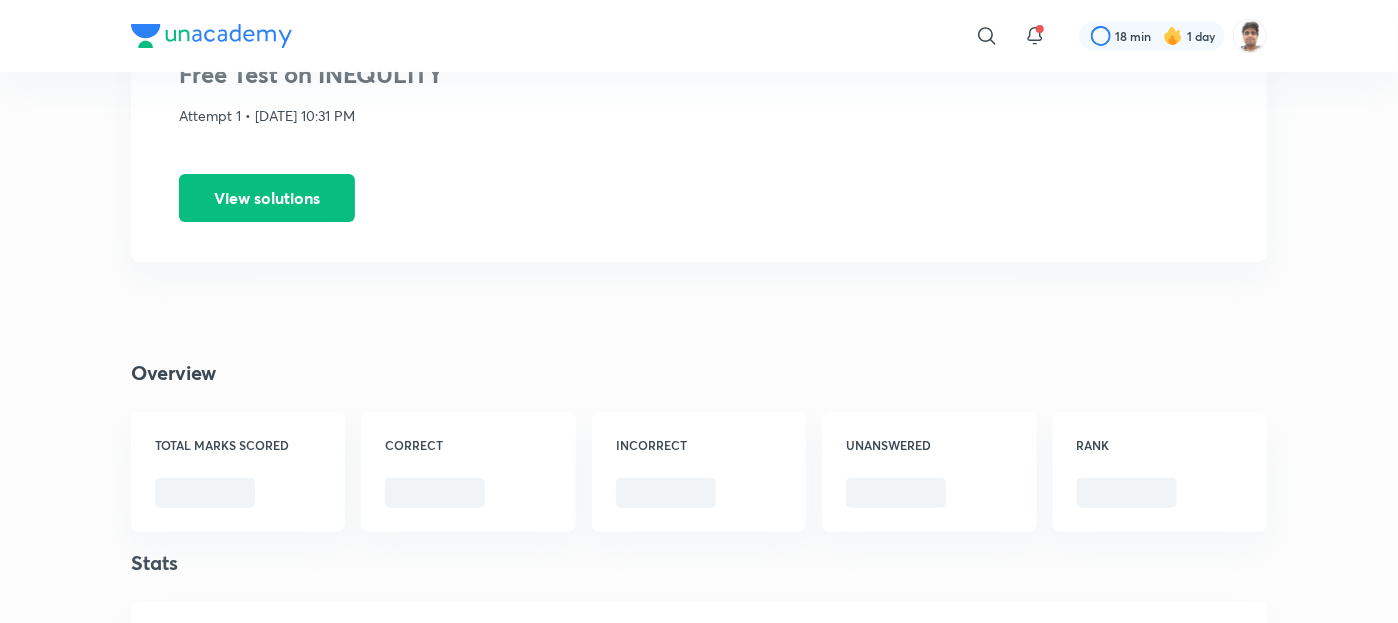 scroll, scrollTop: 0, scrollLeft: 0, axis: both 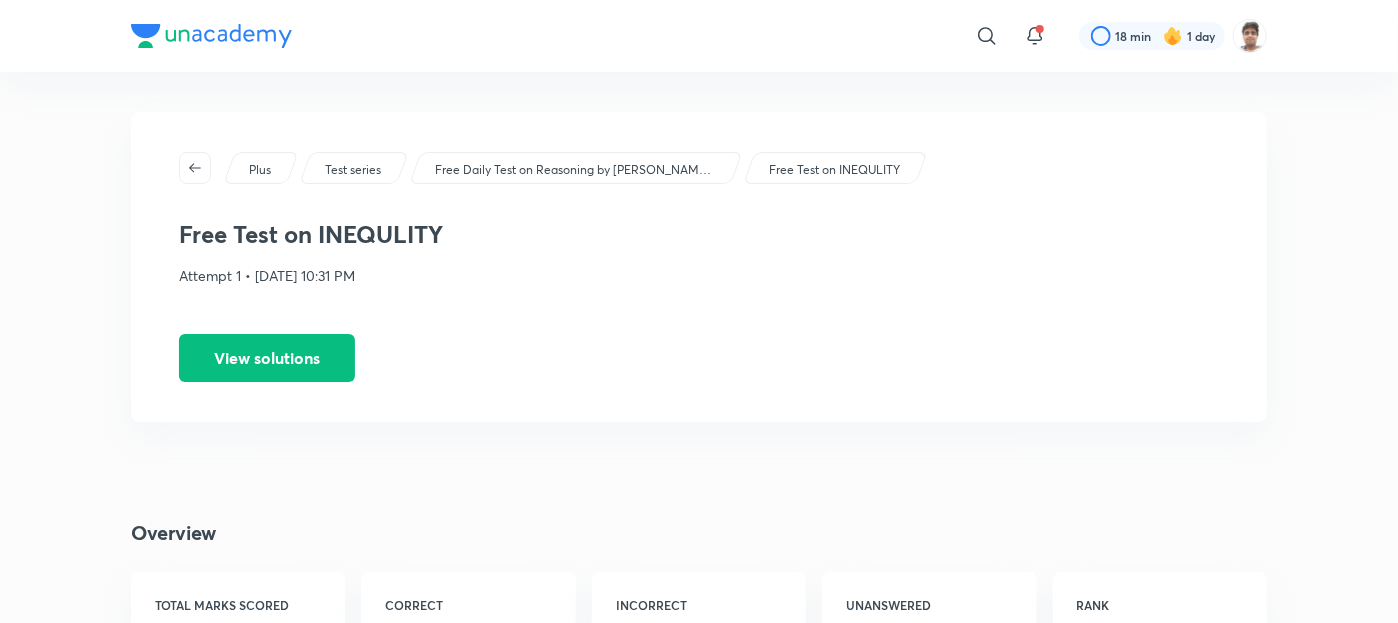 click on "Plus Test series Free Daily Test on Reasoning by [PERSON_NAME] for All Bank Exams 2024-25 Free Test on INEQULITY Free Test on INEQULITY Attempt 1 • [DATE] 10:31 PM View solutions Overview TOTAL MARKS SCORED CORRECT INCORRECT UNANSWERED RANK Stats You Score Percentile Marks Gained Marks Lost Unanswered Marks Accuracy Others Score Percentile Marks Gained Marks Lost Unanswered Marks Accuracy Topper Score Percentile Marks Gained Marks Lost Unanswered Marks Accuracy Maximum Marks Gained Marks Lost Unanswered Marks Time taken Sectional comparison" at bounding box center [699, 1204] 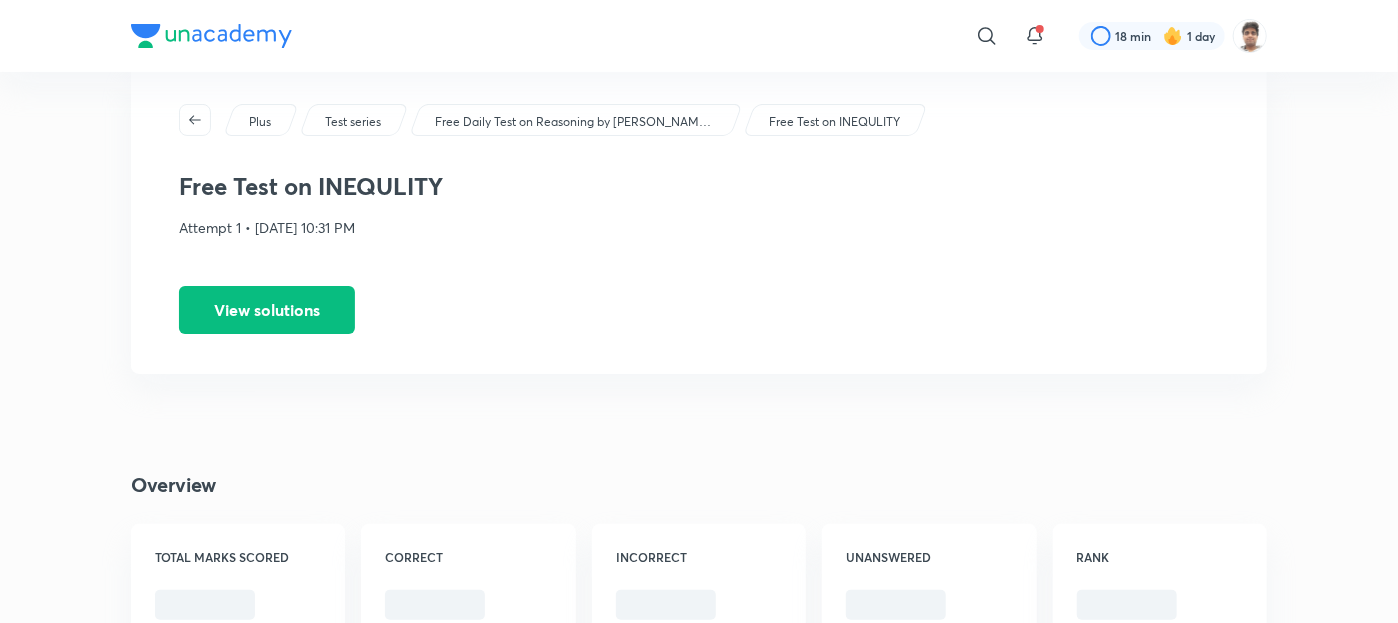 scroll, scrollTop: 80, scrollLeft: 0, axis: vertical 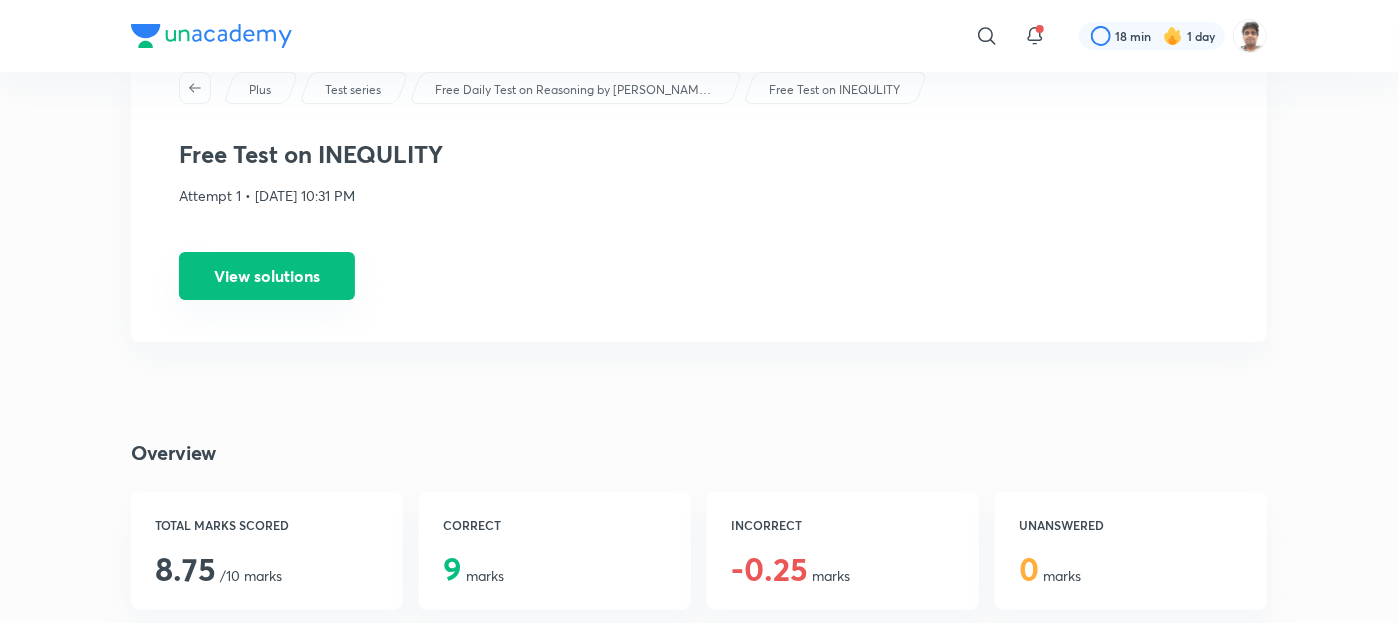 click on "View solutions" at bounding box center (267, 276) 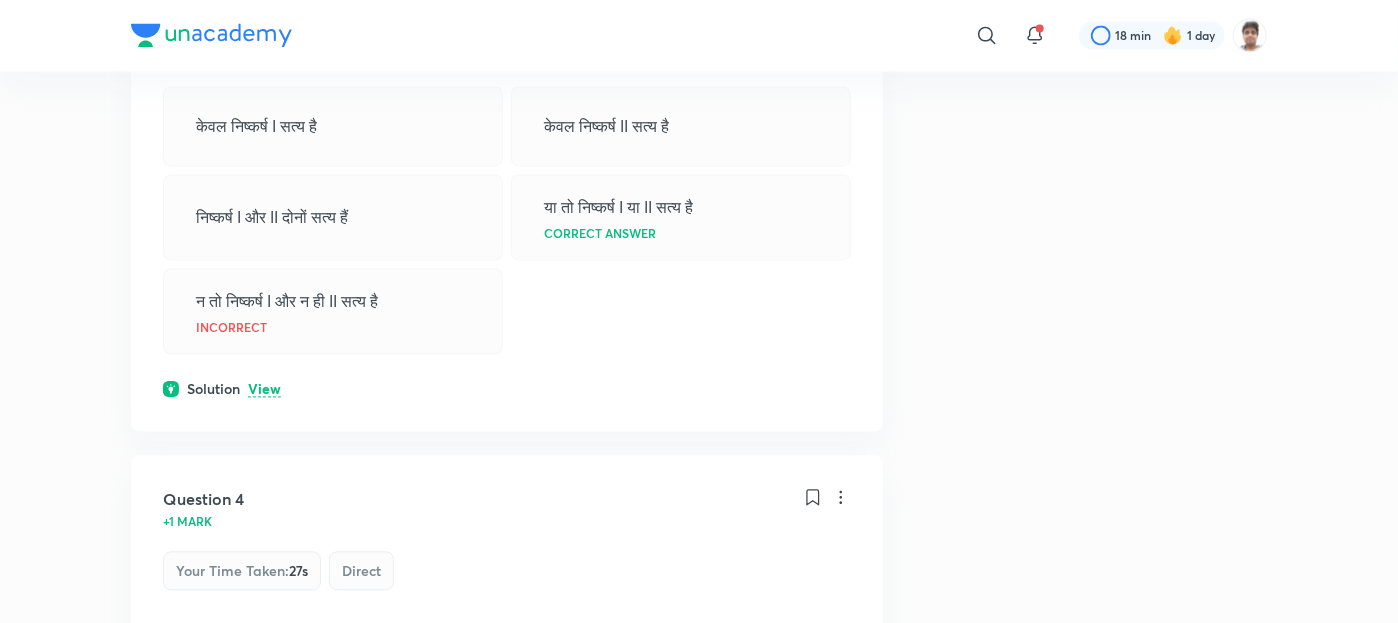 scroll, scrollTop: 1760, scrollLeft: 0, axis: vertical 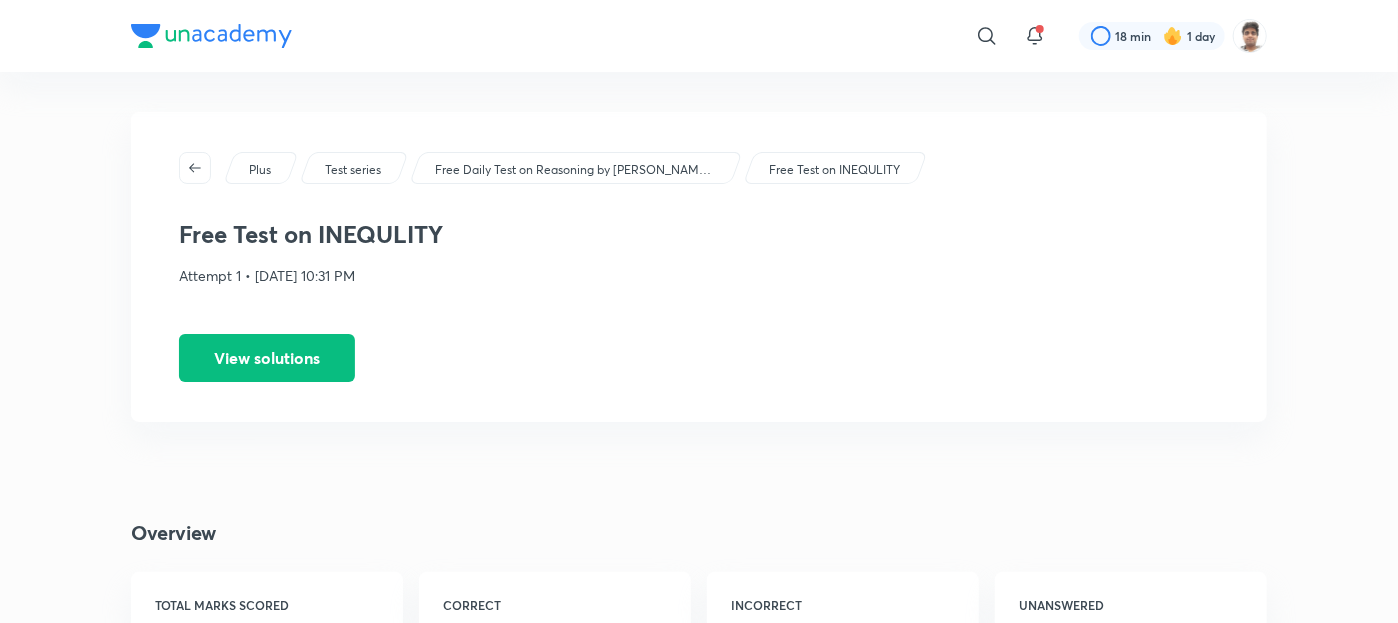 click on "​ 18 min 1 day Plus Test series Free Daily Test on Reasoning by [PERSON_NAME] for All Bank Exams 2024-25 Free Test on INEQULITY Free Test on INEQULITY Attempt 1 • [DATE] 10:31 PM View solutions Overview TOTAL MARKS SCORED 8.75 /10 marks CORRECT 9 marks INCORRECT -0.25 marks UNANSWERED 0 marks How was your test experience? Your feedback will help us improve your test experience Stats Comparison of your standing with other learners and the topper of the live test You 0 0 Hey Atul, You were ranked   57/155   in this test. You are doing better than  64%  of learners who appeared in this test. View leaderboard You Score 8.75 /10 Percentile 64 Marks Gained 9 Marks Lost 0.25 Unanswered Marks 0 Accuracy 90% Others (Live test) Score 0 /10 Percentile 50 Marks Gained 8 Marks Lost 0.25 Unanswered Marks 0 Accuracy 90% Topper (Live test) Score 8.75 /10 Percentile 100 Marks Gained 9 Marks Lost 0.25 Unanswered Marks 0 Accuracy 90% Topic-wise analysis Detailed overview of how you performed in each topic Reasoning 9" at bounding box center [699, 1630] 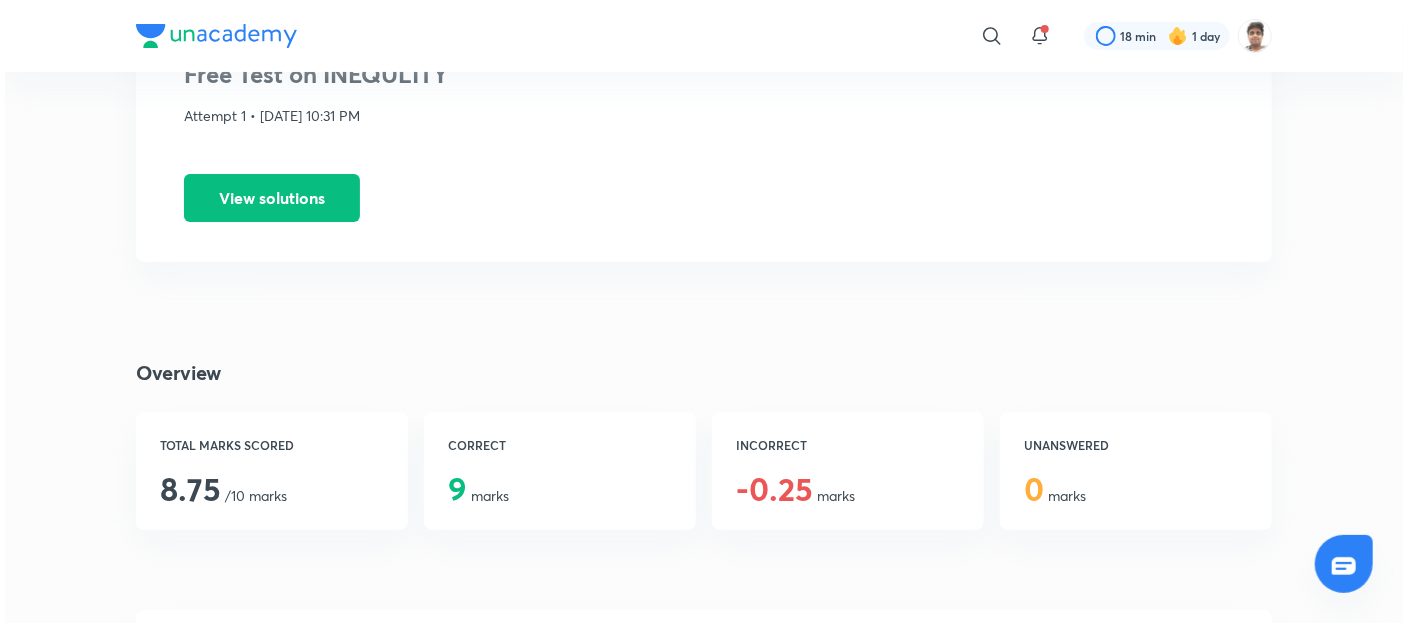 scroll, scrollTop: 0, scrollLeft: 0, axis: both 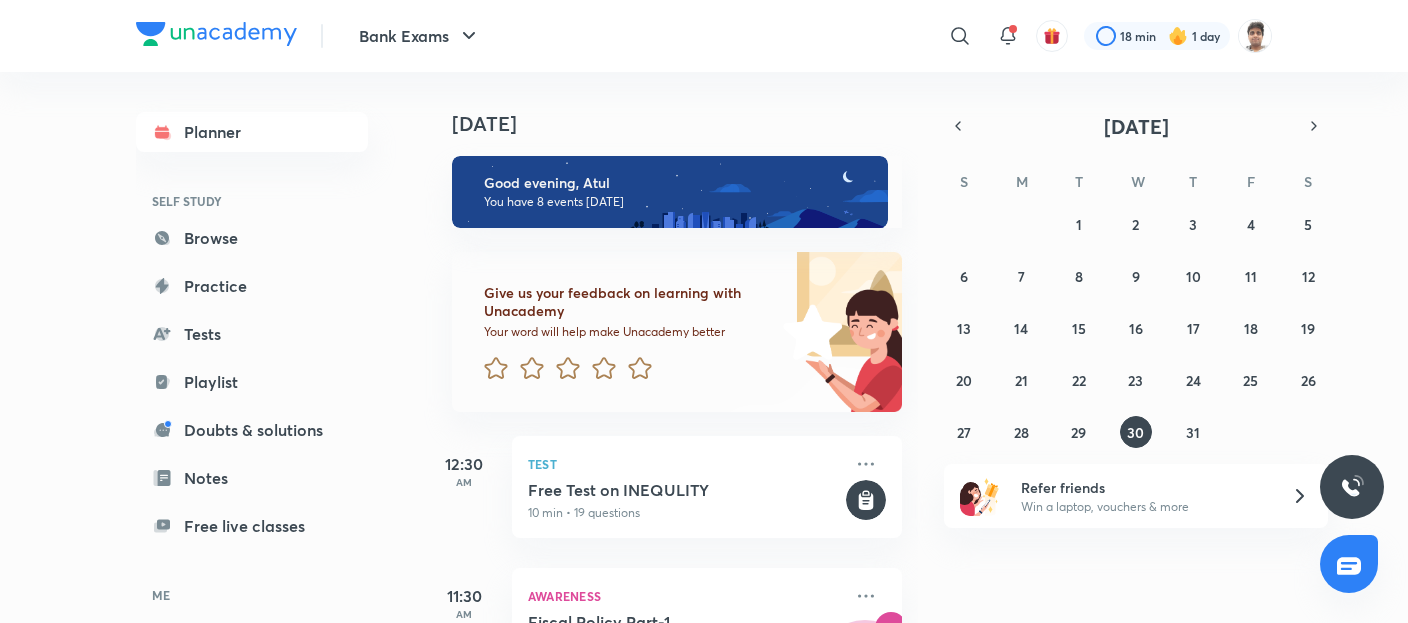 click on "Bank Exams ​ 18 min 1 day Planner SELF STUDY Browse Practice Tests Playlist Doubts & solutions Notes Free live classes ME Enrollments Saved [DATE] [DATE] Good evening, Atul You have 8 events [DATE] Give us your feedback on learning with Unacademy Your word will help make Unacademy better 12:30 AM Test Free Test on INEQULITY 10 min • 19 questions 11:30 AM Awareness Fiscal Policy Part-1 Session 26 [PERSON_NAME] 2:30 PM Test Seating puzzle 10 min • 10 questions 3:00 PM Quantitative Aptitude Percentage, Profit & Loss - 2 Session 22 [PERSON_NAME] Verma 4:45 PM Test Percentage, Profit-Loss Test-2 10 min • 10 questions 7:00 PM English Language Word Fillers (Part-1) Session 18 [PERSON_NAME] 7:00 PM Test Mock Test - 55 15 min • 20 questions 8:15 PM Test Word Fillers (Part-1) 15 min • 20 questions [DATE] S M T W T F S 29 30 1 2 3 4 5 6 7 8 9 10 11 12 13 14 15 16 17 18 19 20 21 22 23 24 25 26 27 28 29 30 31 1 2 Refer friends Win a laptop, vouchers & more" at bounding box center (704, 311) 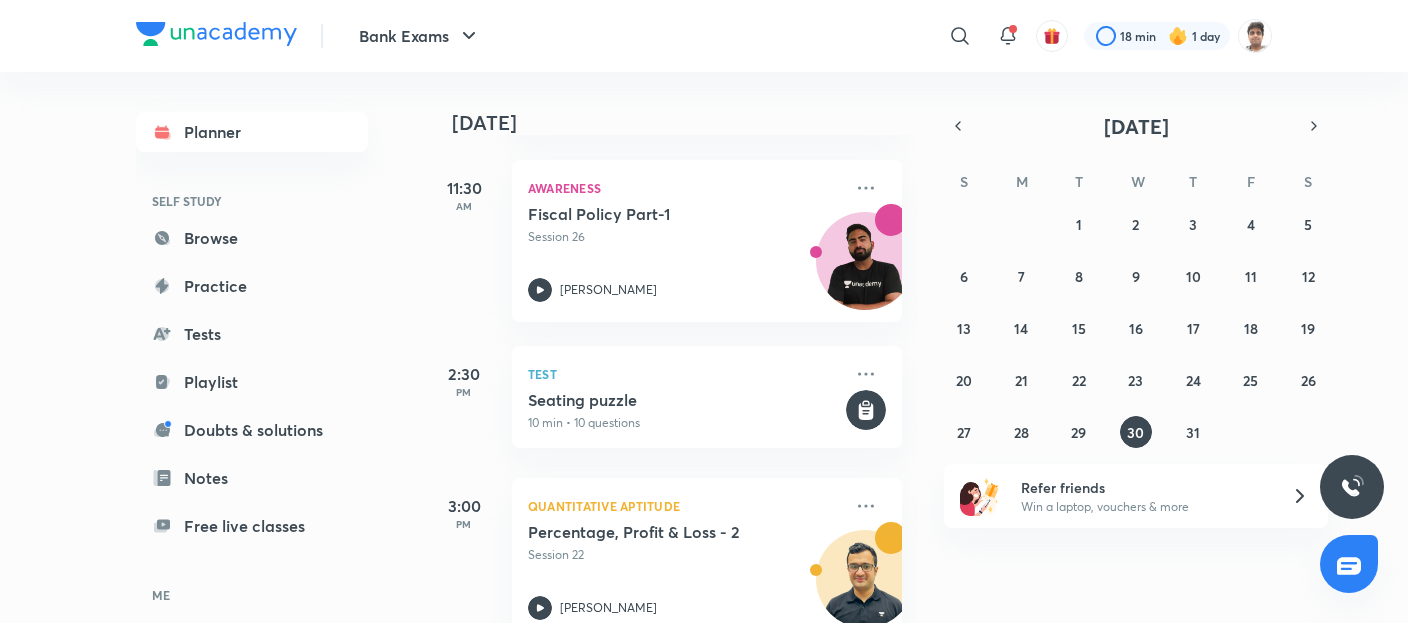 scroll, scrollTop: 413, scrollLeft: 0, axis: vertical 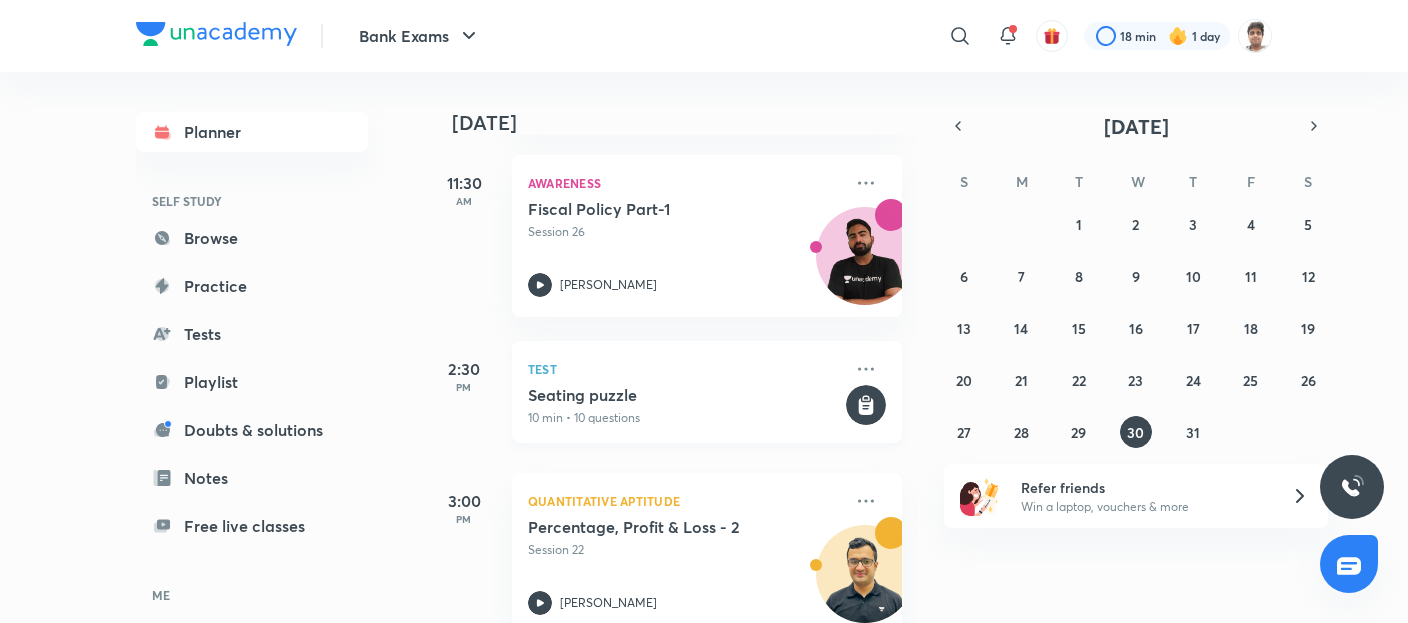 click on "Seating puzzle" at bounding box center [685, 395] 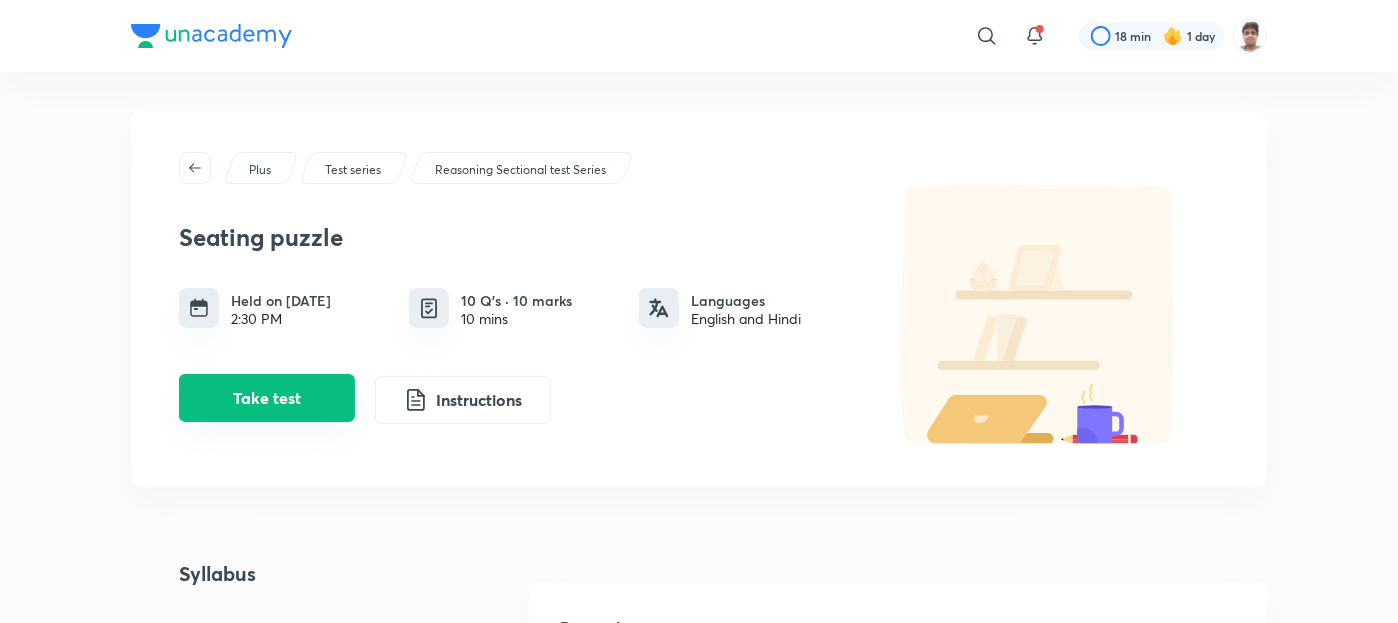 click on "Take test" at bounding box center [267, 398] 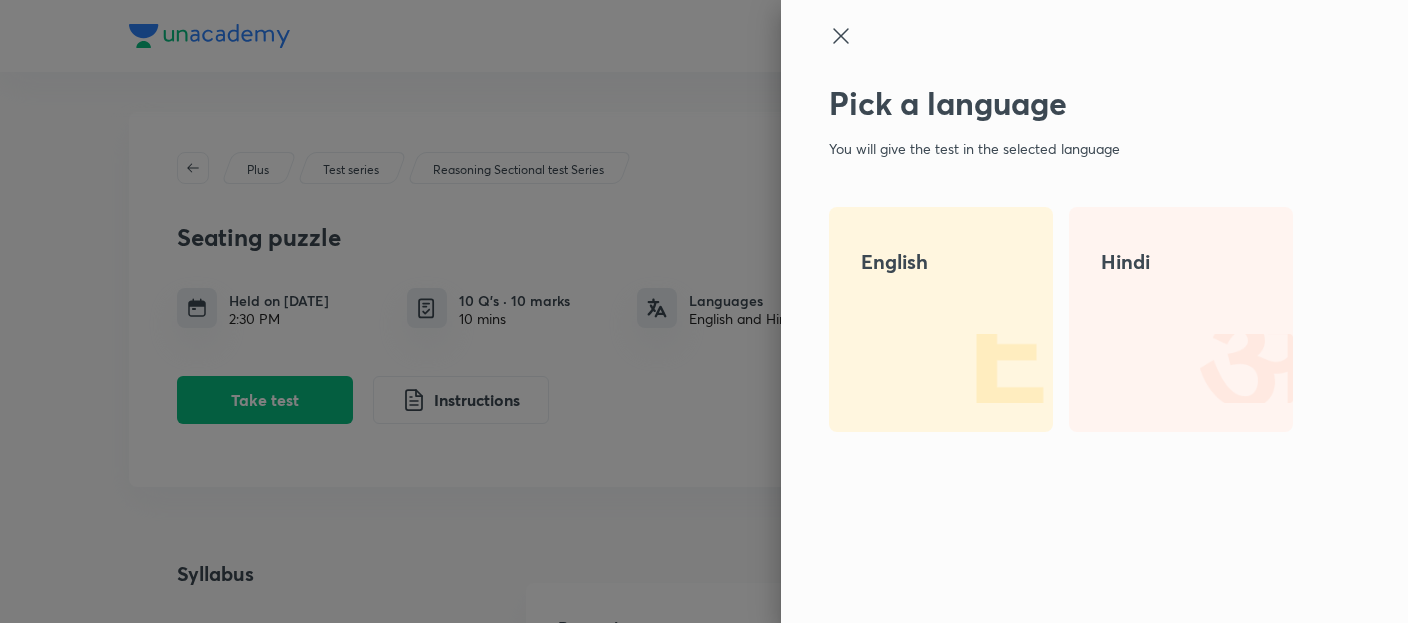 click at bounding box center (1229, 368) 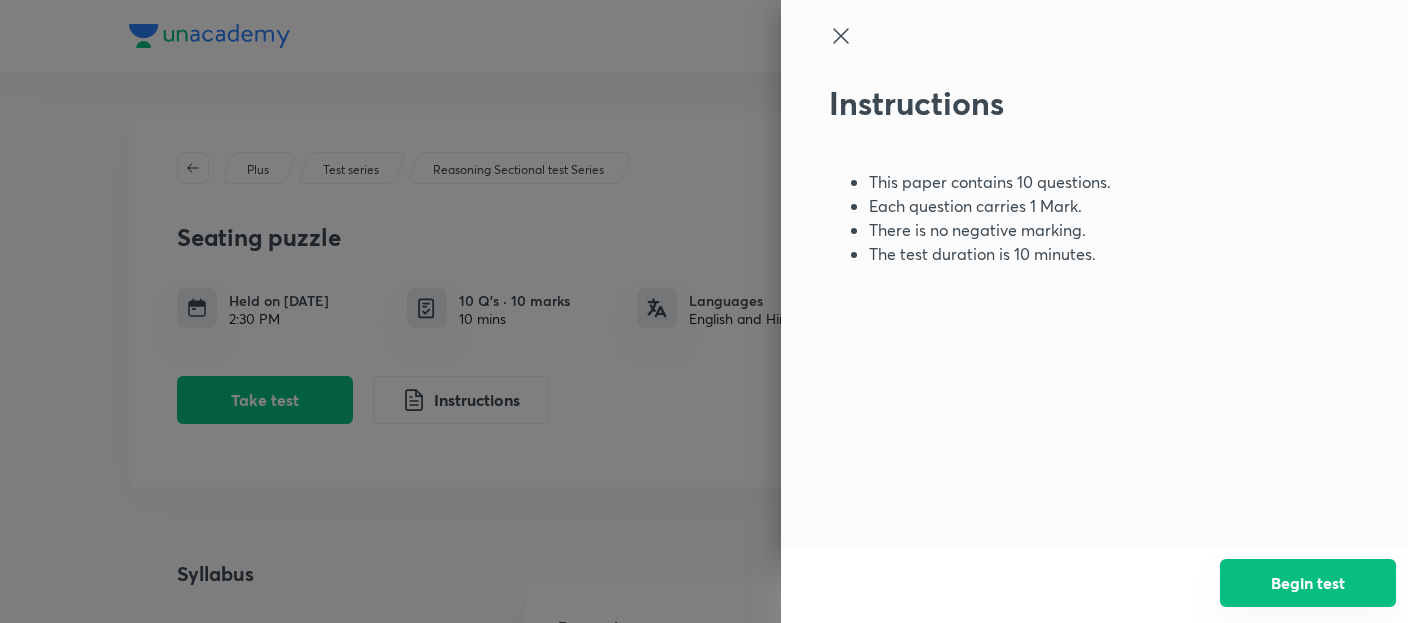 click on "Begin test" at bounding box center (1308, 583) 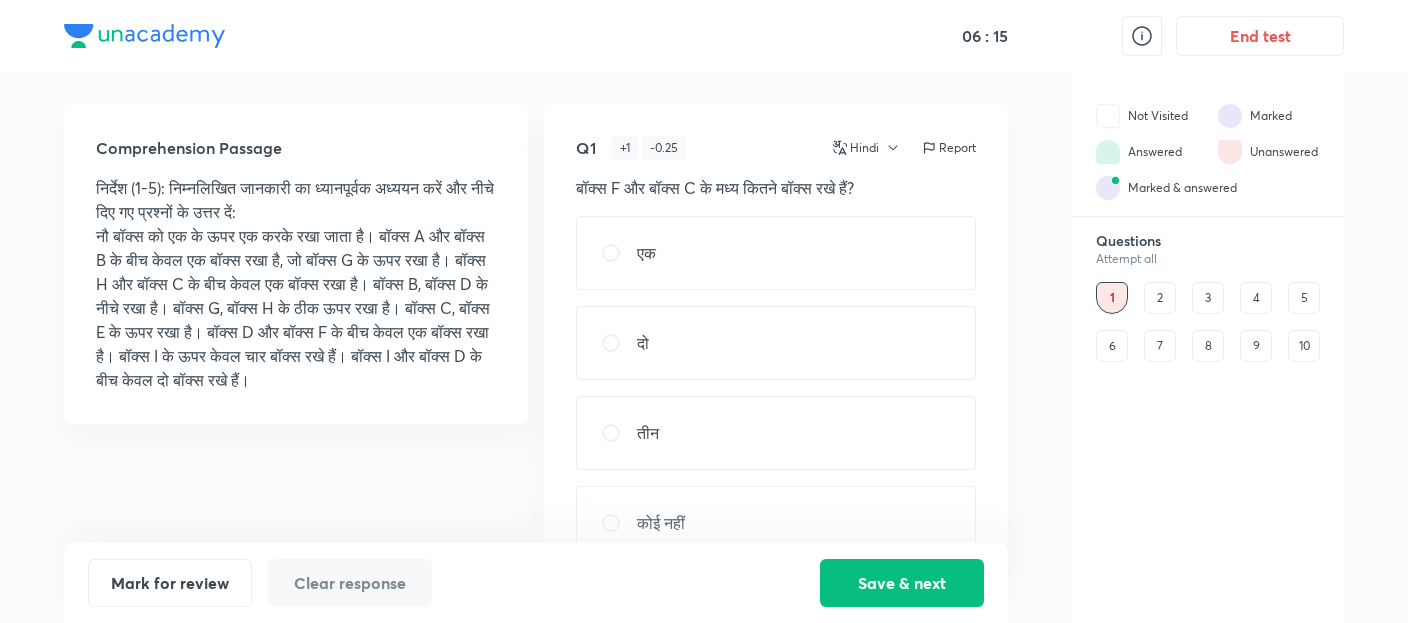 click on "Q1 + 1 - 0.25 Hindi Report बॉक्स F और बॉक्स C के मध्य कितने बॉक्स रखे हैं? एक दो तीन कोई नहीं तीन से अधिक" at bounding box center [776, 326] 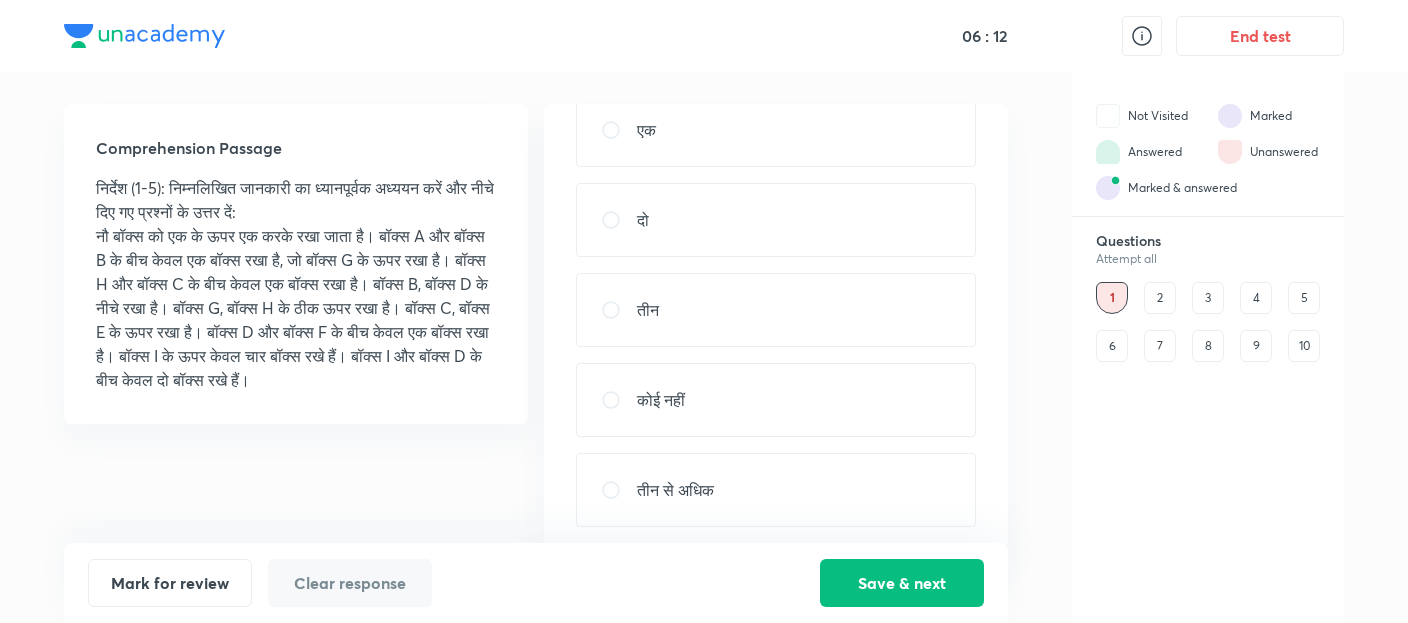 scroll, scrollTop: 130, scrollLeft: 0, axis: vertical 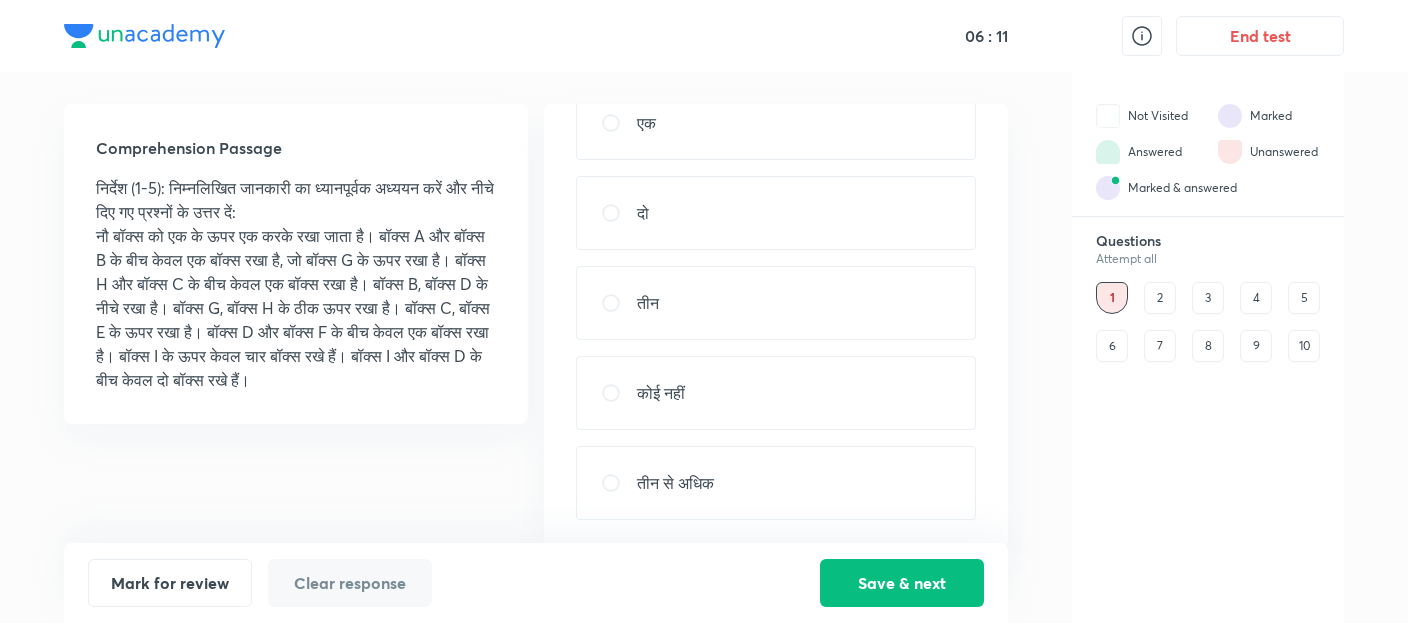 click on "तीन से अधिक" at bounding box center [776, 483] 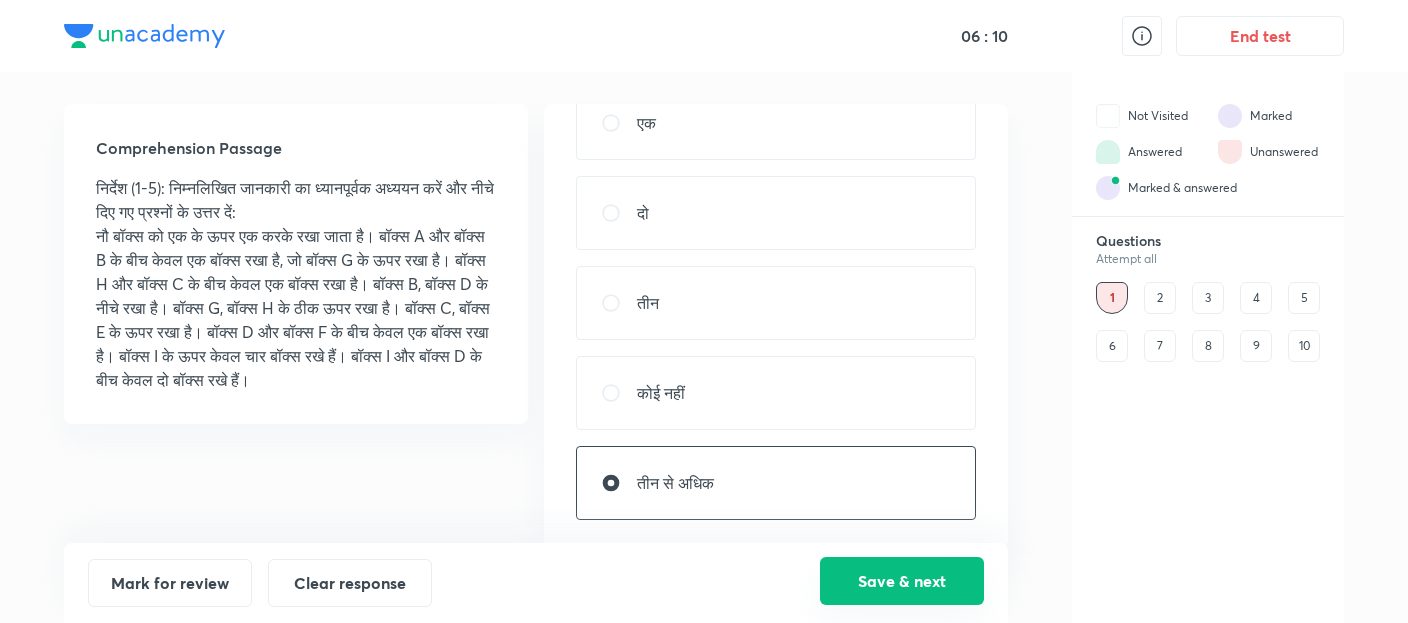 click on "Save & next" at bounding box center [902, 581] 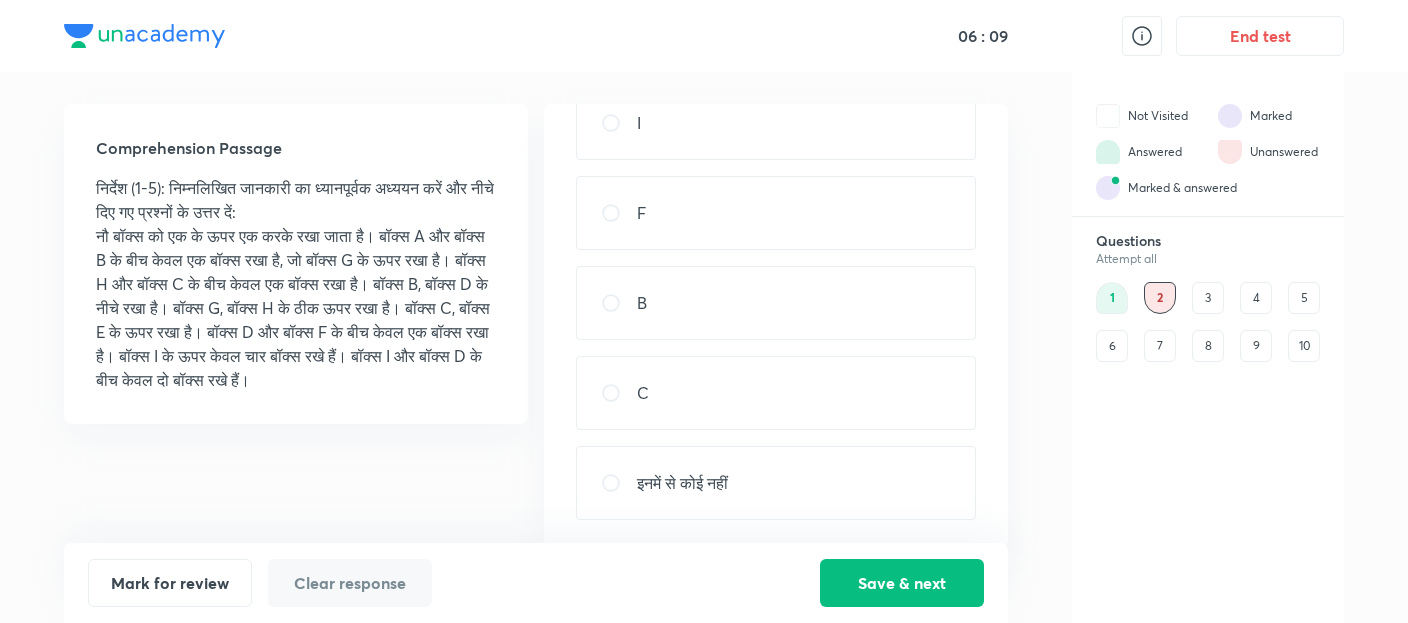 click on "Q2 + 1 - 0.25 Hindi Report निम्नलिखित में से कौन सा बॉक्स G के ठीक ऊपर रखा है? I F B C इनमें से कोई नहीं" at bounding box center [776, 326] 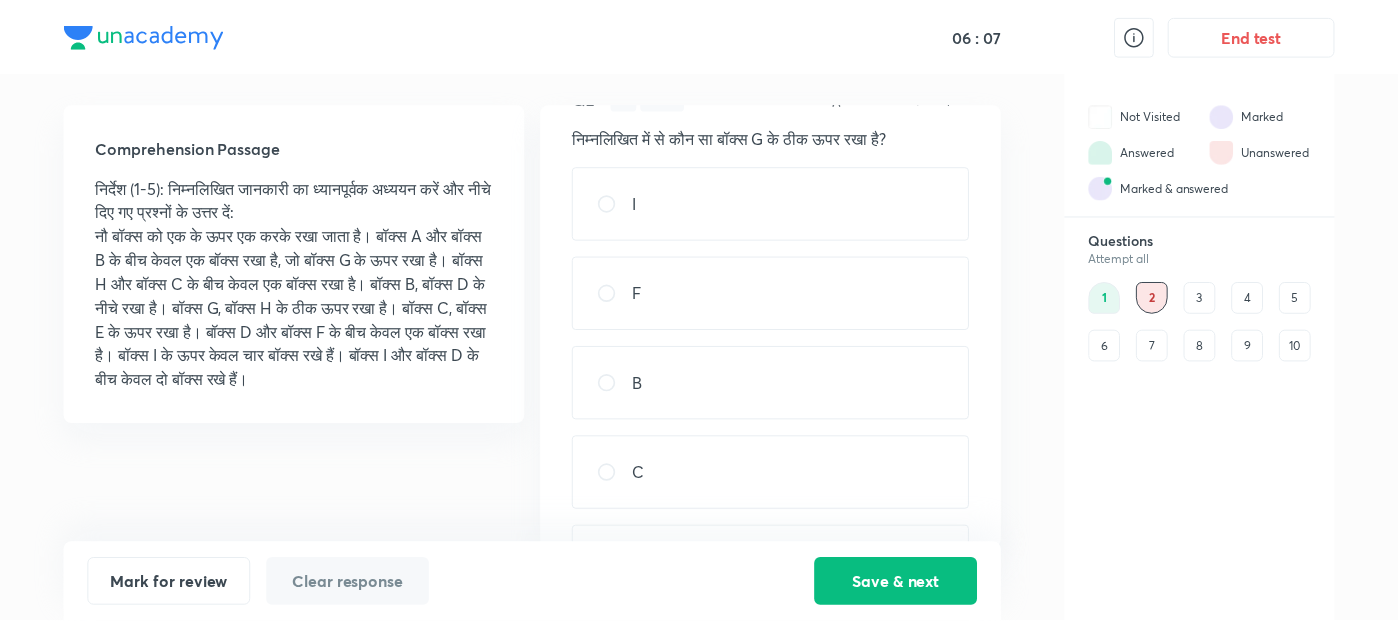 scroll, scrollTop: 0, scrollLeft: 0, axis: both 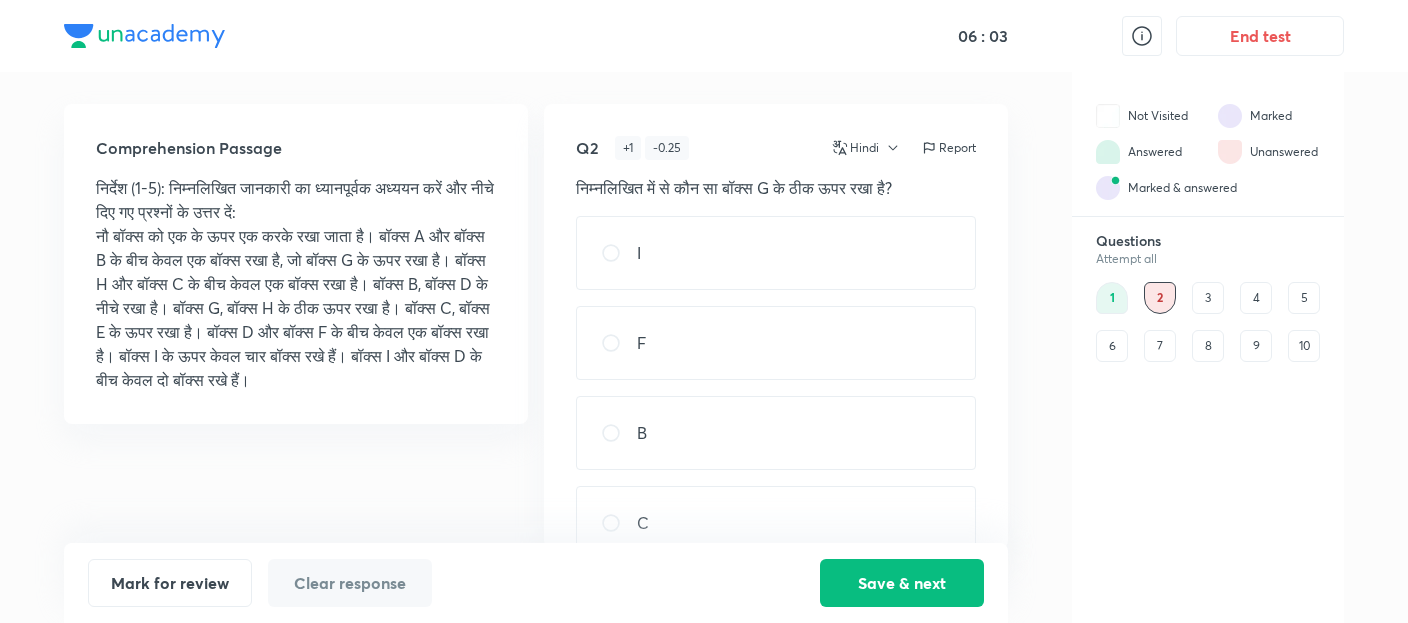 click on "C" at bounding box center (776, 523) 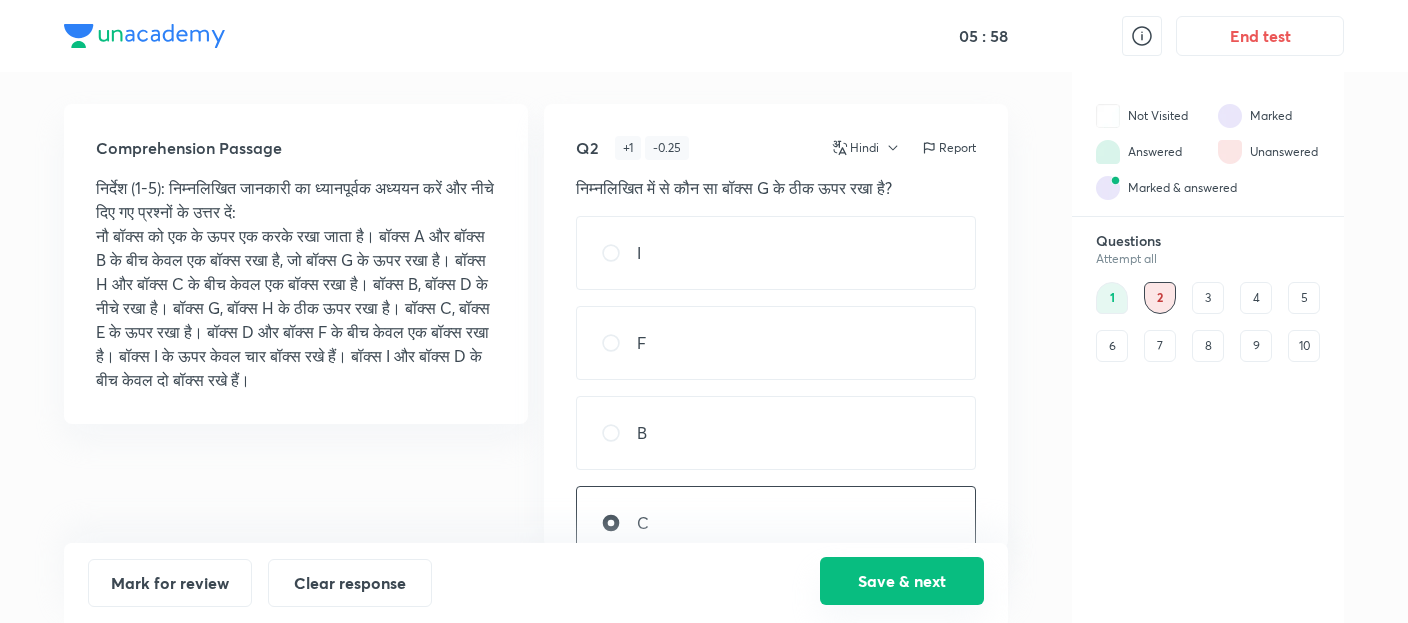 click on "Save & next" at bounding box center (902, 581) 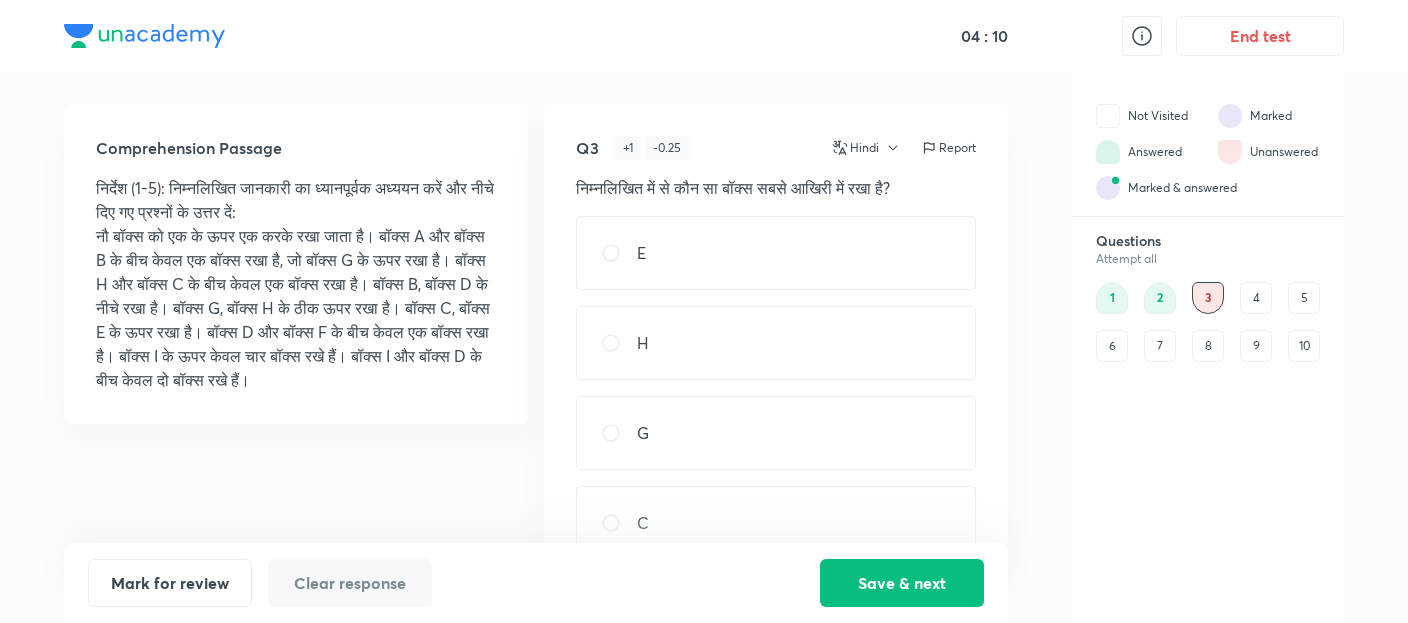 click on "1" at bounding box center (1112, 298) 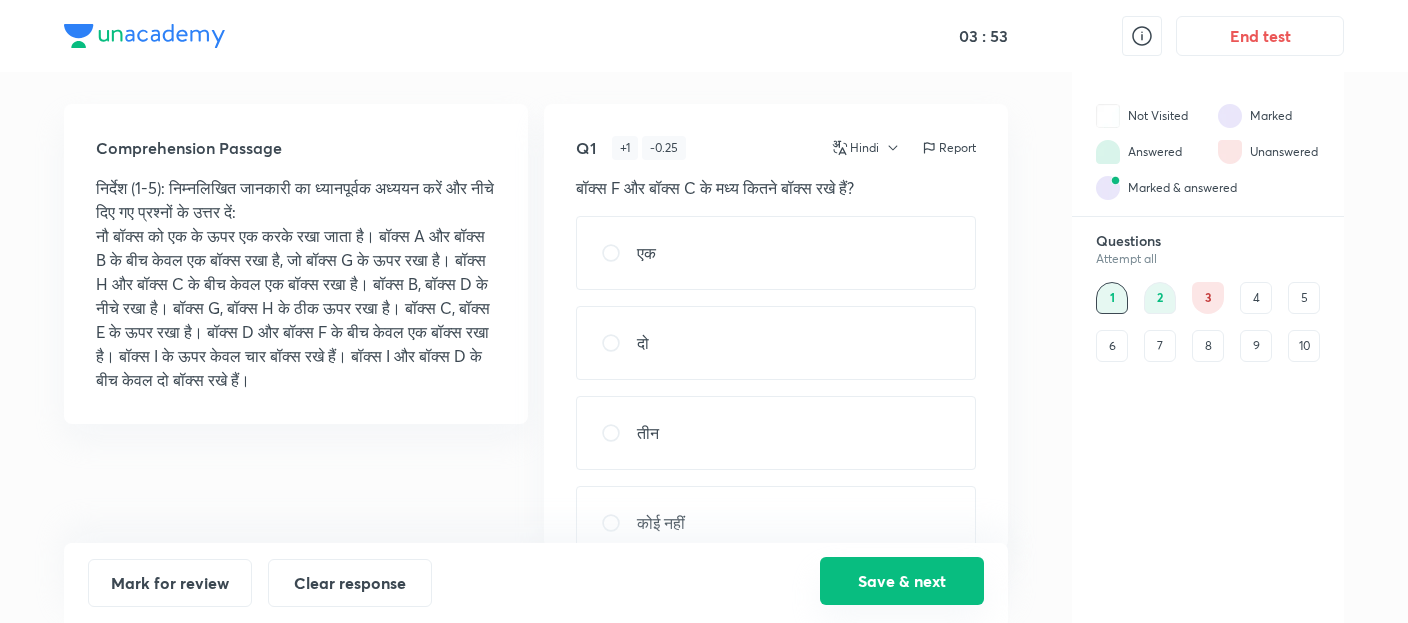 click on "Save & next" at bounding box center [902, 581] 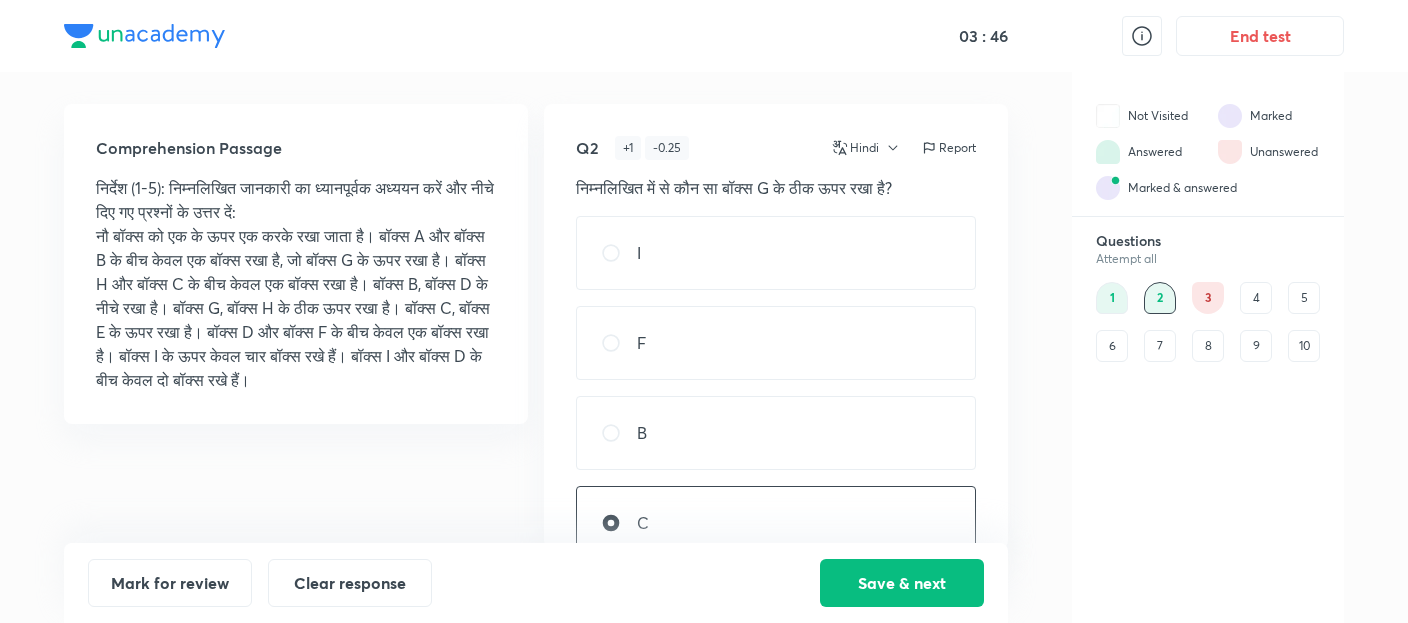 click on "I" at bounding box center (776, 253) 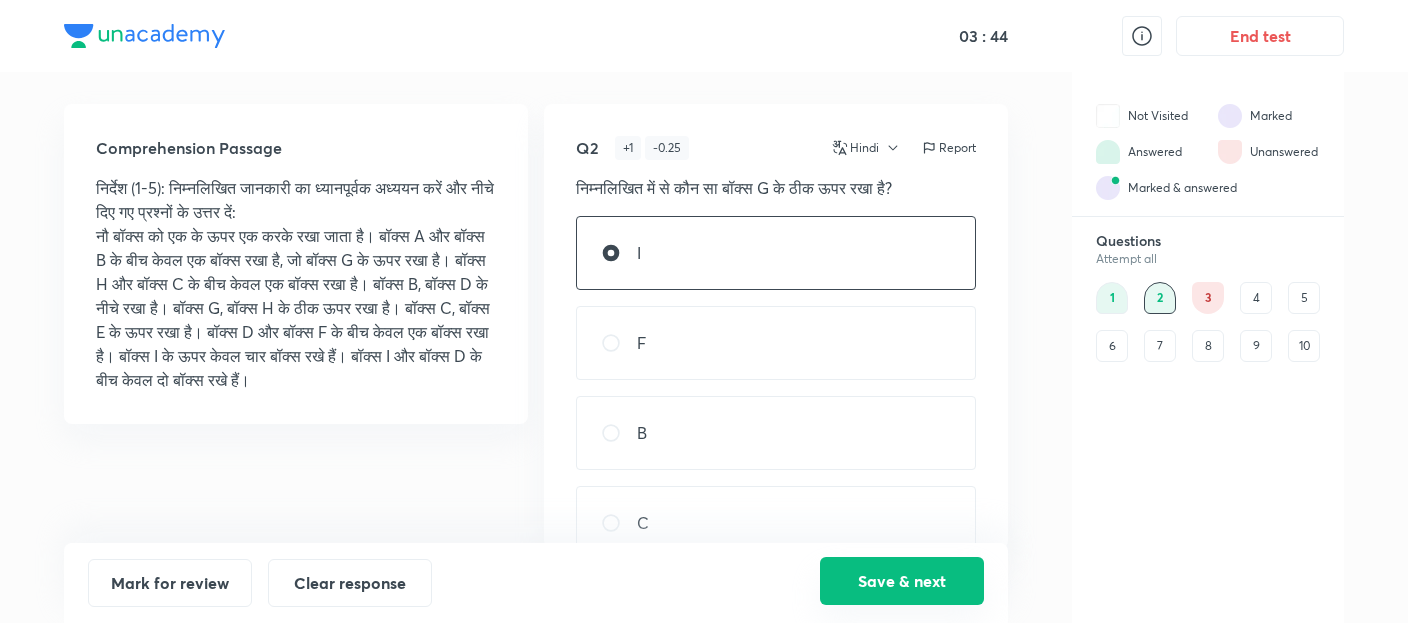 click on "Save & next" at bounding box center [902, 581] 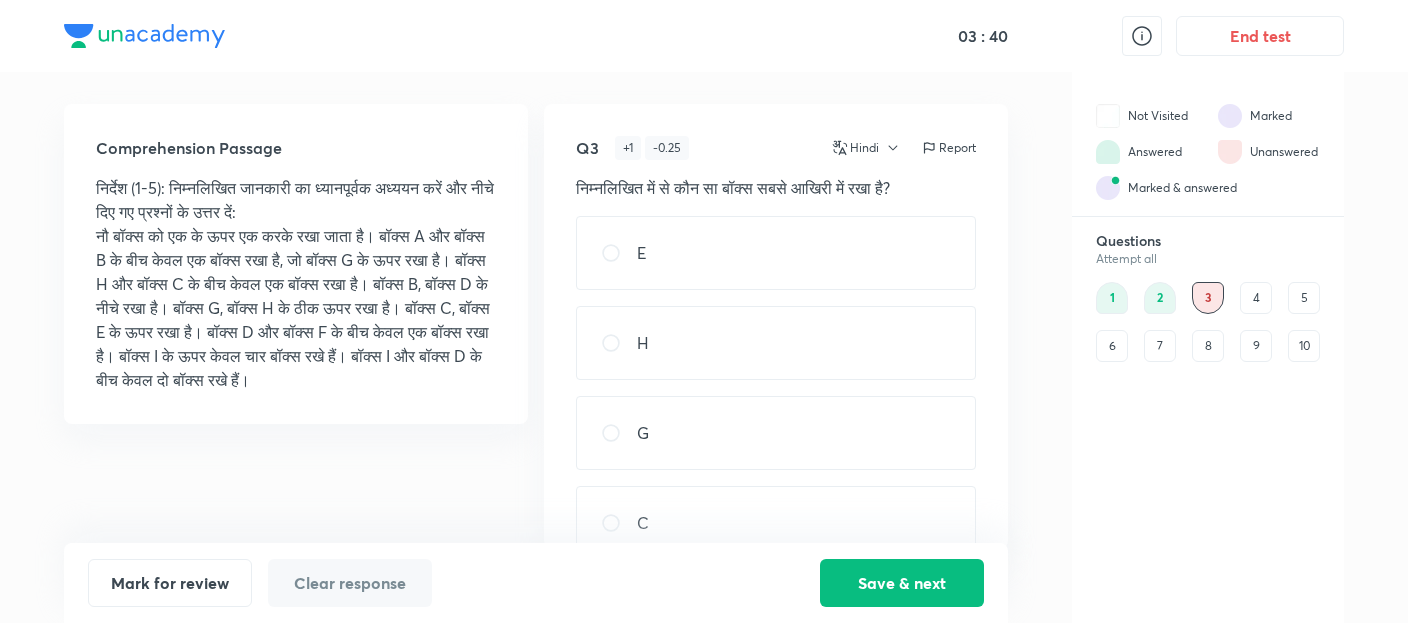 click on "C" at bounding box center (776, 523) 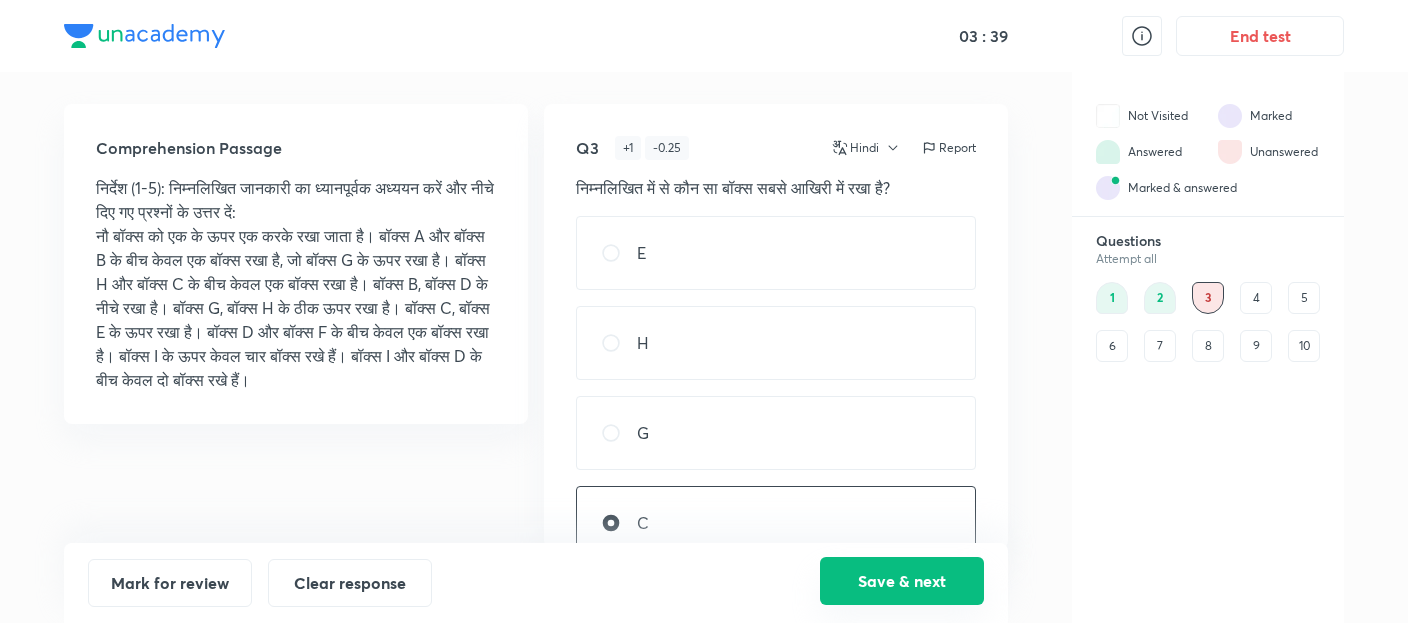 click on "Save & next" at bounding box center (902, 581) 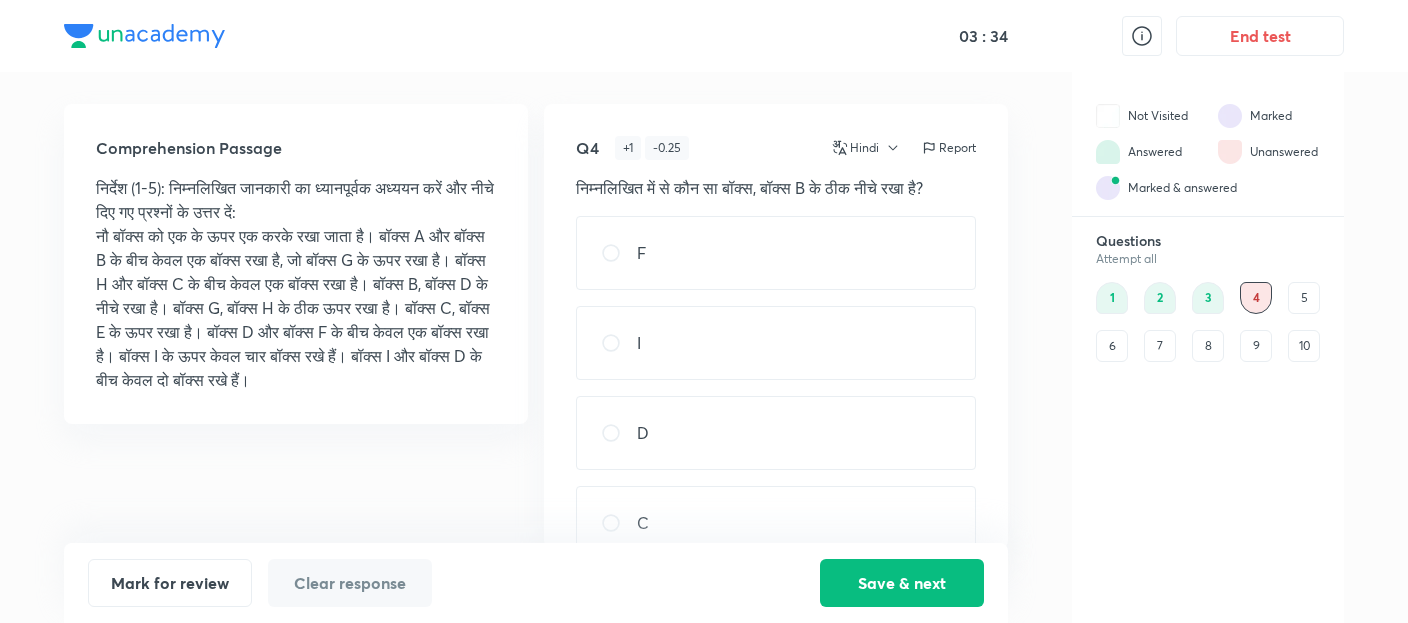 click on "F" at bounding box center (776, 253) 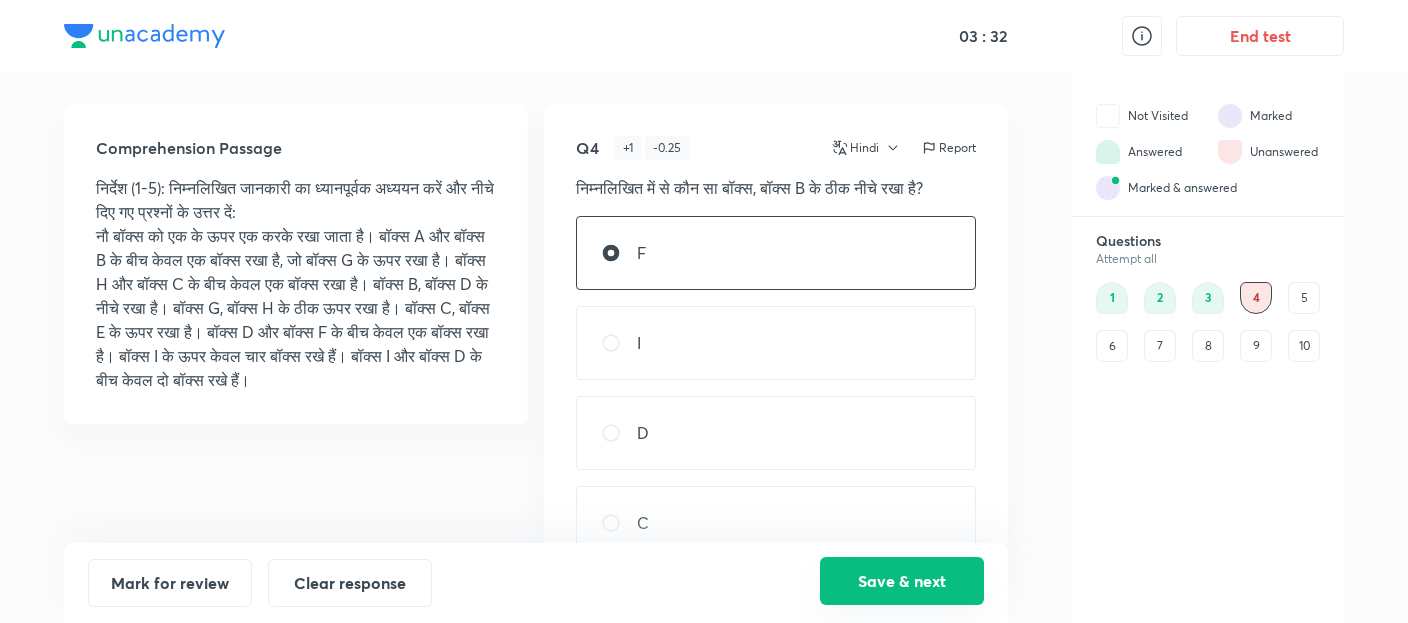 click on "Save & next" at bounding box center [902, 581] 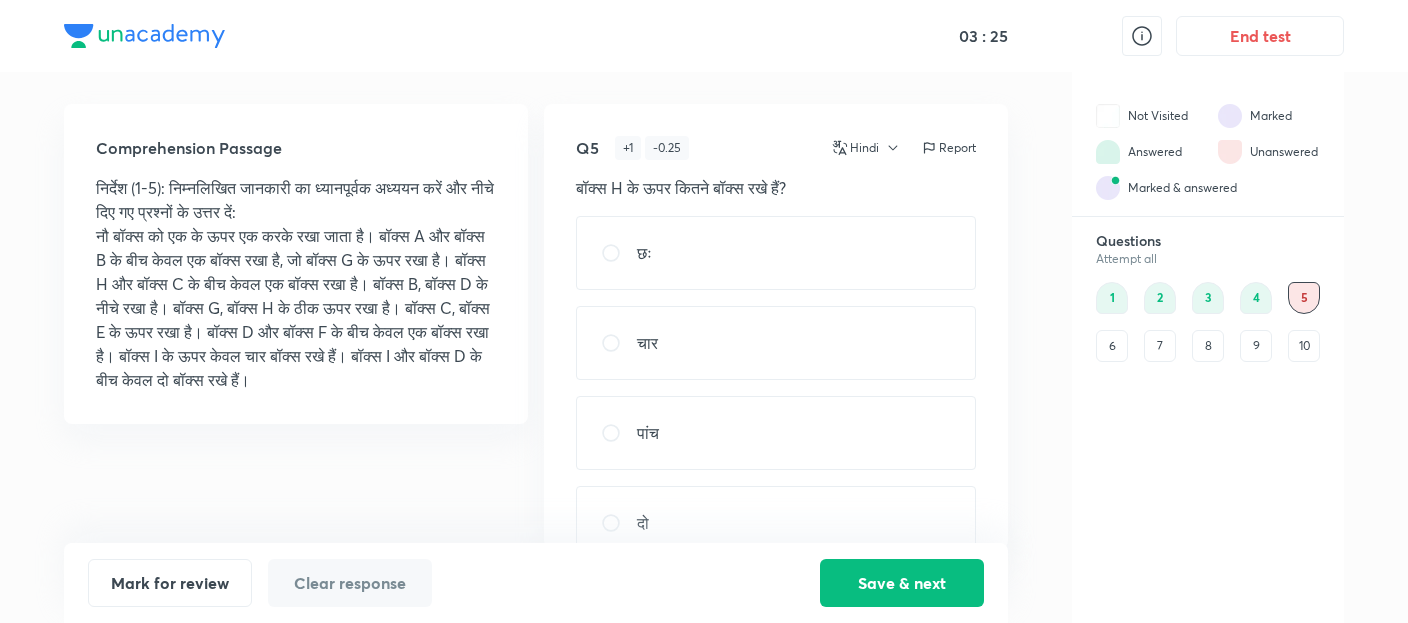 click on "छः" at bounding box center [776, 253] 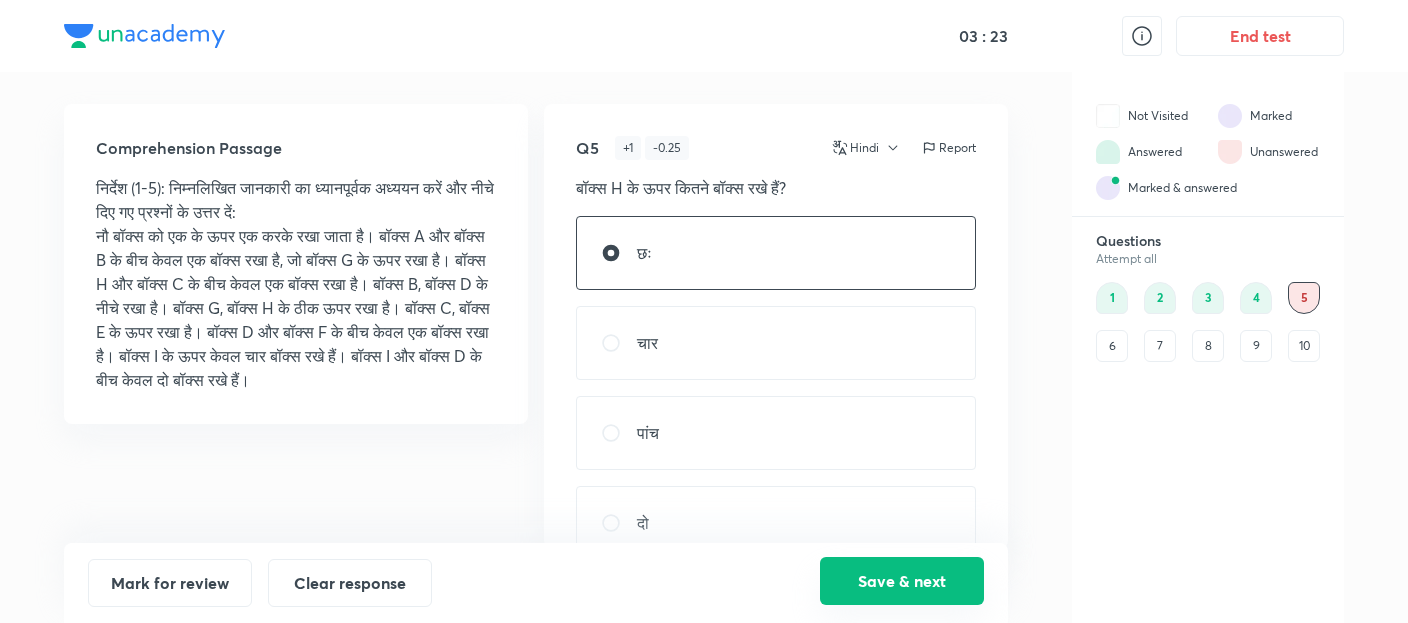 click on "Save & next" at bounding box center (902, 581) 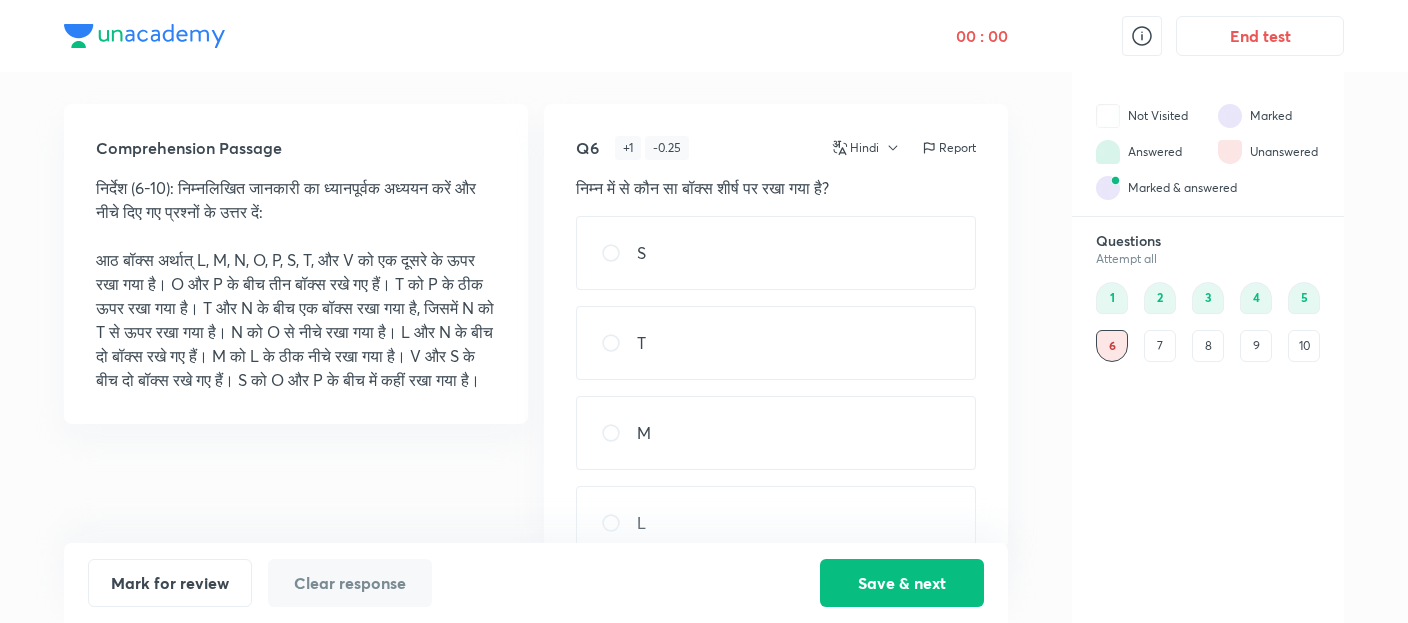 click on "L" at bounding box center (776, 523) 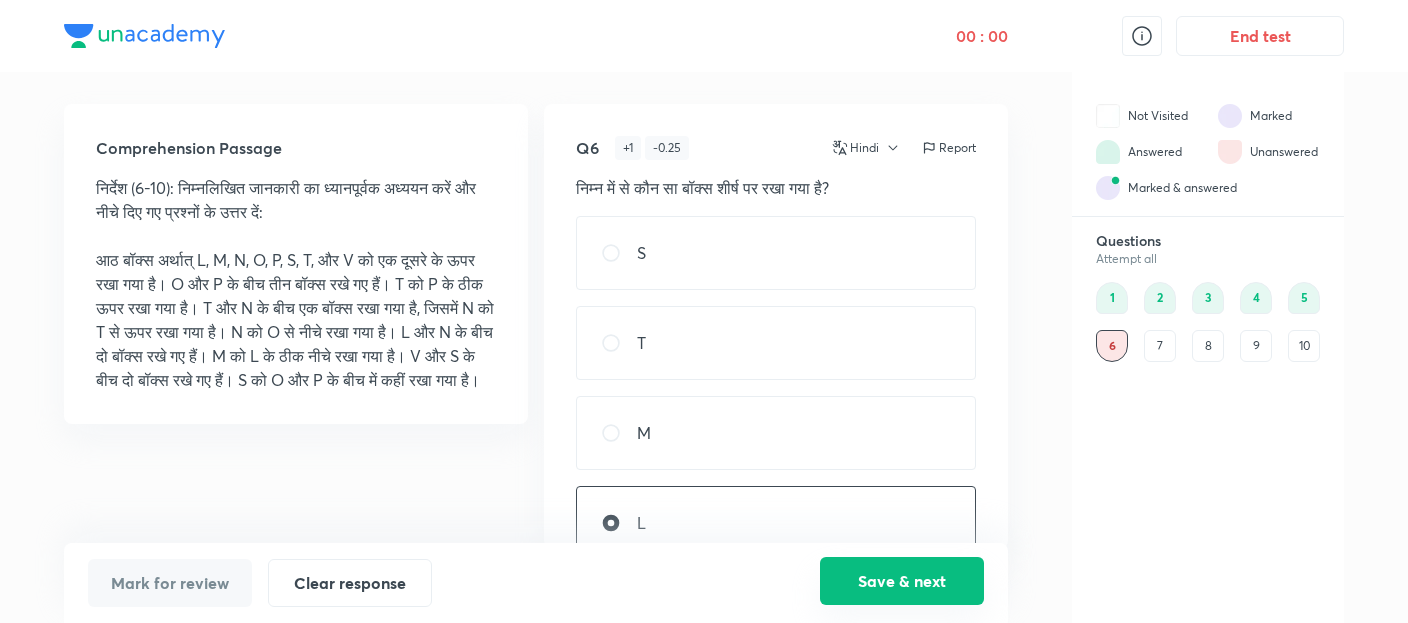 click on "Save & next" at bounding box center (902, 581) 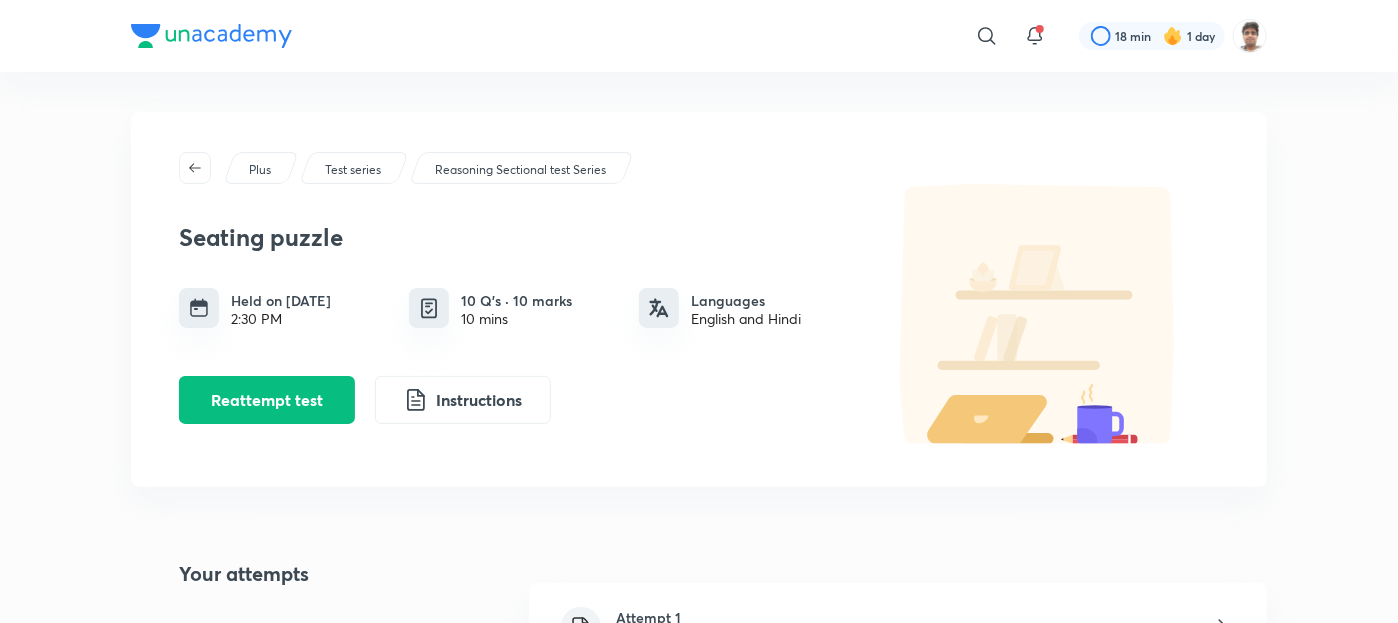 click on "Plus Test series Reasoning Sectional test Series Seating puzzle Held on [DATE] 2:30 PM 10 Q’s · 10 marks 10 mins Languages English and Hindi Reattempt test Instructions" at bounding box center [699, 299] 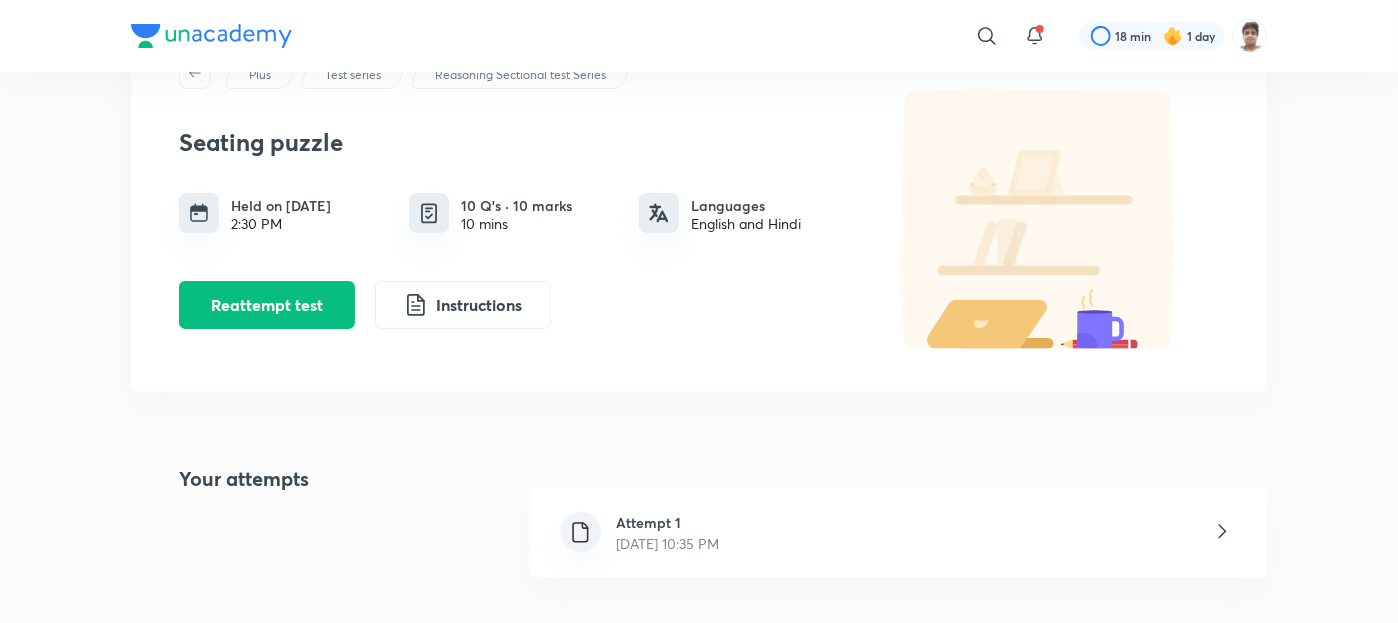 scroll, scrollTop: 120, scrollLeft: 0, axis: vertical 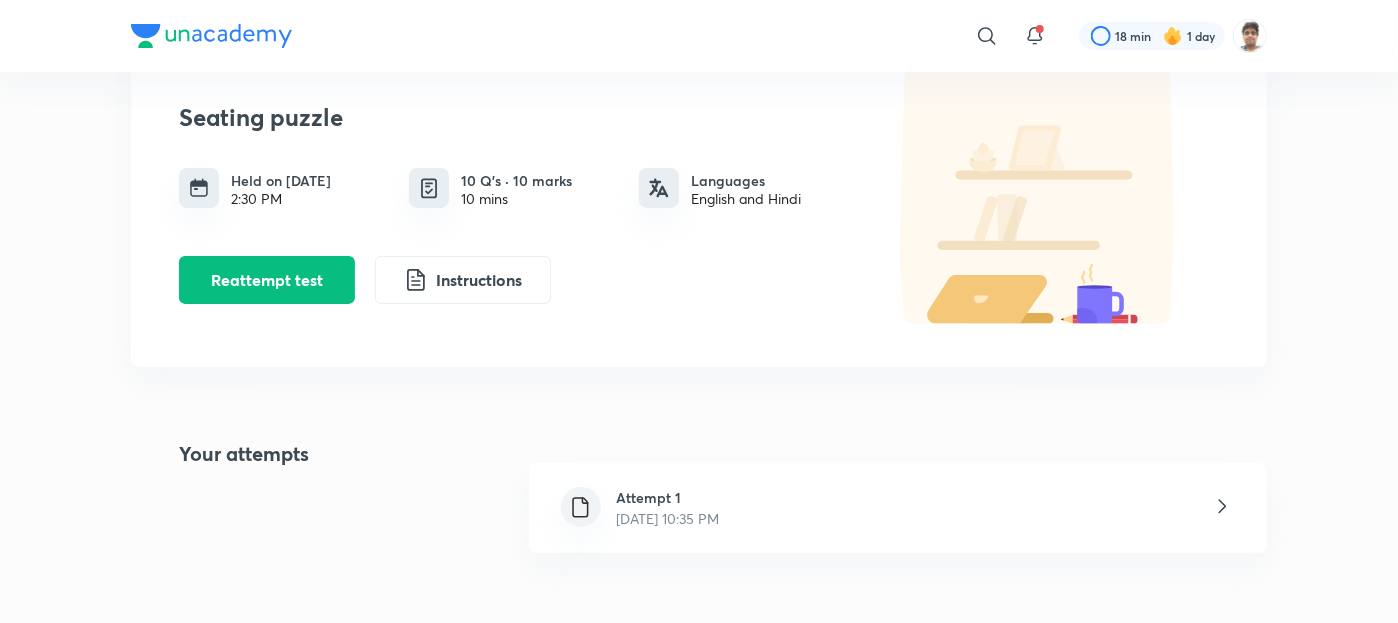 click on "Attempt 1 [DATE] 10:35 PM" at bounding box center (898, 508) 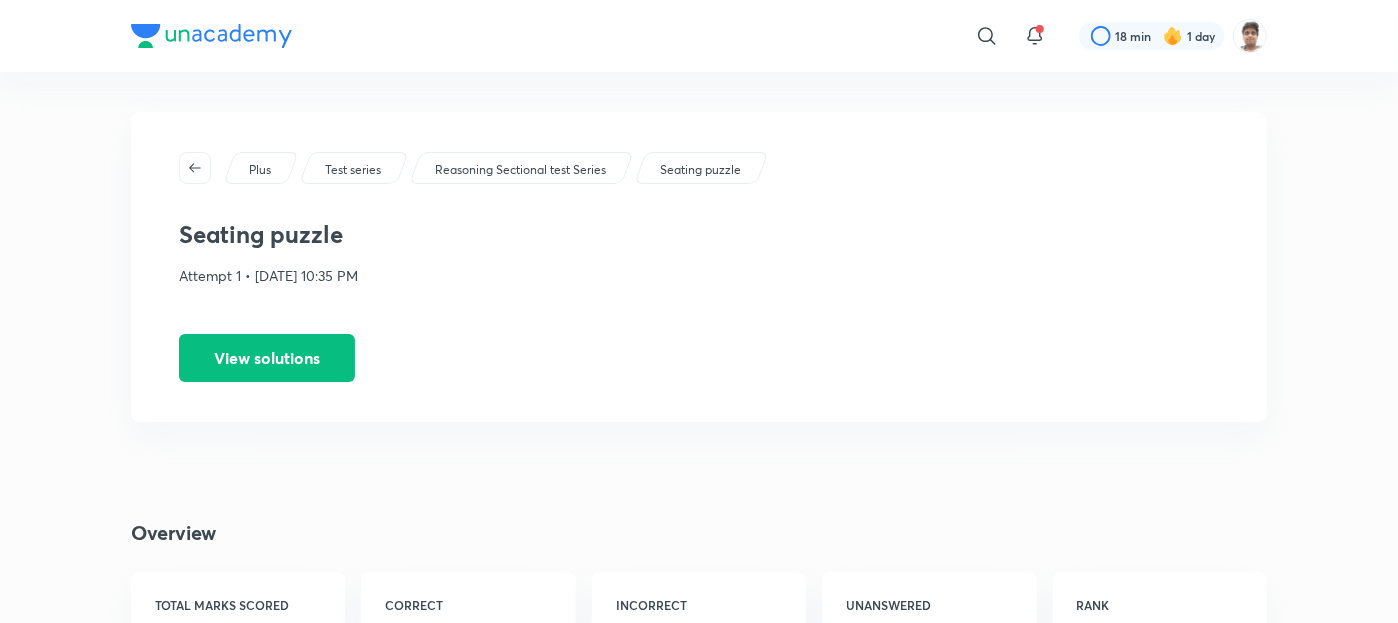 click on "Plus Test series Reasoning Sectional test Series Seating puzzle Seating puzzle Attempt 1 • [DATE] 10:35 PM View solutions Overview TOTAL MARKS SCORED CORRECT INCORRECT UNANSWERED RANK Stats You Score Percentile Marks Gained Marks Lost Unanswered Marks Accuracy Others Score Percentile Marks Gained Marks Lost Unanswered Marks Accuracy Topper Score Percentile Marks Gained Marks Lost Unanswered Marks Accuracy Maximum Marks Gained Marks Lost Unanswered Marks Time taken Sectional comparison" at bounding box center [699, 1204] 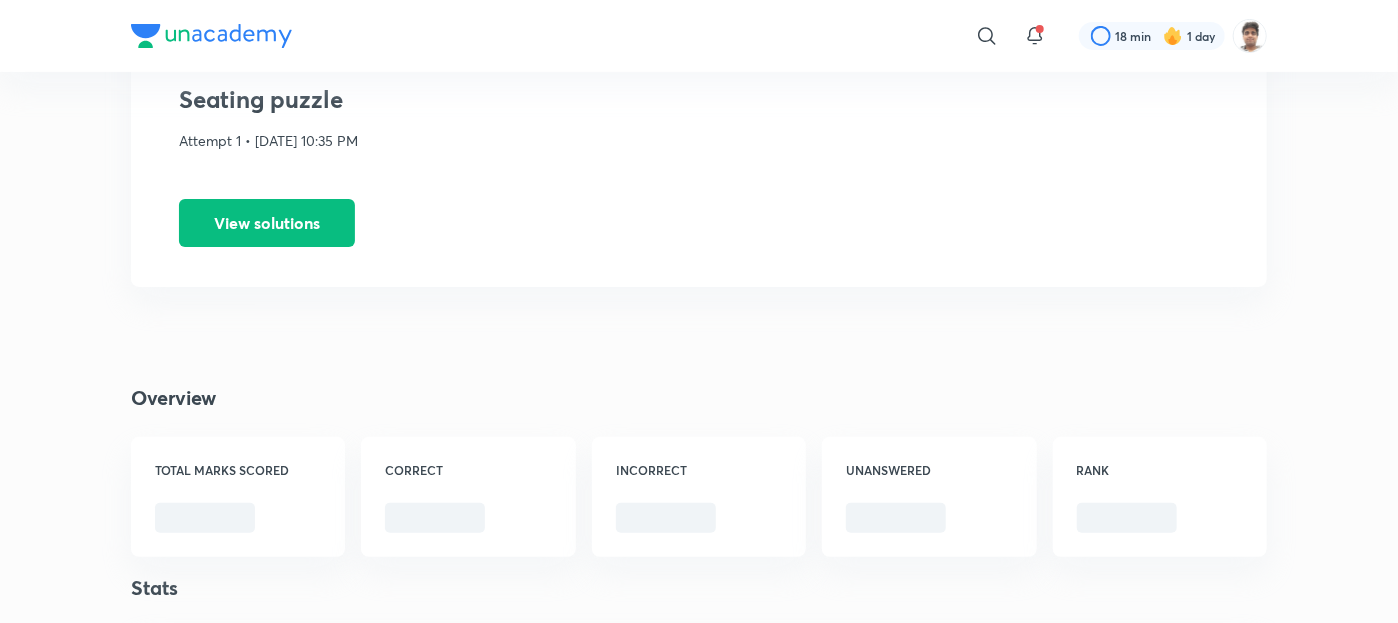 scroll, scrollTop: 160, scrollLeft: 0, axis: vertical 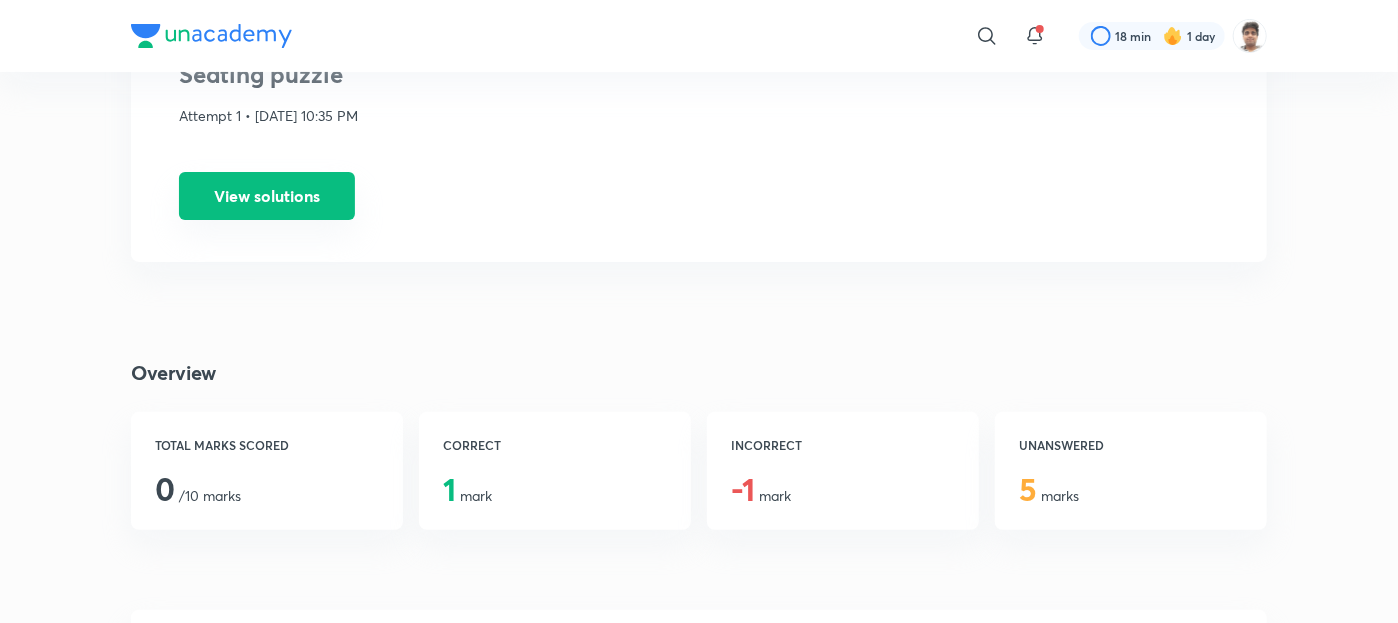 click on "View solutions" at bounding box center [267, 196] 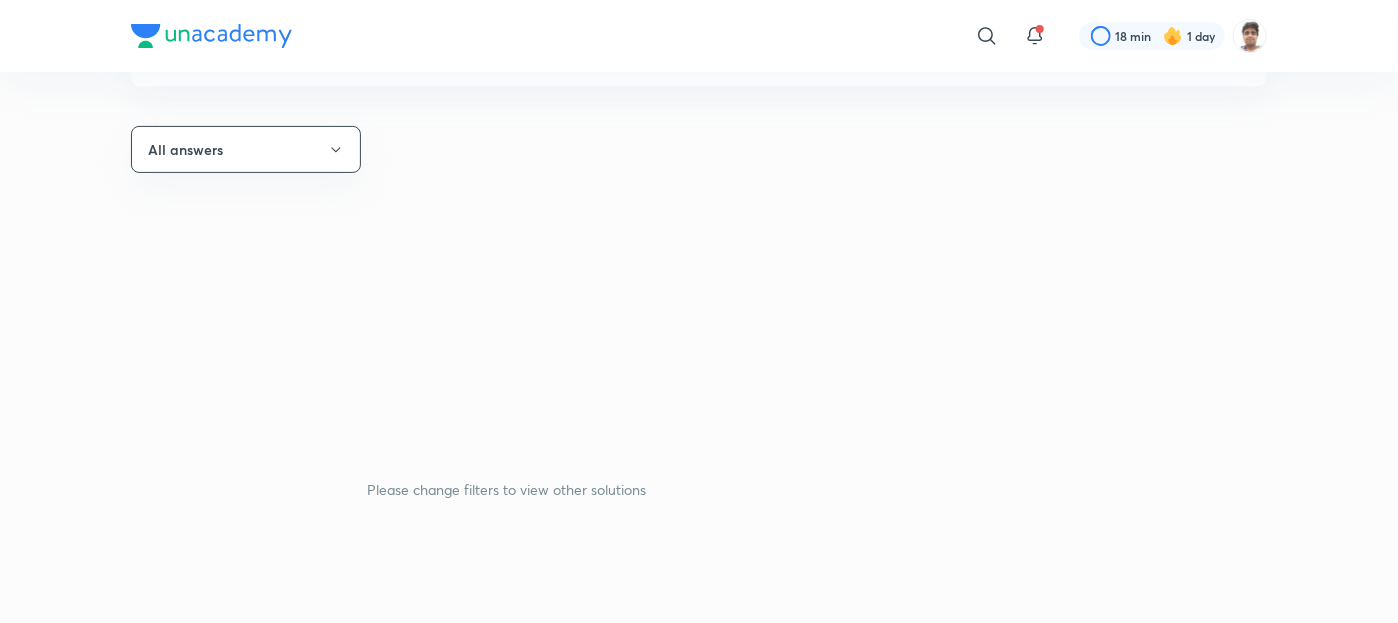 scroll, scrollTop: 0, scrollLeft: 0, axis: both 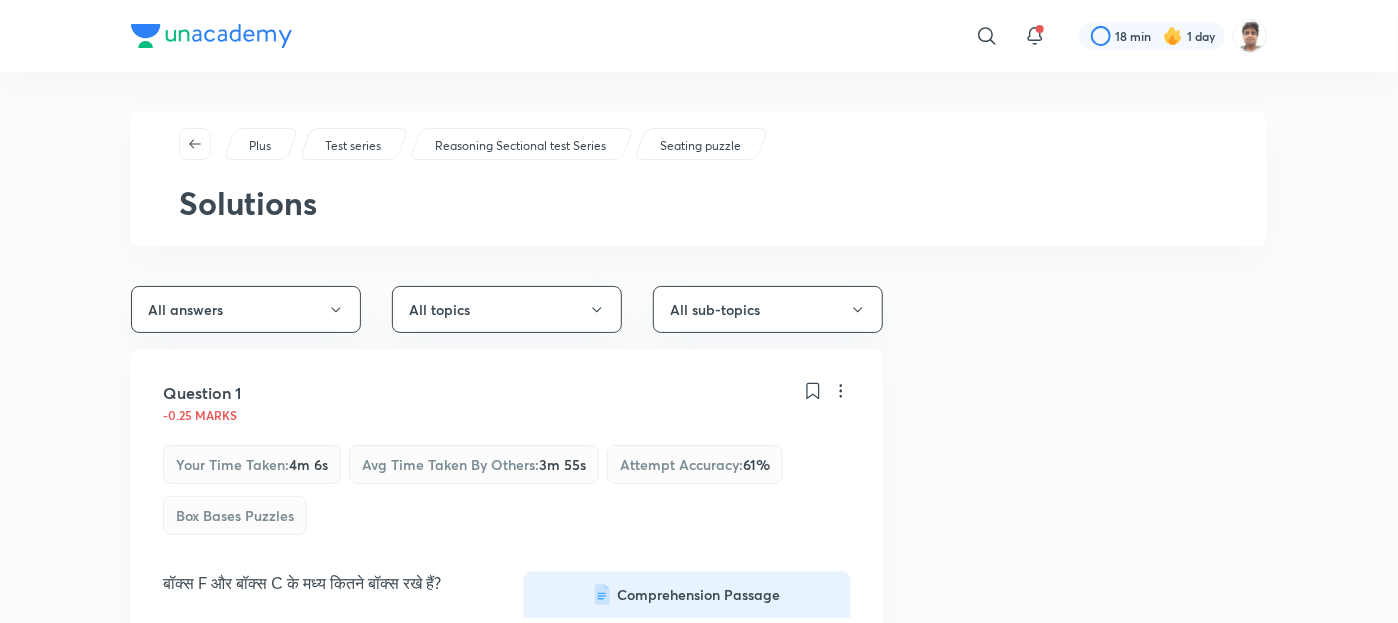 click on "​ 18 min 1 day Plus Test series Reasoning Sectional test Series Seating puzzle Solutions All answers All topics All sub-topics Question 1 -0.25 marks Your time taken :  4m 6s Avg time taken by others :  3m 55s Attempt accuracy :  61 % Box Bases Puzzles बॉक्स F और बॉक्स C के मध्य कितने बॉक्स रखे हैं? Comprehension Passage निर्देश (1-5): निम्नलिखित जानकारी का ध्यानपूर्वक अध्ययन करें और नीचे दिए गए प्रश्नों के उत्तर दें: एक Correct answer दो तीन कोई नहीं तीन से अधिक  Incorrect Solution View Question 2 -0.25 marks Your time taken :  19s Avg time taken by others :  11s Attempt accuracy :  63 % Box Based Puzzles निम्नलिखित में से कौन सा बॉक्स G के ठीक ऊपर रखा है? I Incorrect F" at bounding box center [699, 5714] 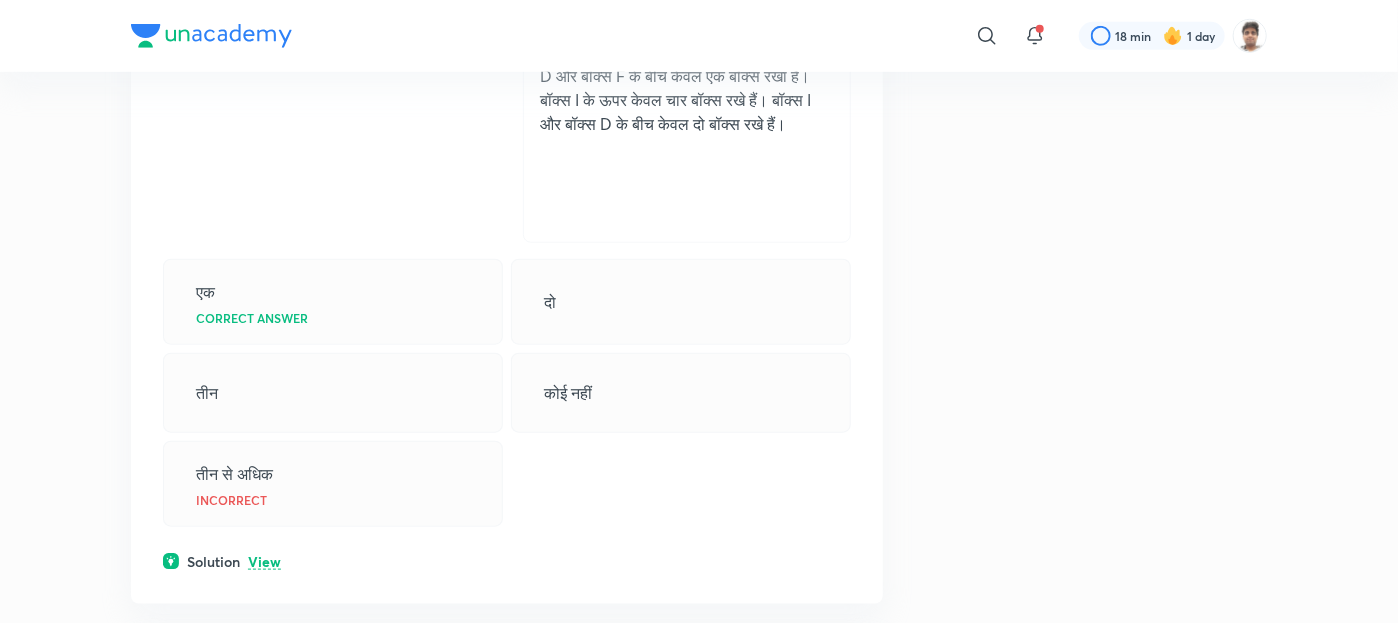 scroll, scrollTop: 880, scrollLeft: 0, axis: vertical 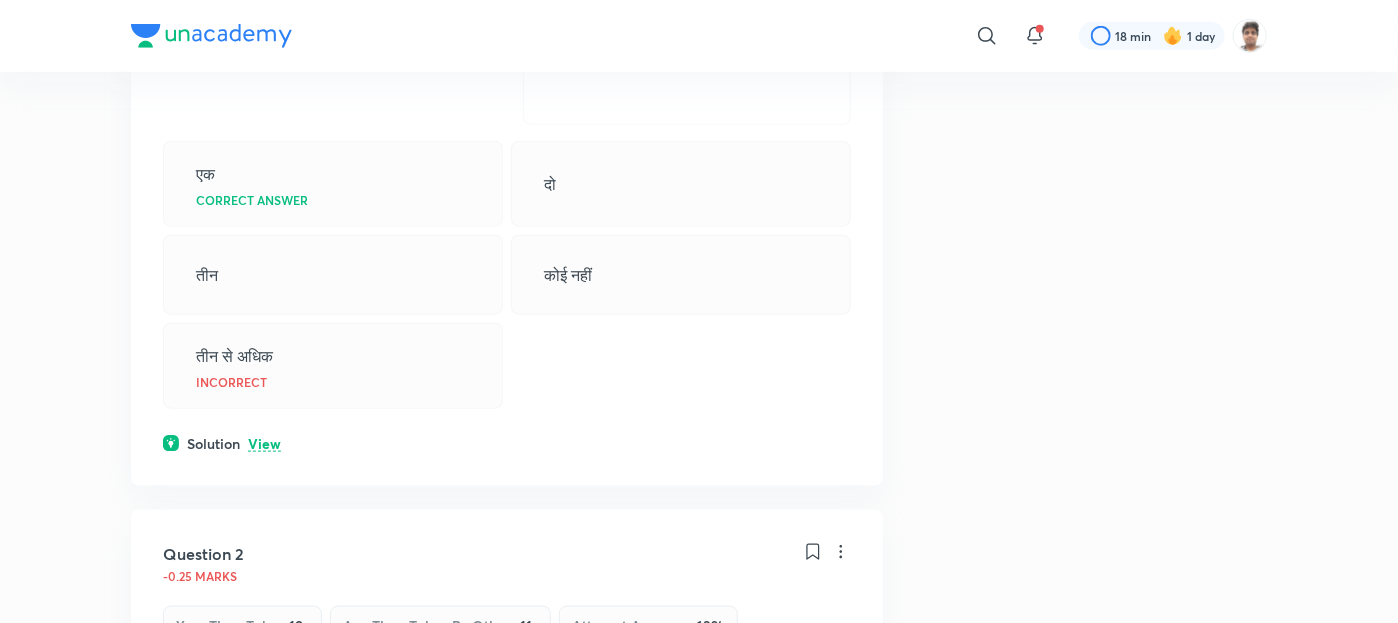 click on "View" at bounding box center [264, 444] 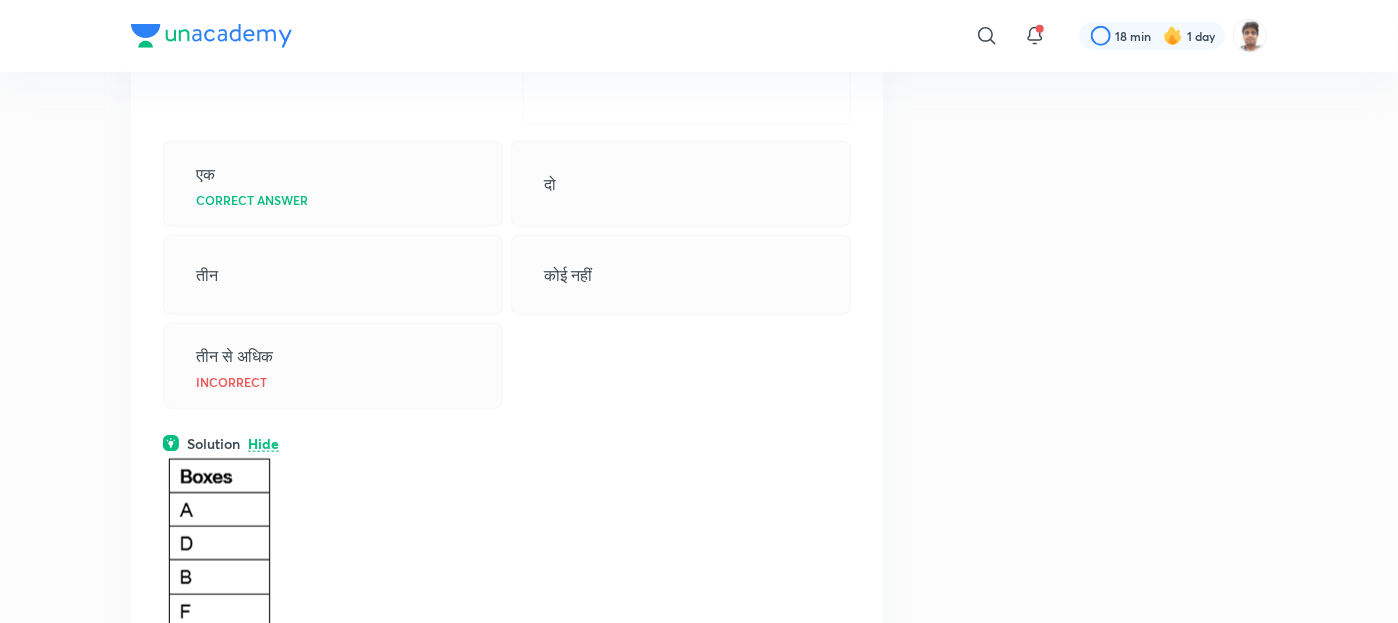 click on "Question 1 -0.25 marks Your time taken :  4m 6s Avg time taken by others :  3m 55s Attempt accuracy :  61 % Box Bases Puzzles बॉक्स F और बॉक्स C के मध्य कितने बॉक्स रखे हैं? Comprehension Passage निर्देश (1-5): निम्नलिखित जानकारी का ध्यानपूर्वक अध्ययन करें और नीचे दिए गए प्रश्नों के उत्तर दें: एक Correct answer दो तीन कोई नहीं तीन से अधिक  Incorrect Solution Hide इस प्रकार, सही उत्तर विकल्प A है।" at bounding box center (507, 181) 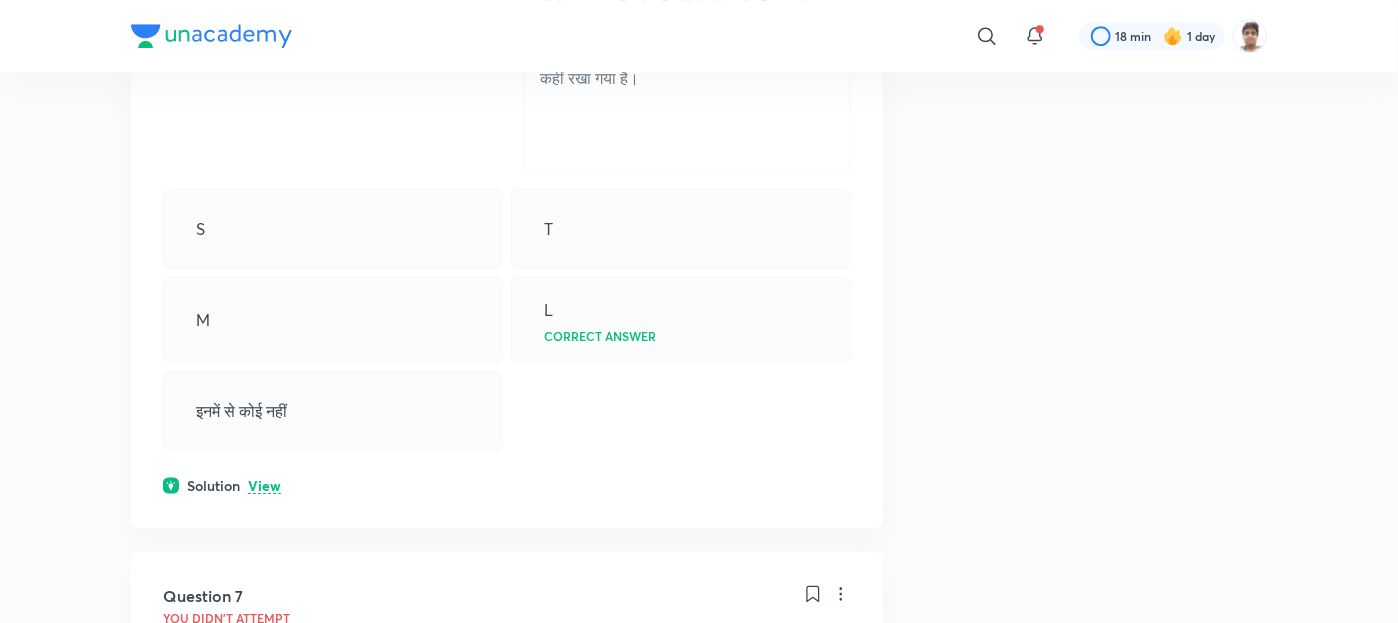 scroll, scrollTop: 6440, scrollLeft: 0, axis: vertical 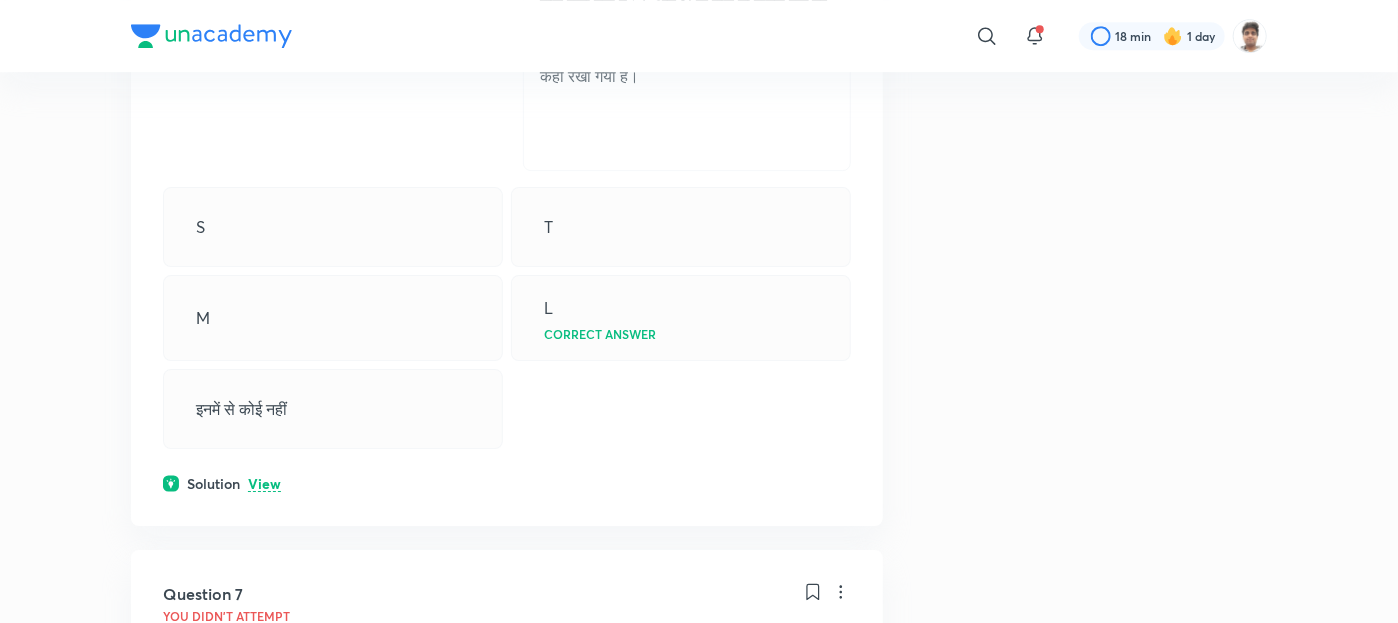 click on "View" at bounding box center [264, 484] 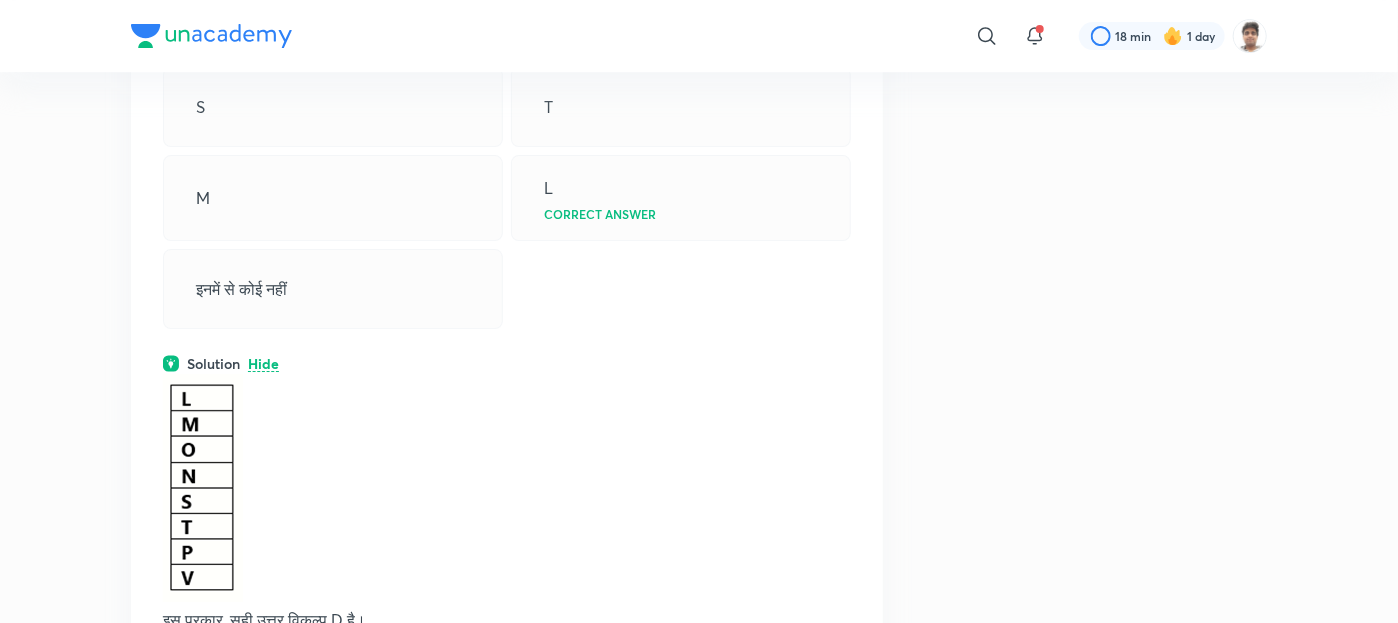 scroll, scrollTop: 6600, scrollLeft: 0, axis: vertical 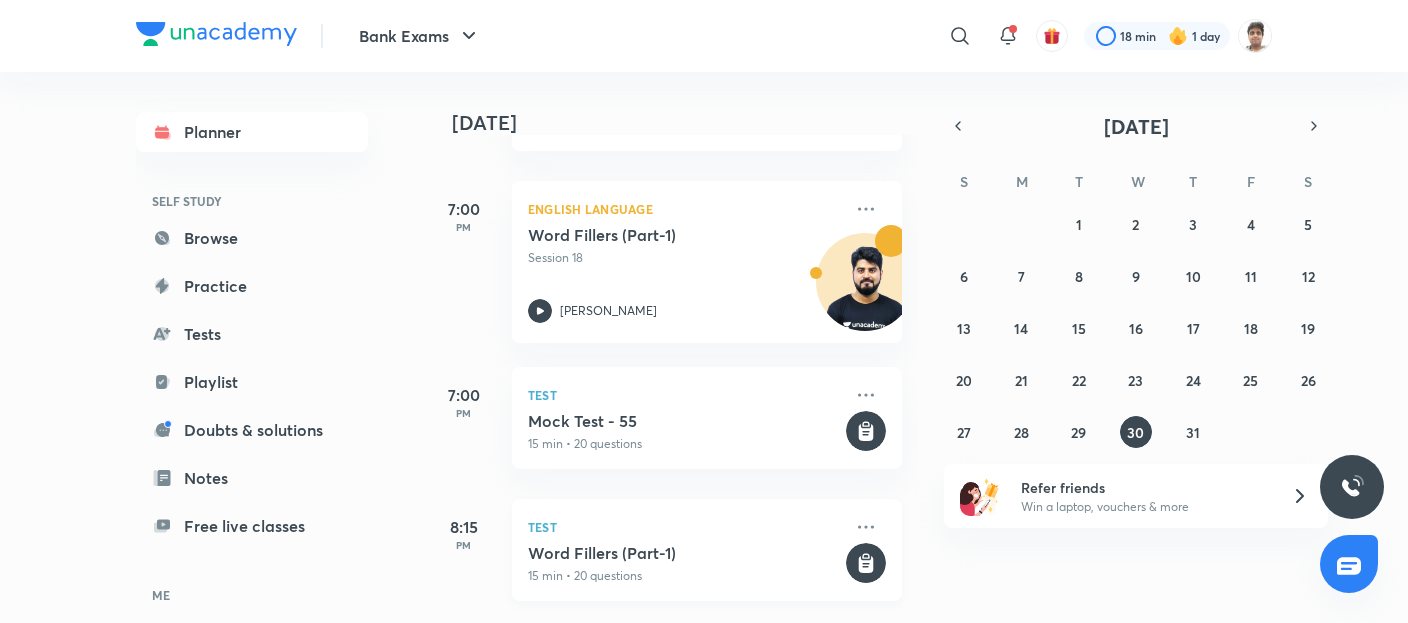 click on "15 min • 20 questions" at bounding box center [685, 576] 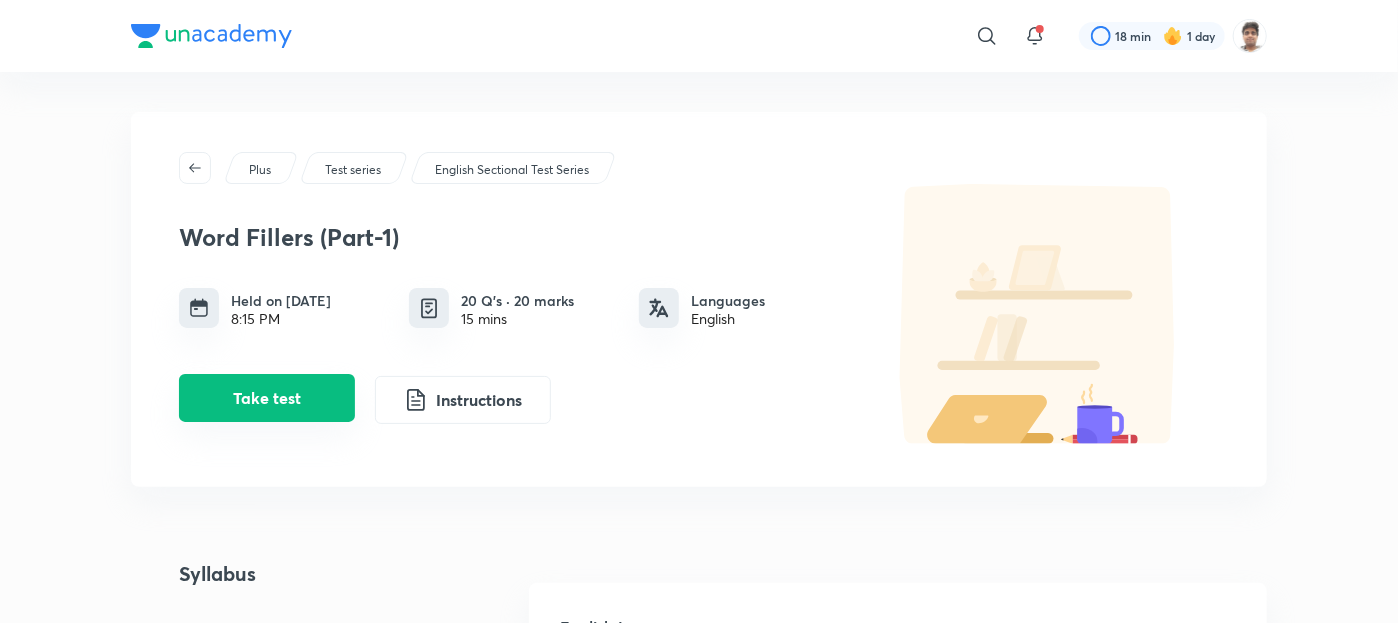 click on "Take test" at bounding box center [267, 398] 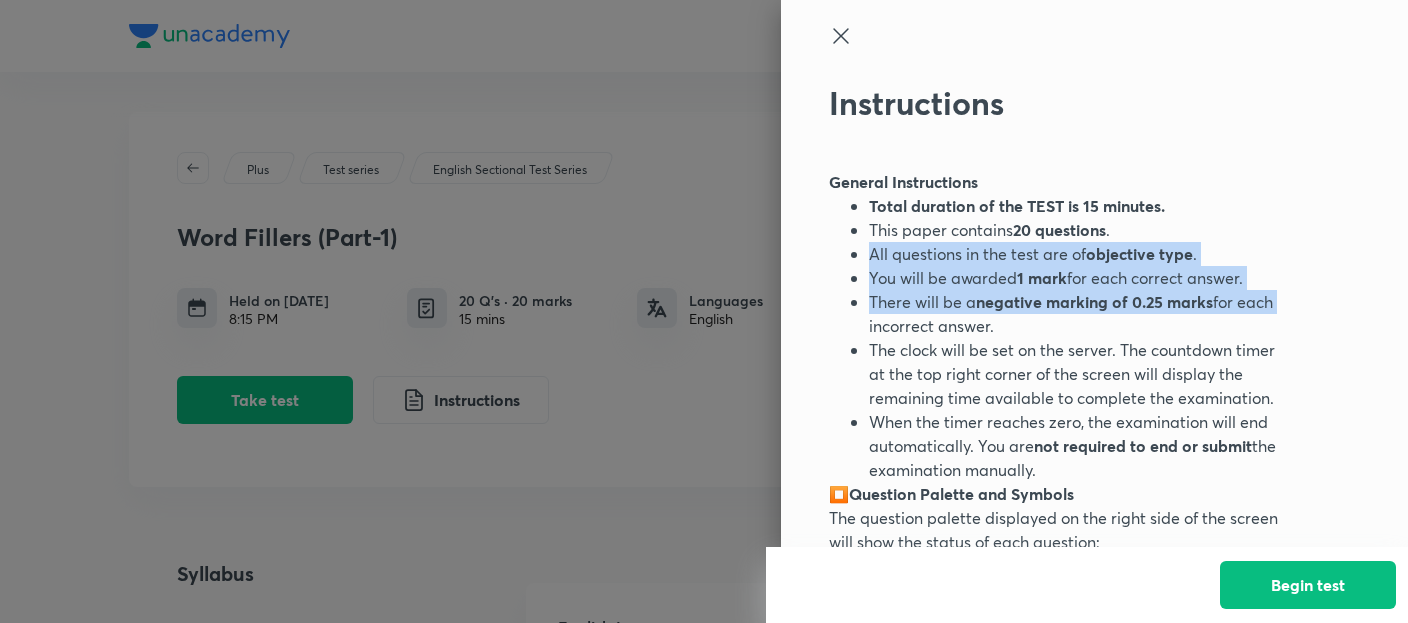 drag, startPoint x: 1284, startPoint y: 225, endPoint x: 1271, endPoint y: 303, distance: 79.07591 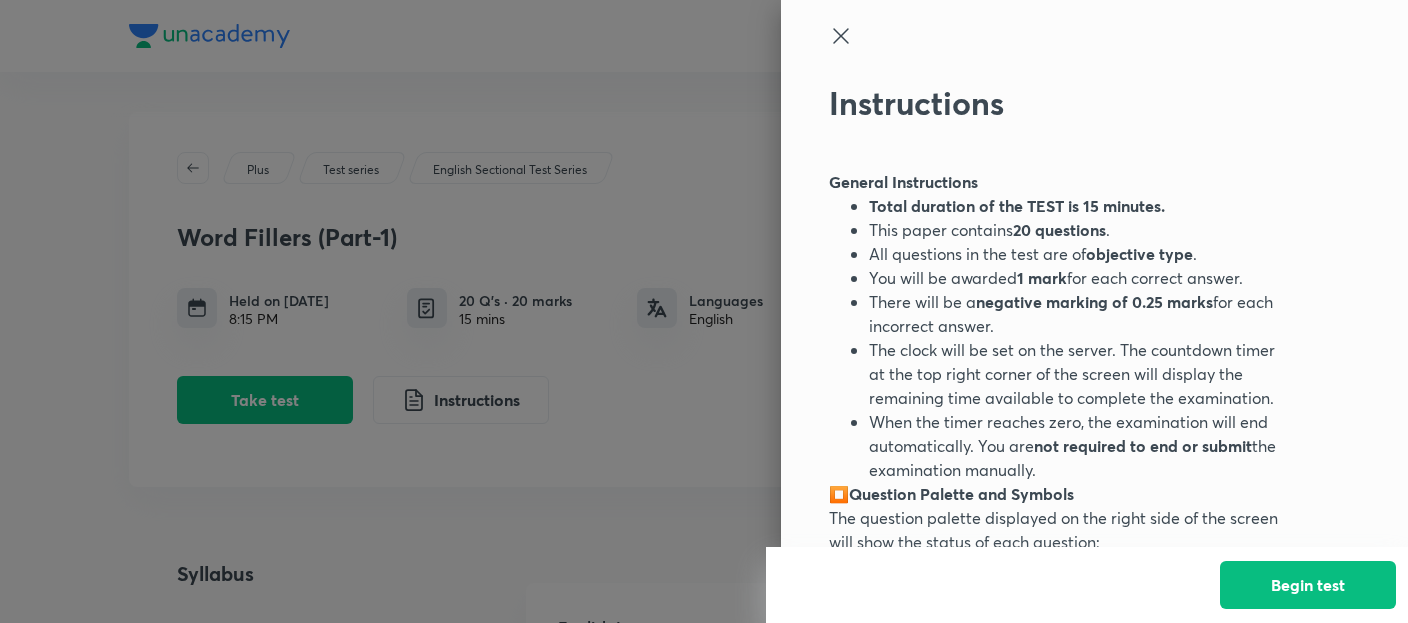 click on "The clock will be set on the server. The countdown timer at the top right corner of the screen will display the remaining time available to complete the examination." at bounding box center (1081, 374) 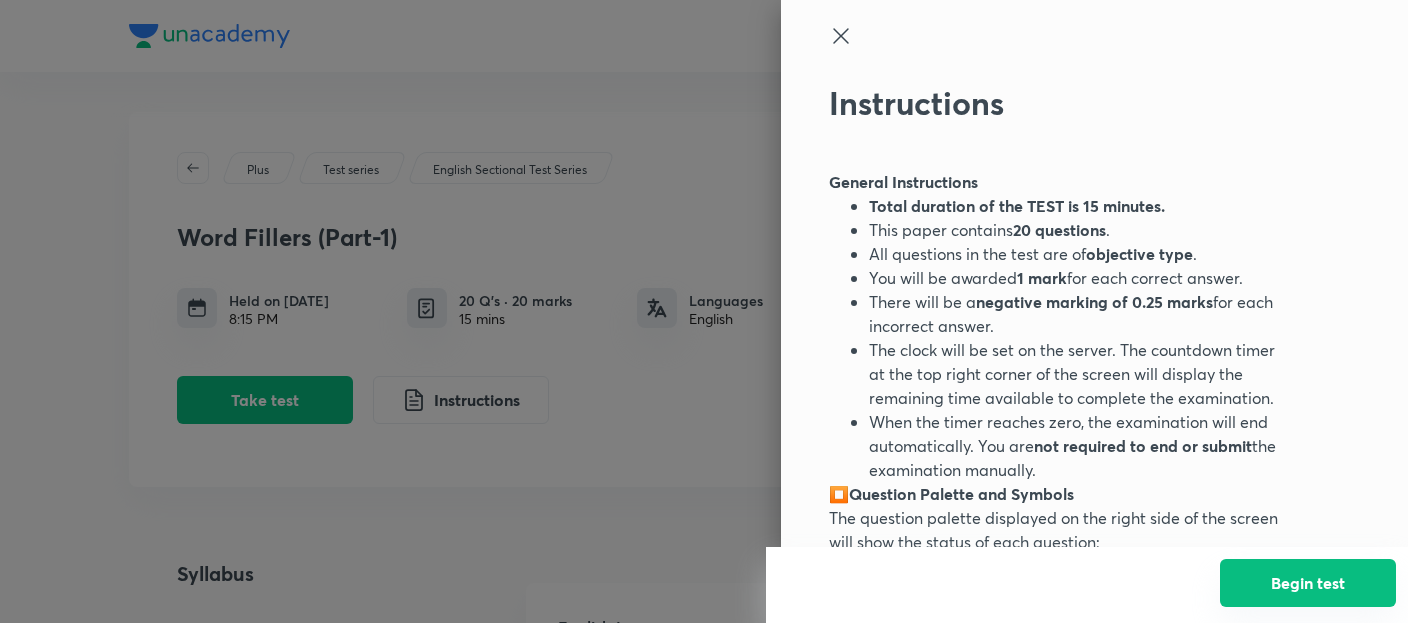 click on "Begin test" at bounding box center [1308, 583] 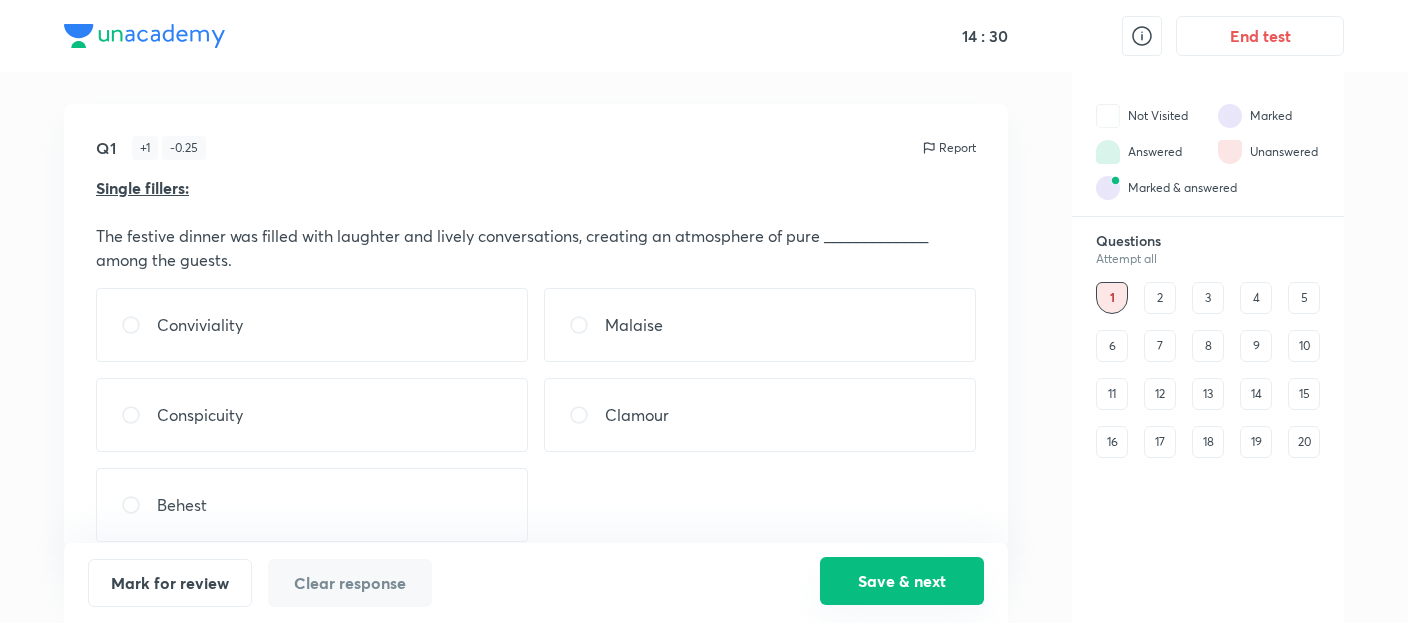 click on "Save & next" at bounding box center [902, 581] 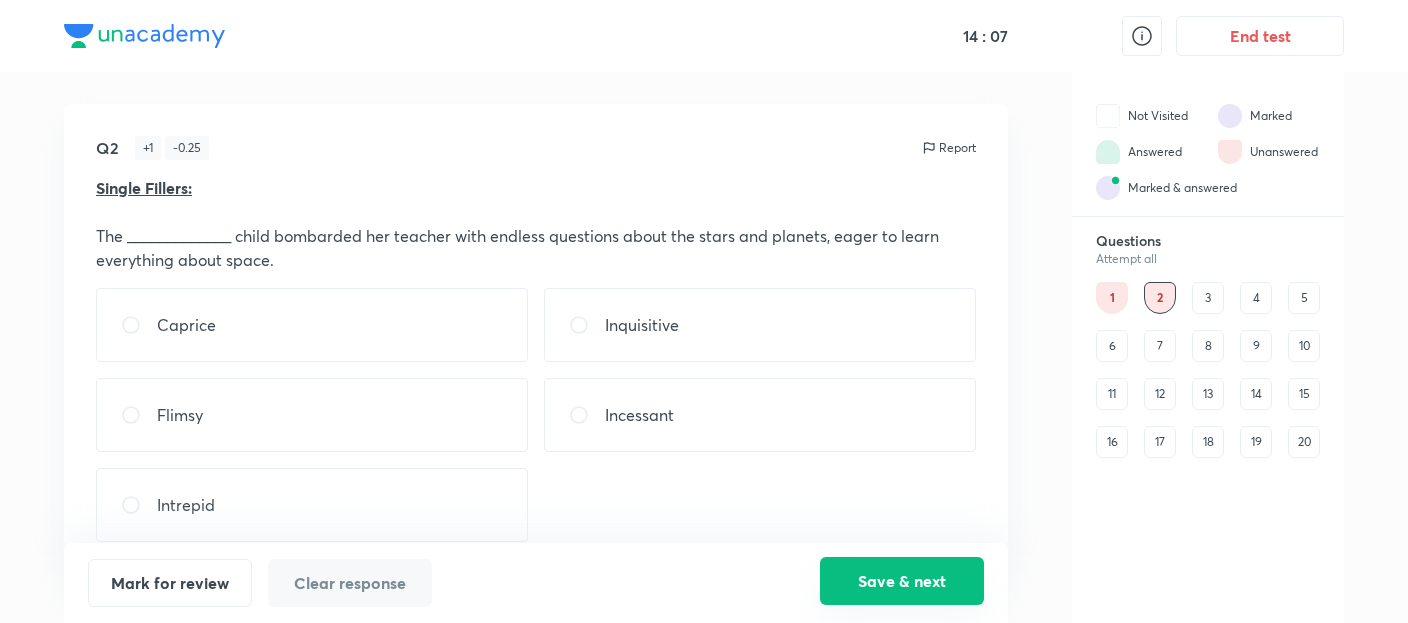 click on "Save & next" at bounding box center (902, 581) 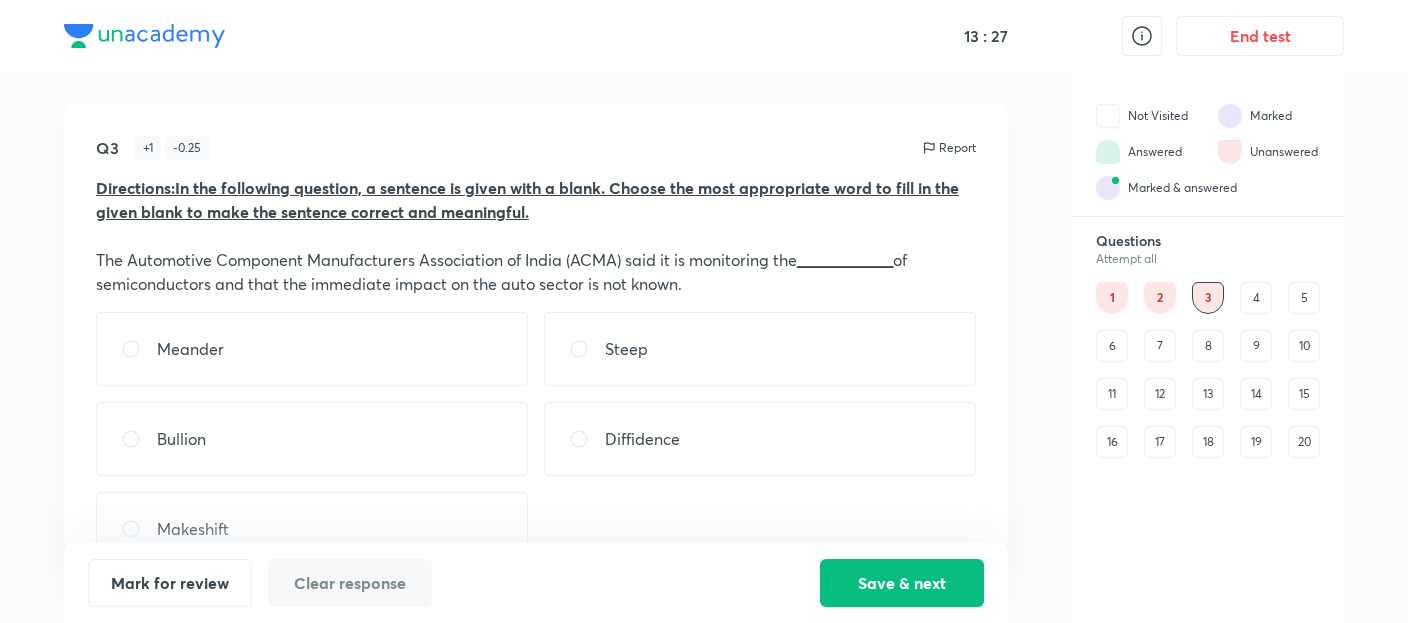 click on "Makeshift" at bounding box center (312, 529) 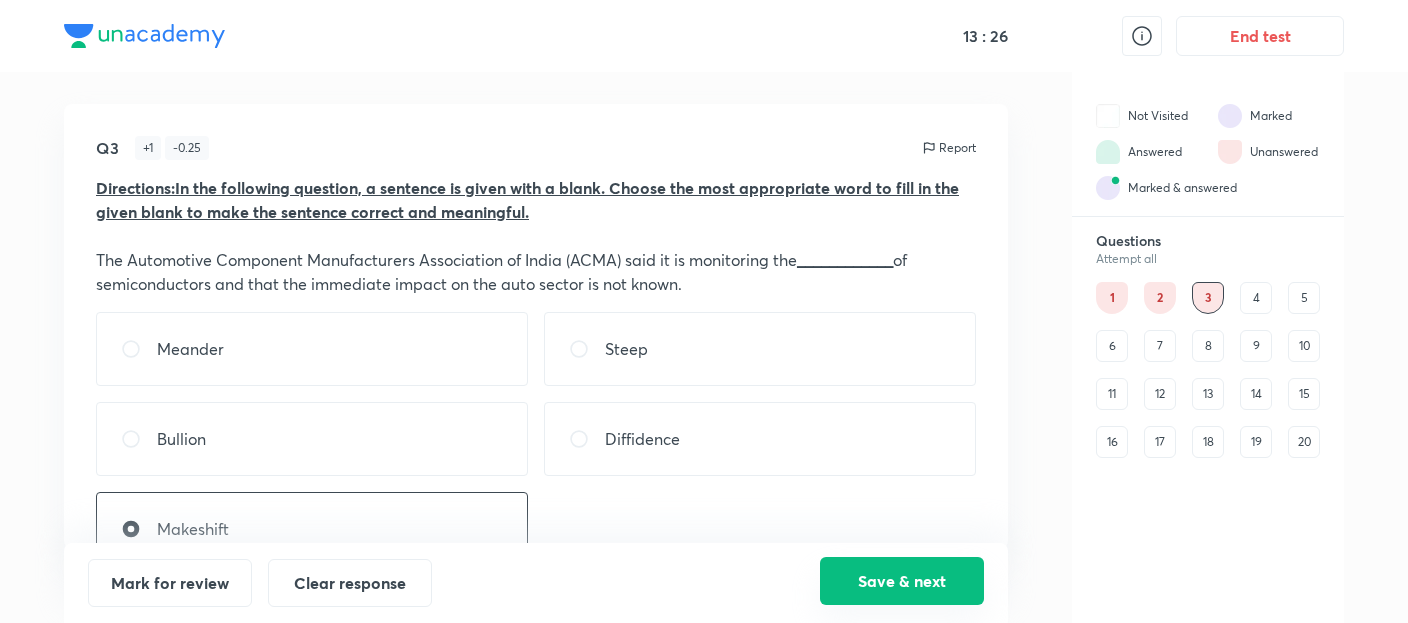 click on "Save & next" at bounding box center [902, 581] 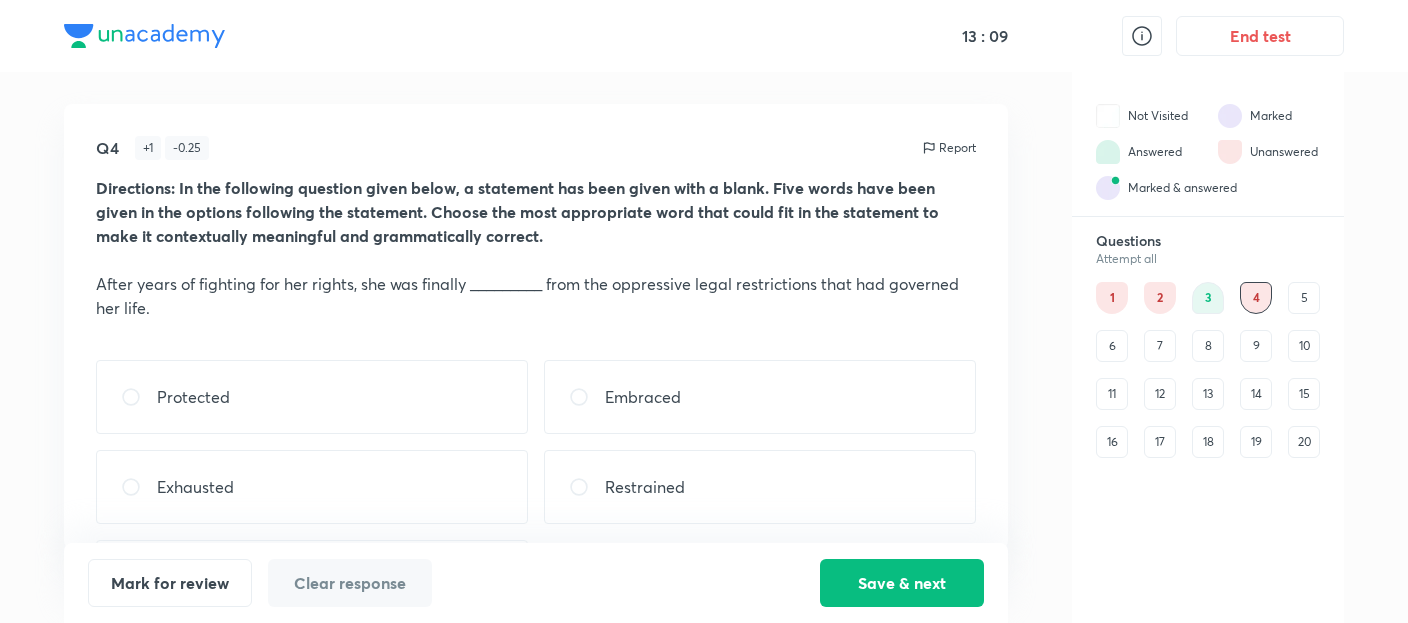 click on "Q4 + 1 - 0.25 Report Directions: In the following question given below, a statement has been given with a blank. Five words have been given in the options following the statement. Choose the most appropriate word that could fit in the statement to make it contextually meaningful and grammatically correct. After years of fighting for her rights, she was finally _________ from the oppressive legal restrictions that had governed her life.   Protected Embraced Exhausted Restrained  Emancipated" at bounding box center (536, 326) 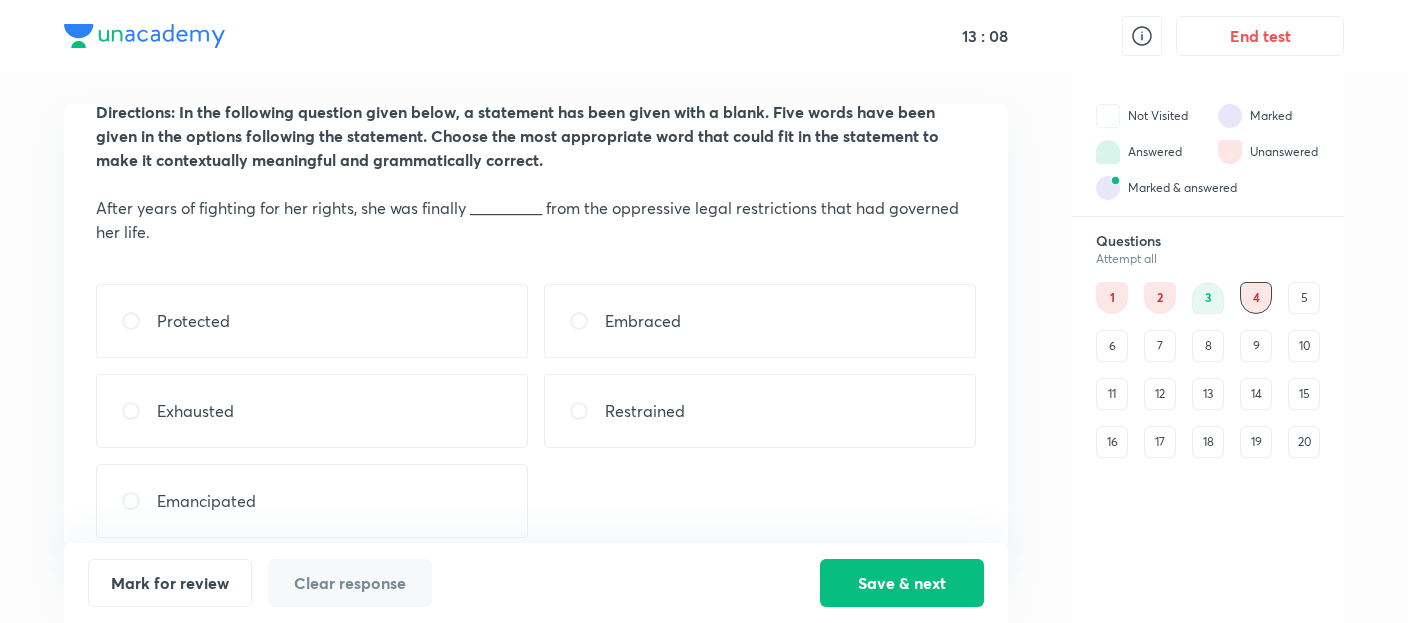 scroll, scrollTop: 80, scrollLeft: 0, axis: vertical 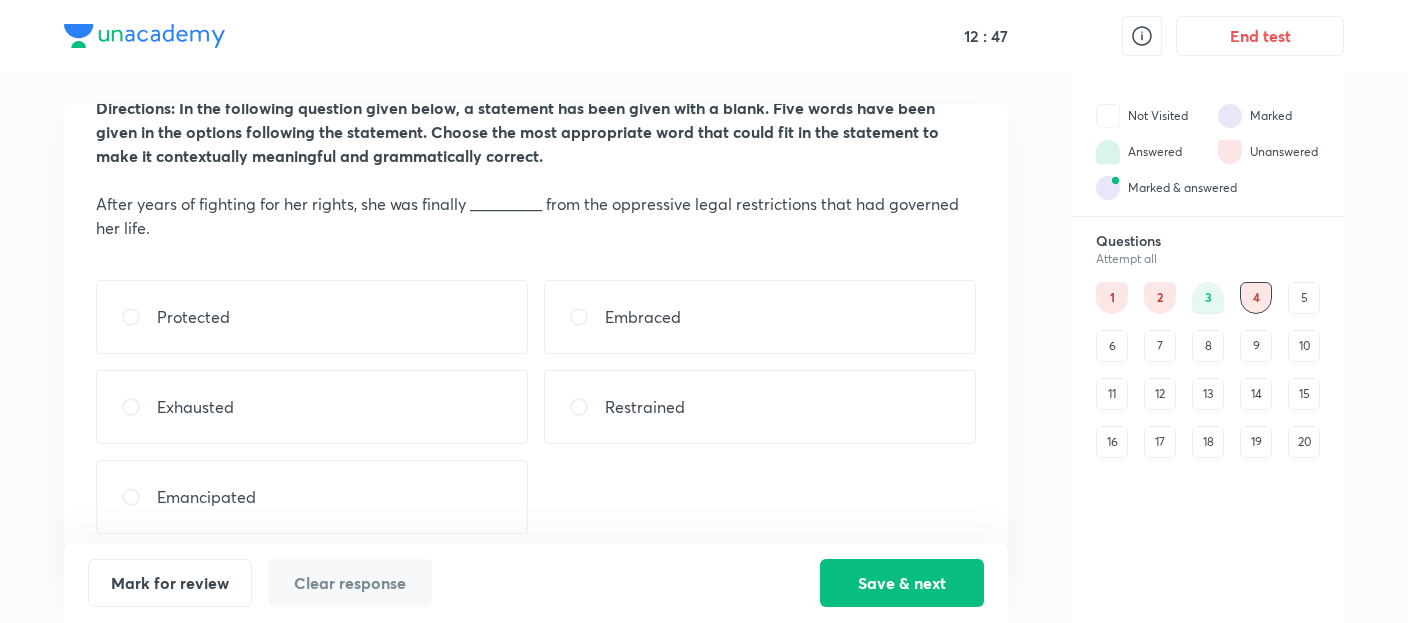 click on "Exhausted" at bounding box center [312, 407] 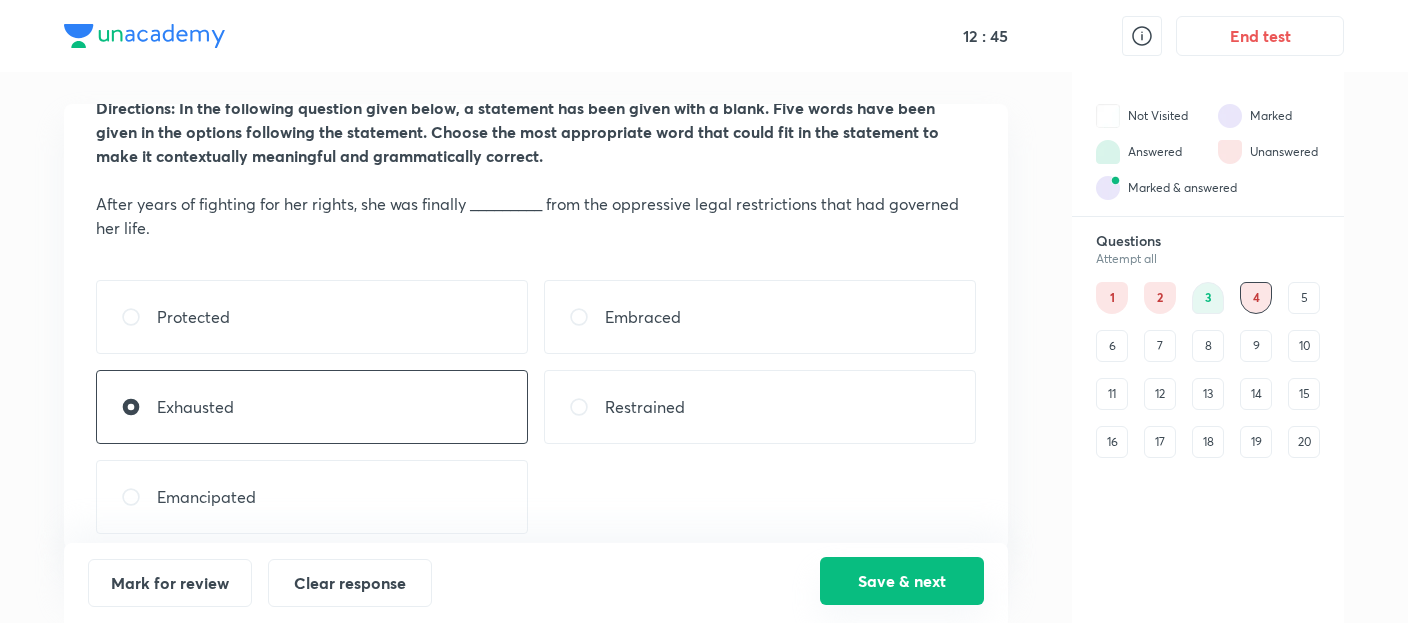 click on "Save & next" at bounding box center (902, 581) 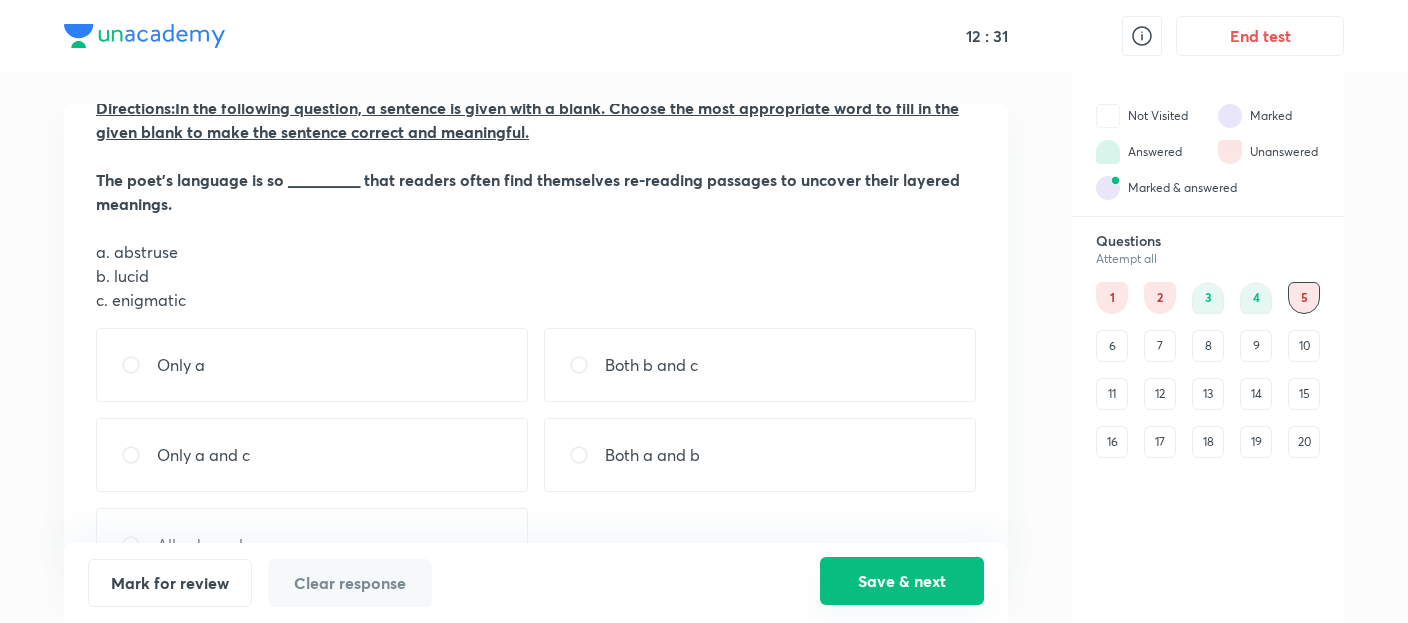 click on "Save & next" at bounding box center (902, 581) 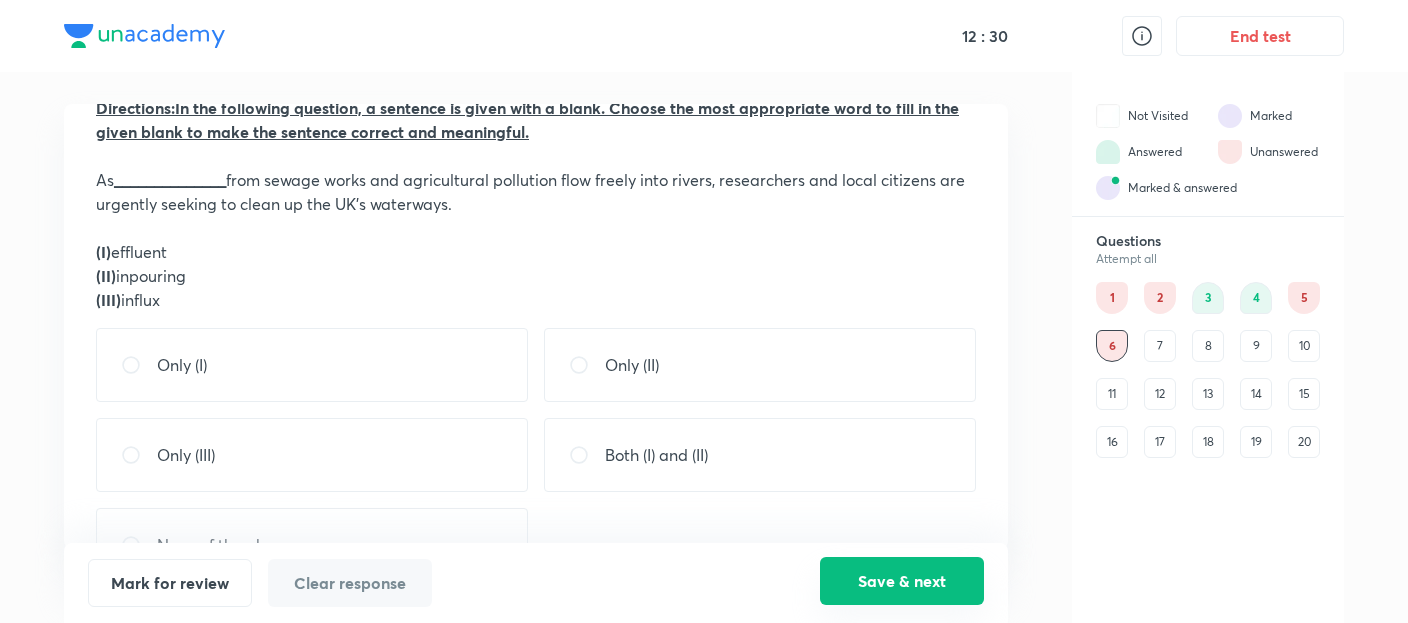 click on "Save & next" at bounding box center (902, 581) 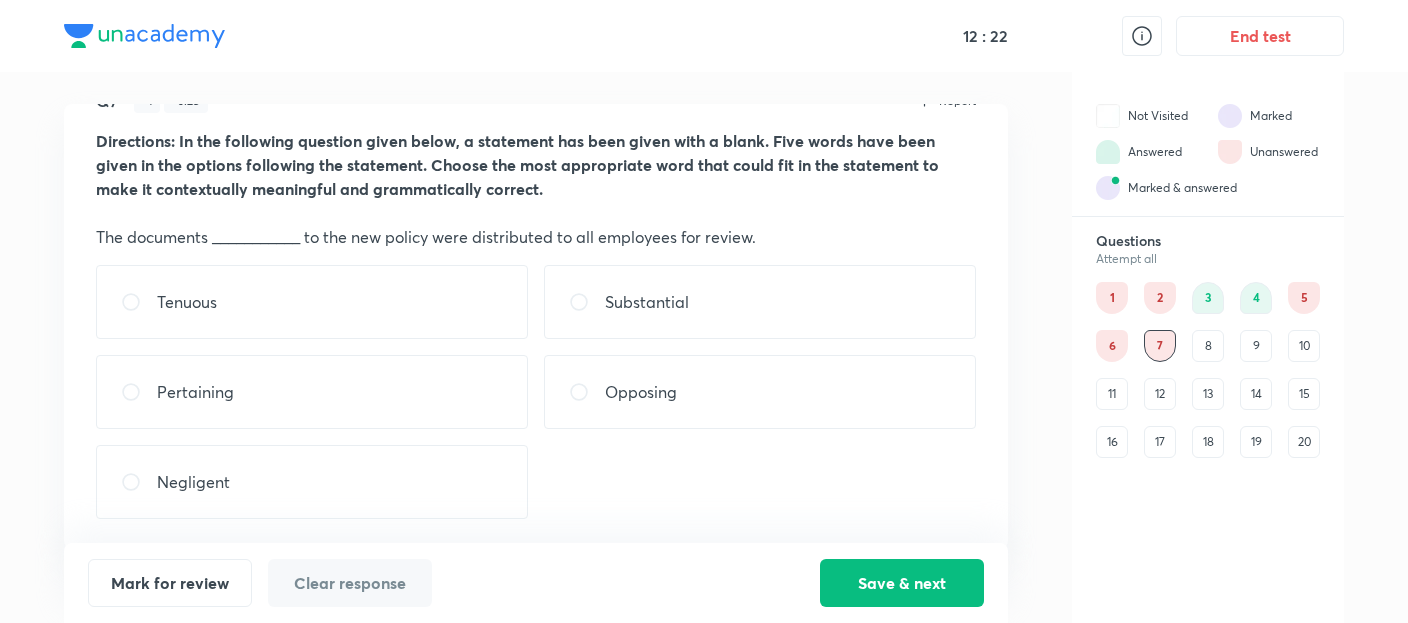 click on "Pertaining" at bounding box center [312, 392] 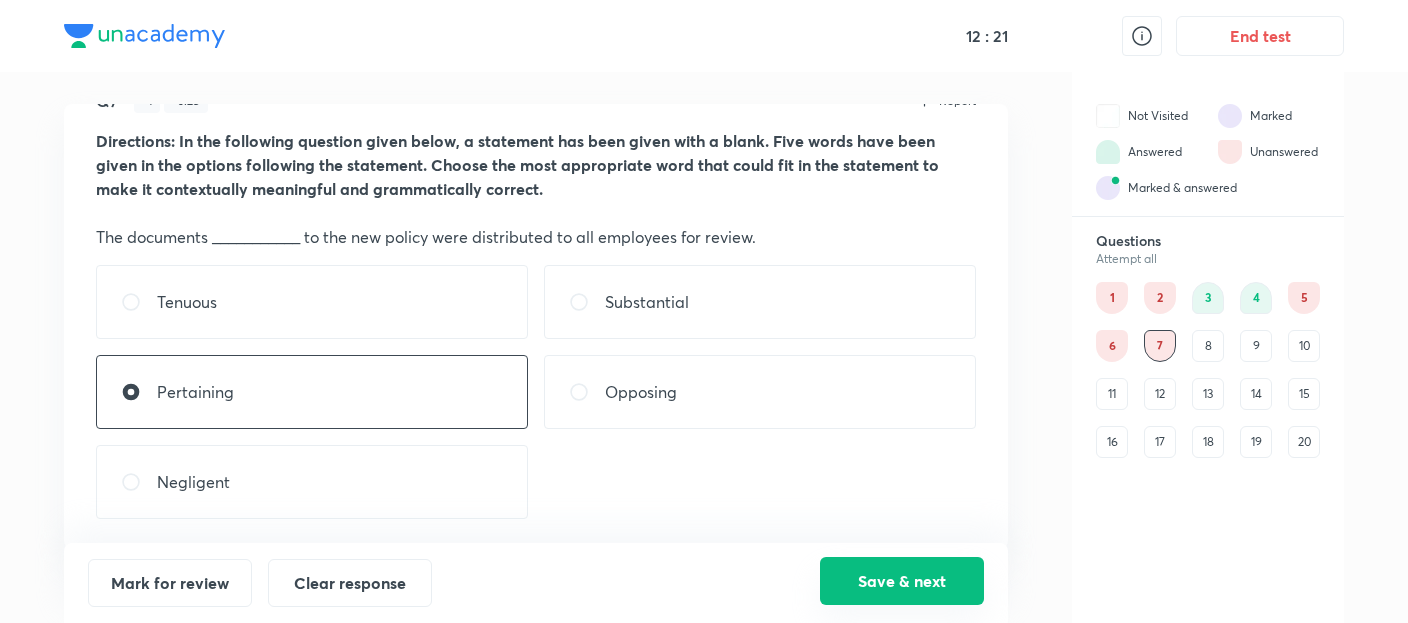 click on "Save & next" at bounding box center [902, 581] 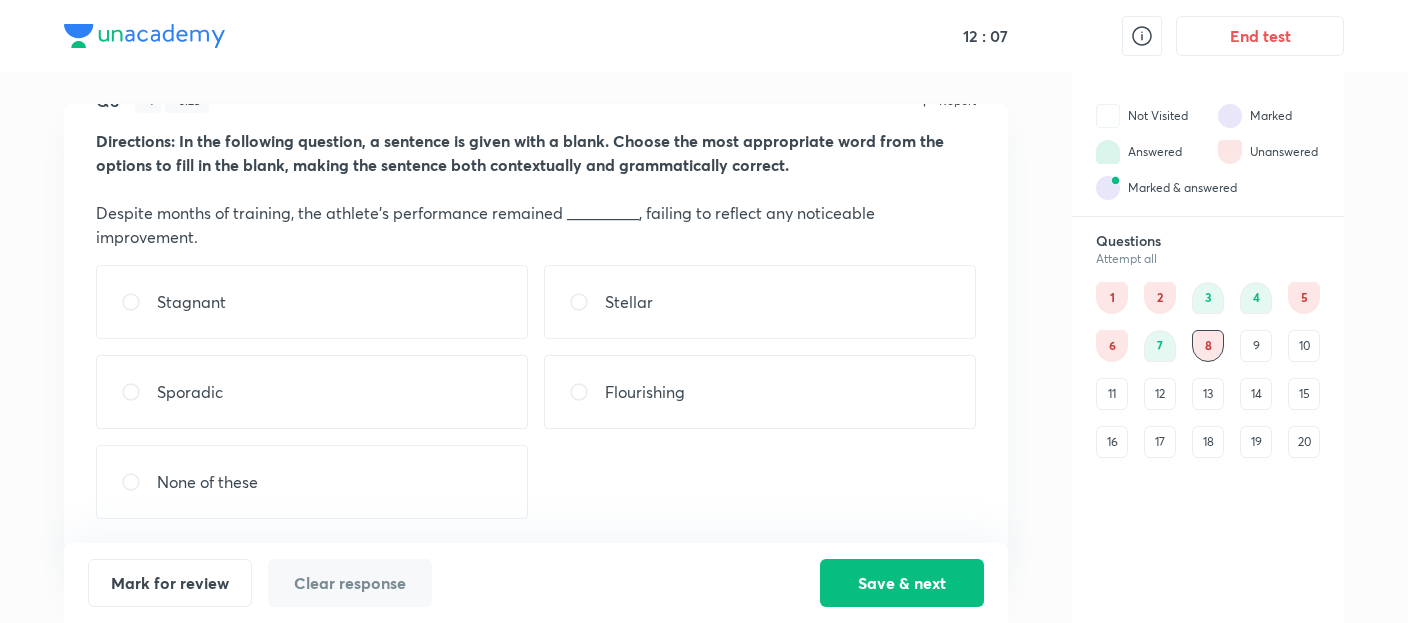 click on "Stagnant" at bounding box center (312, 302) 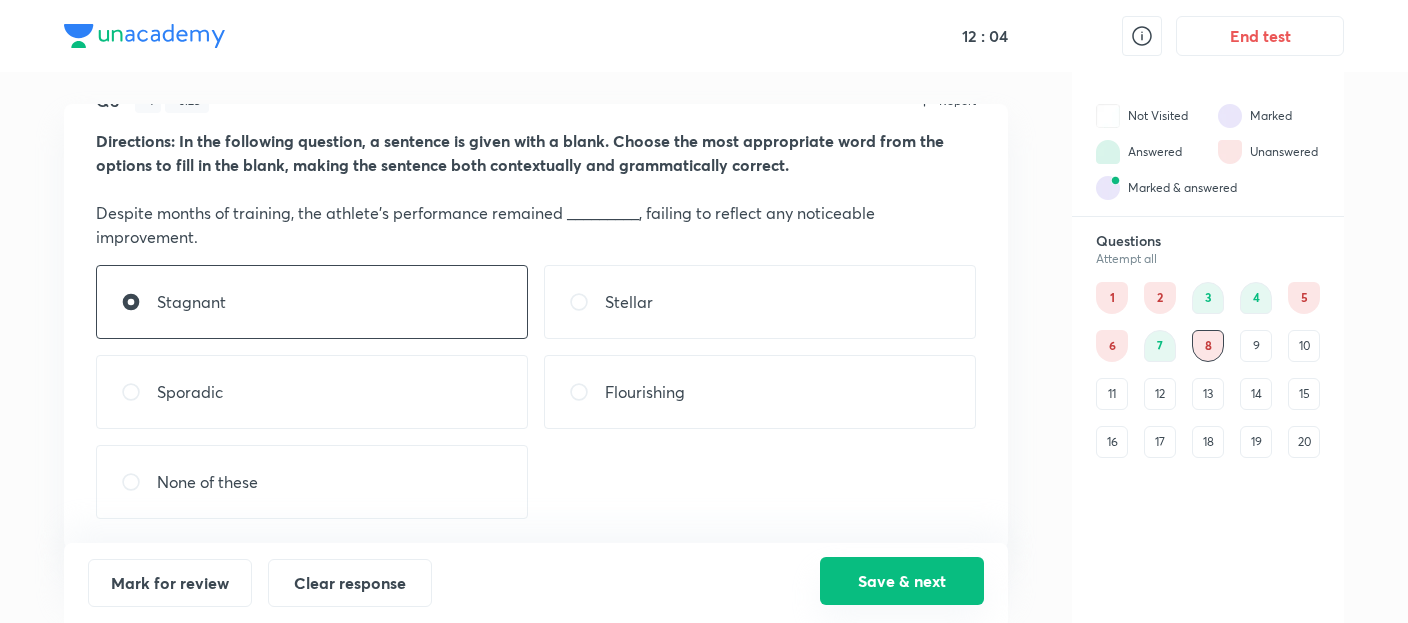 click on "Save & next" at bounding box center [902, 581] 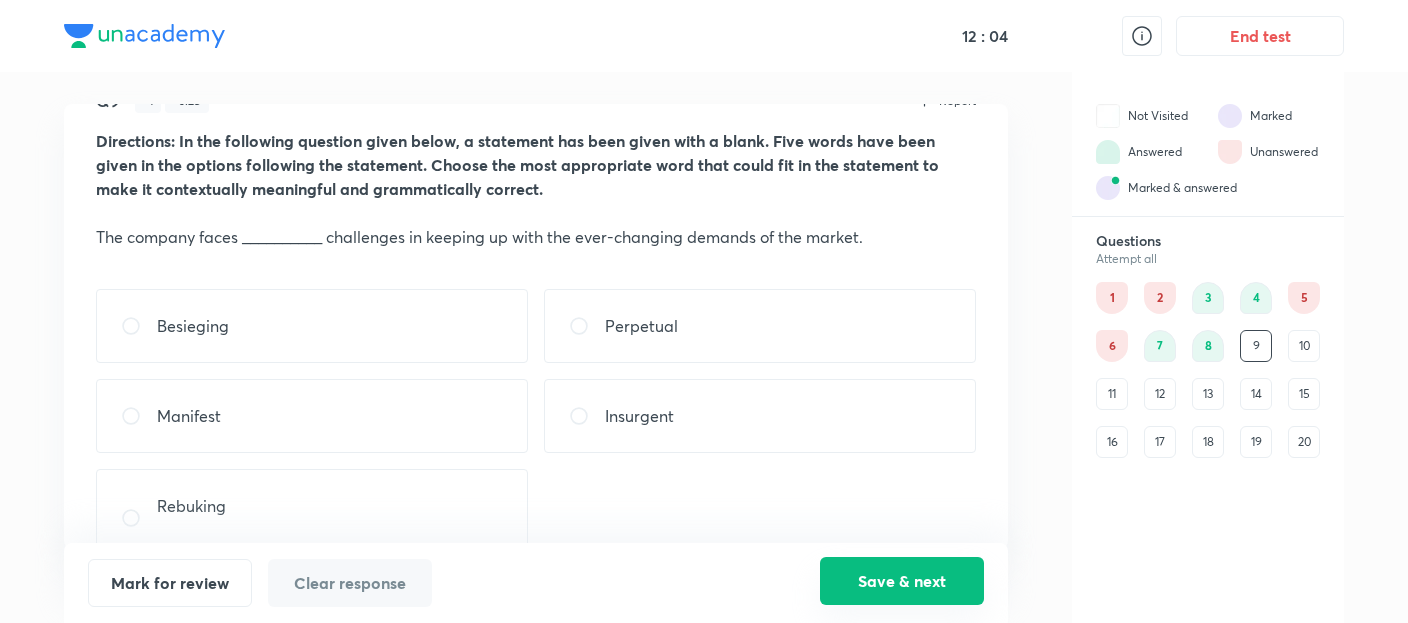 scroll, scrollTop: 80, scrollLeft: 0, axis: vertical 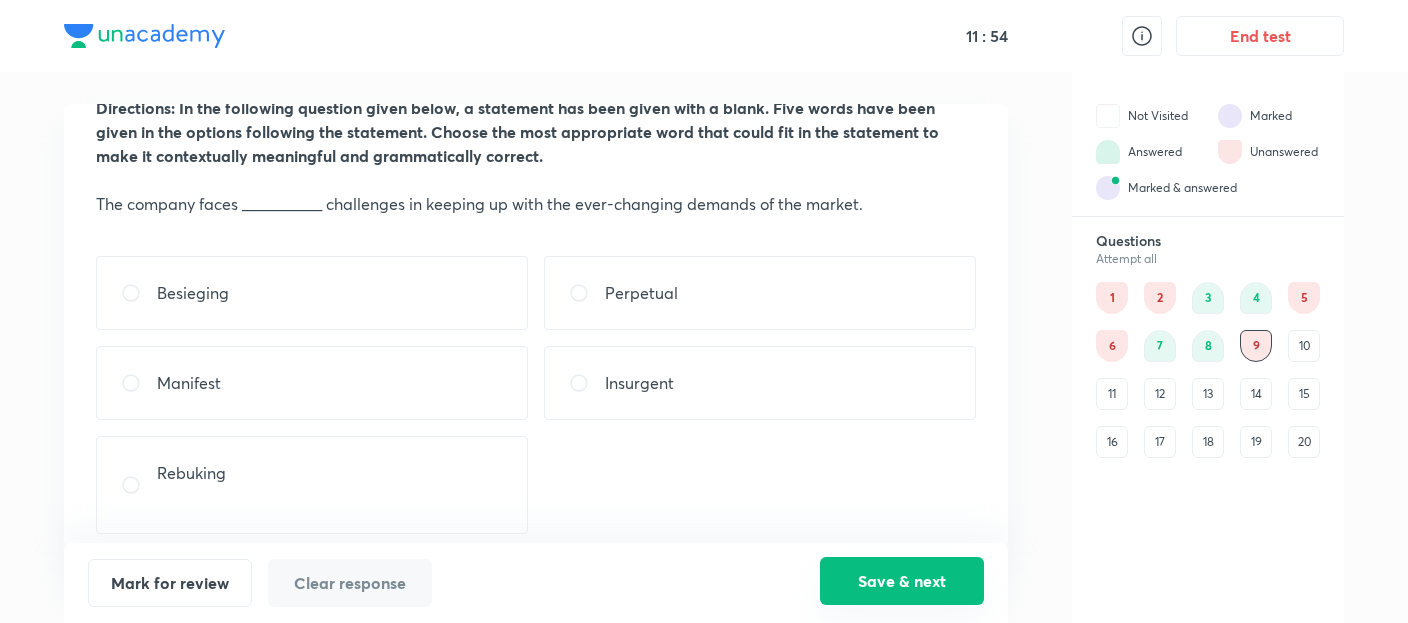 click on "Save & next" at bounding box center (902, 581) 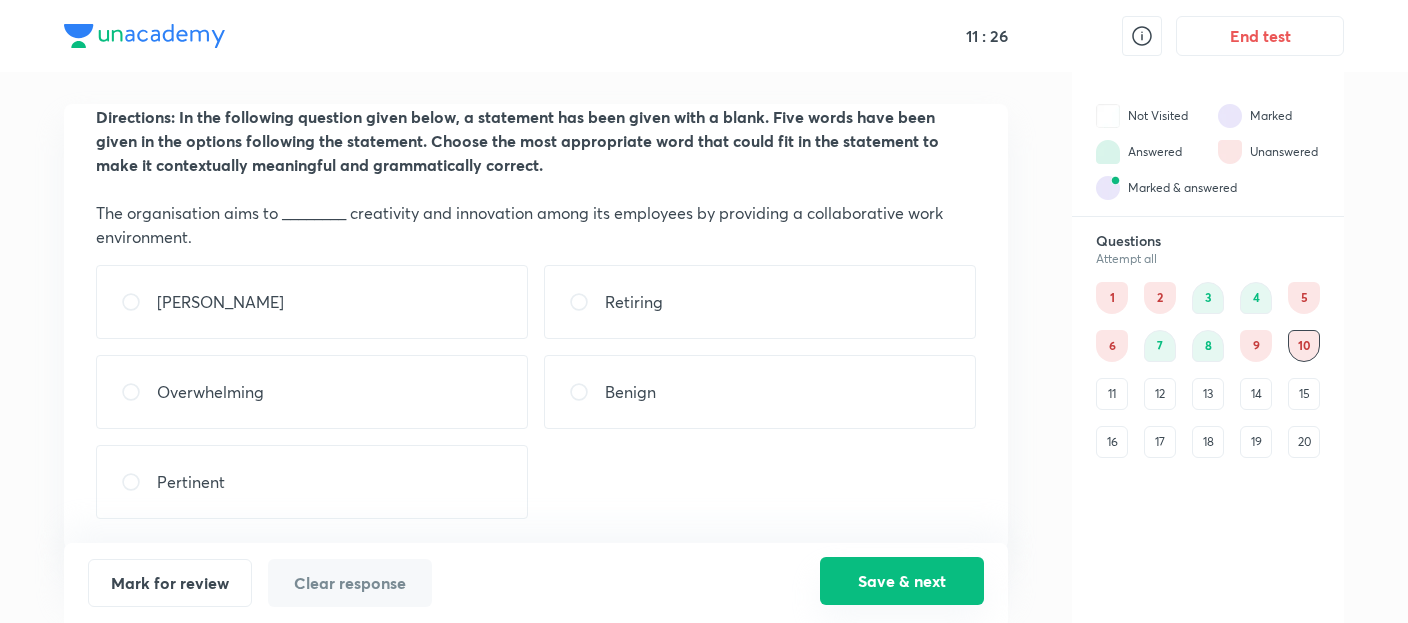 click on "Save & next" at bounding box center (902, 581) 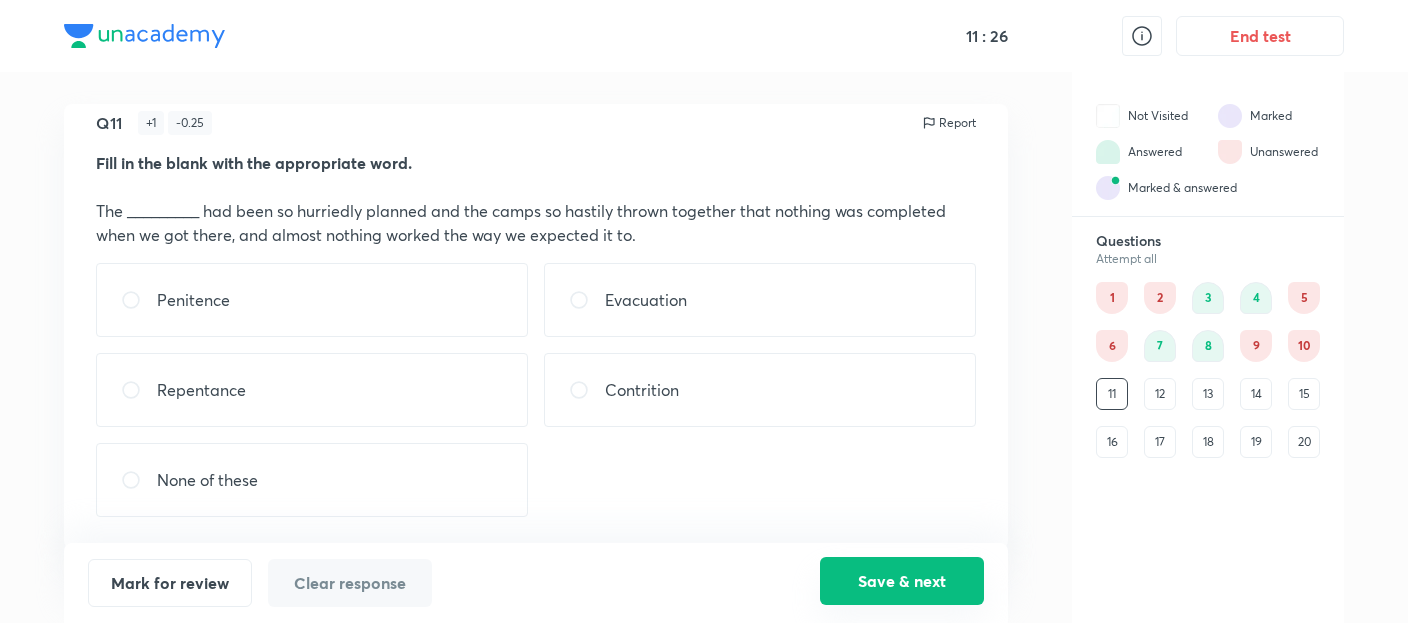 scroll, scrollTop: 23, scrollLeft: 0, axis: vertical 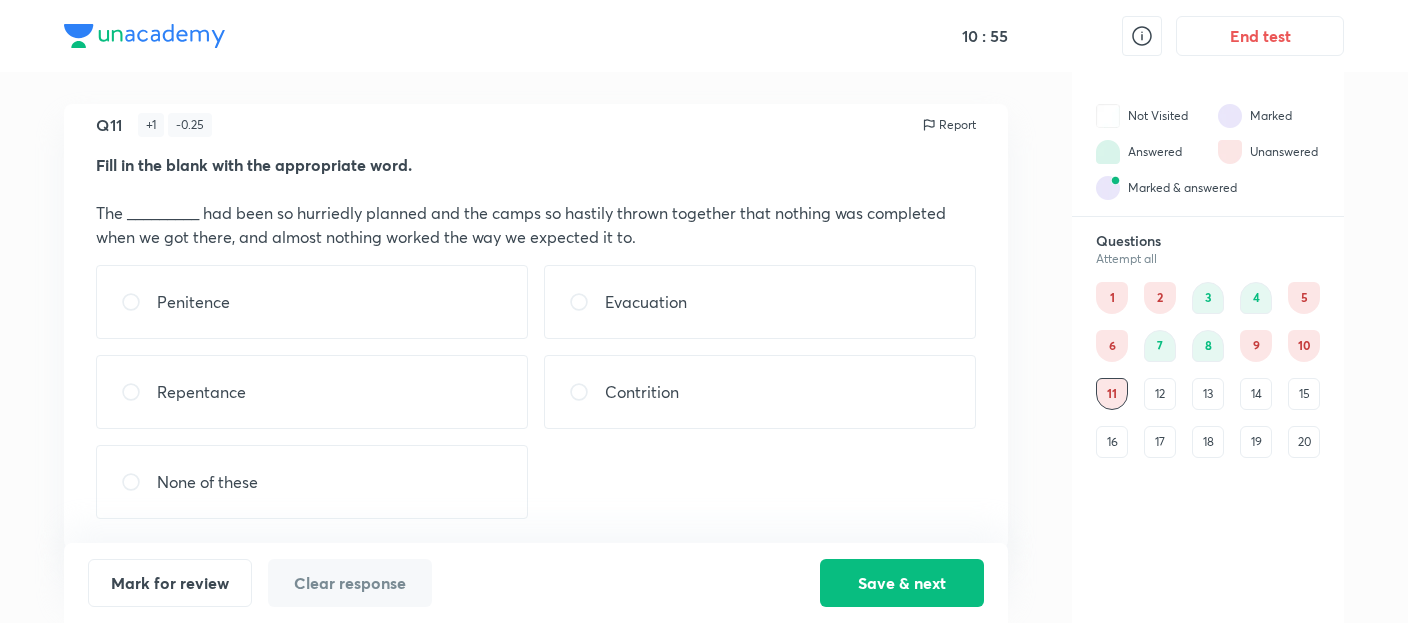 click on "Evacuation" at bounding box center (760, 302) 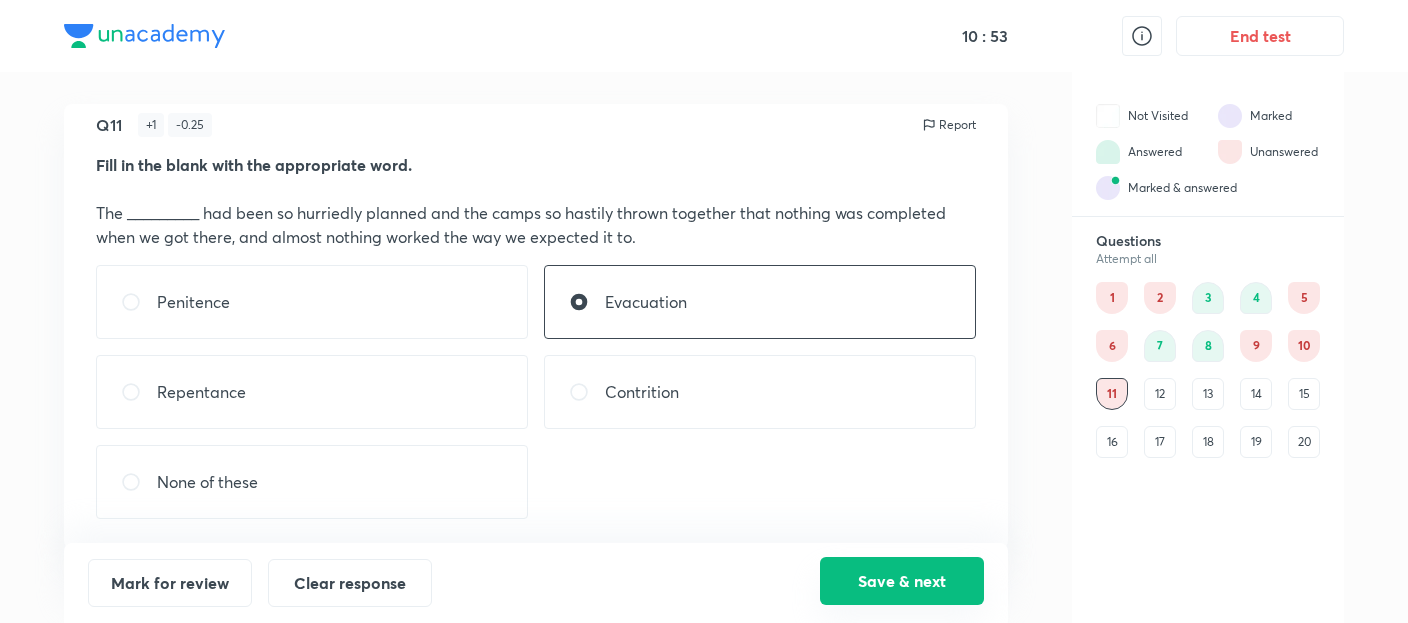 click on "Save & next" at bounding box center [902, 581] 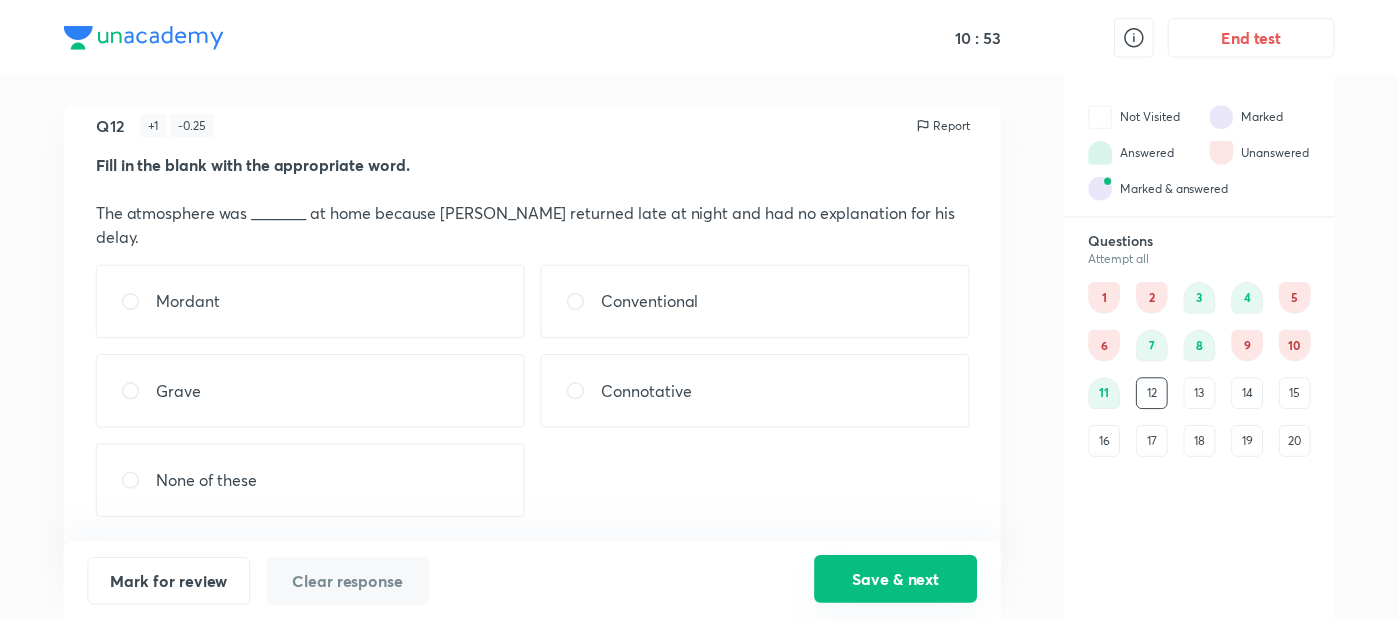 scroll, scrollTop: 0, scrollLeft: 0, axis: both 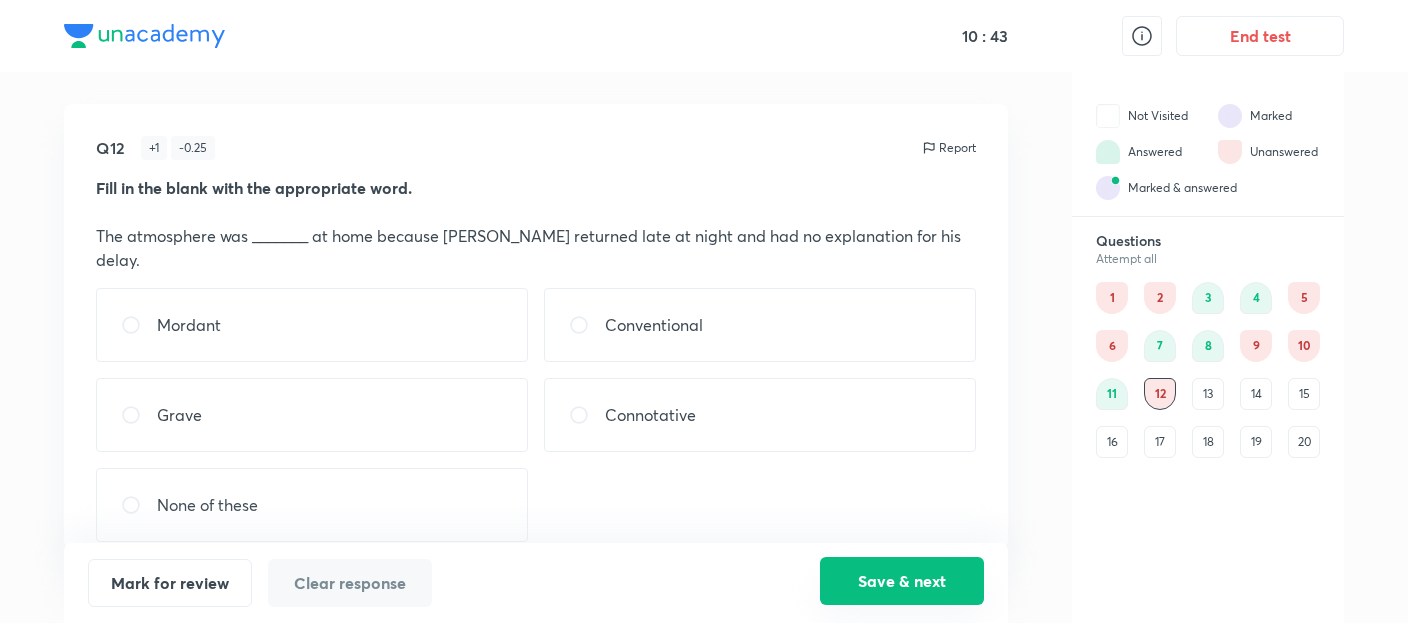 click on "Save & next" at bounding box center [902, 581] 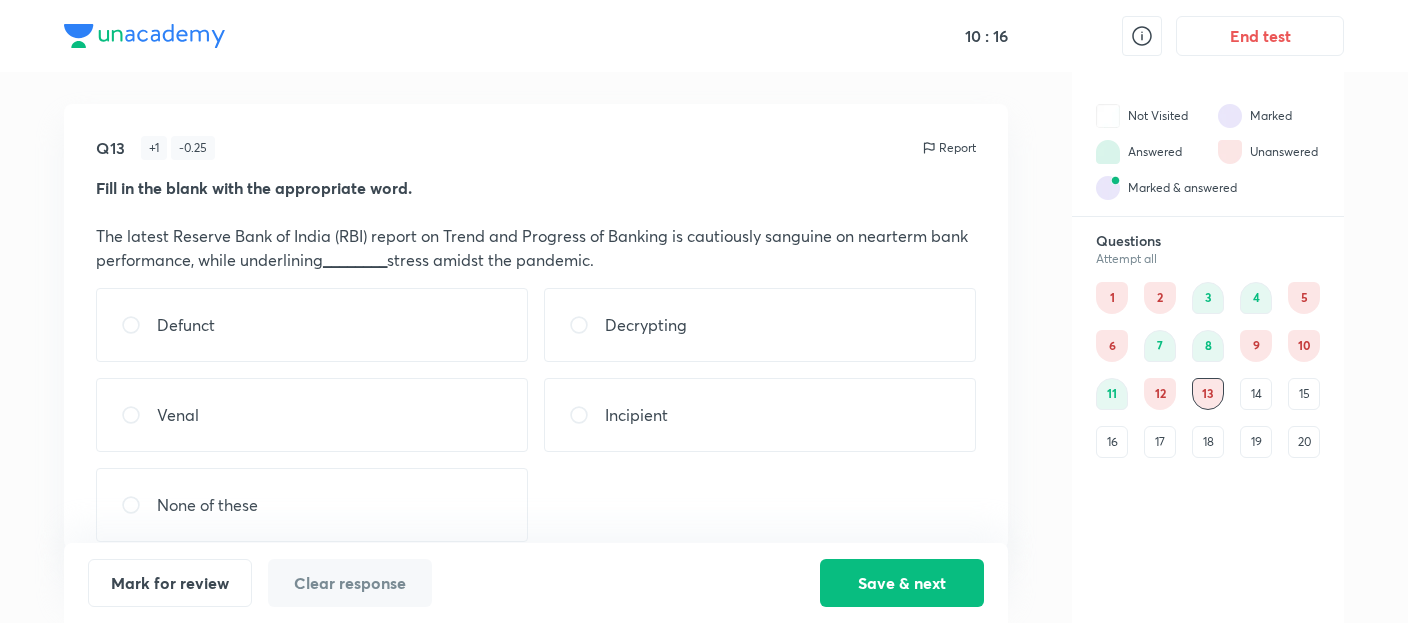 click on "Decrypting" at bounding box center (760, 325) 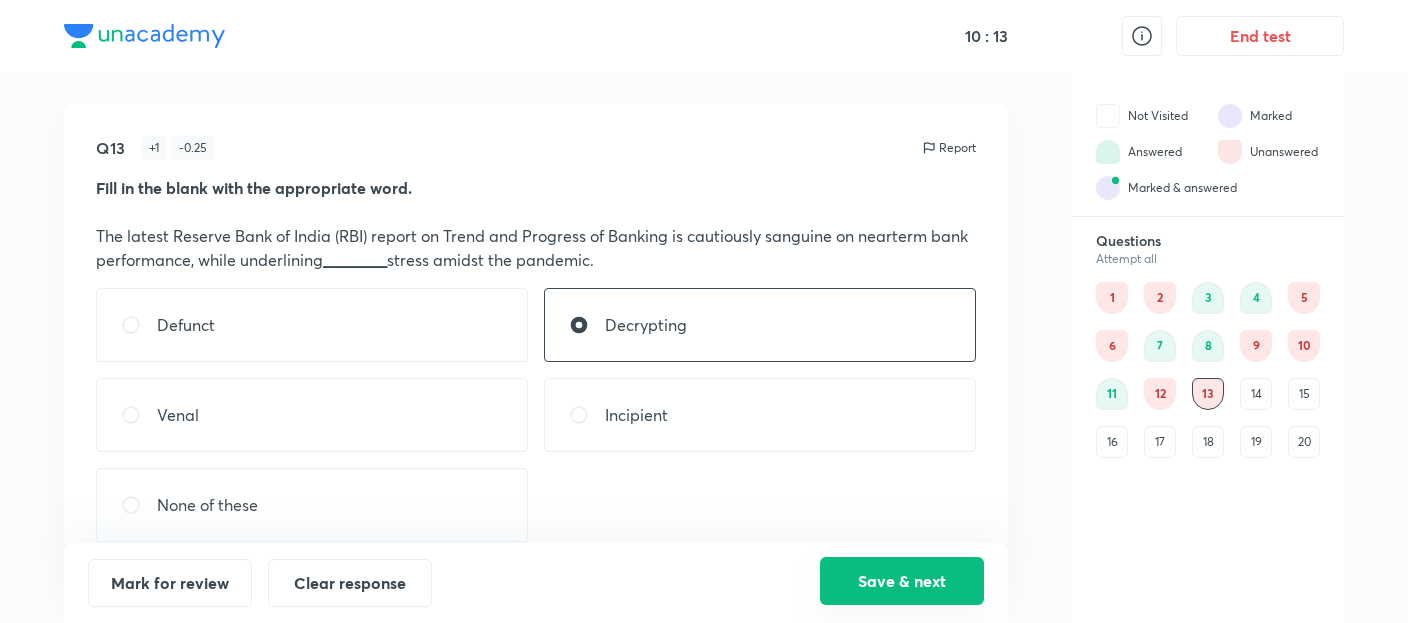 click on "Save & next" at bounding box center [902, 581] 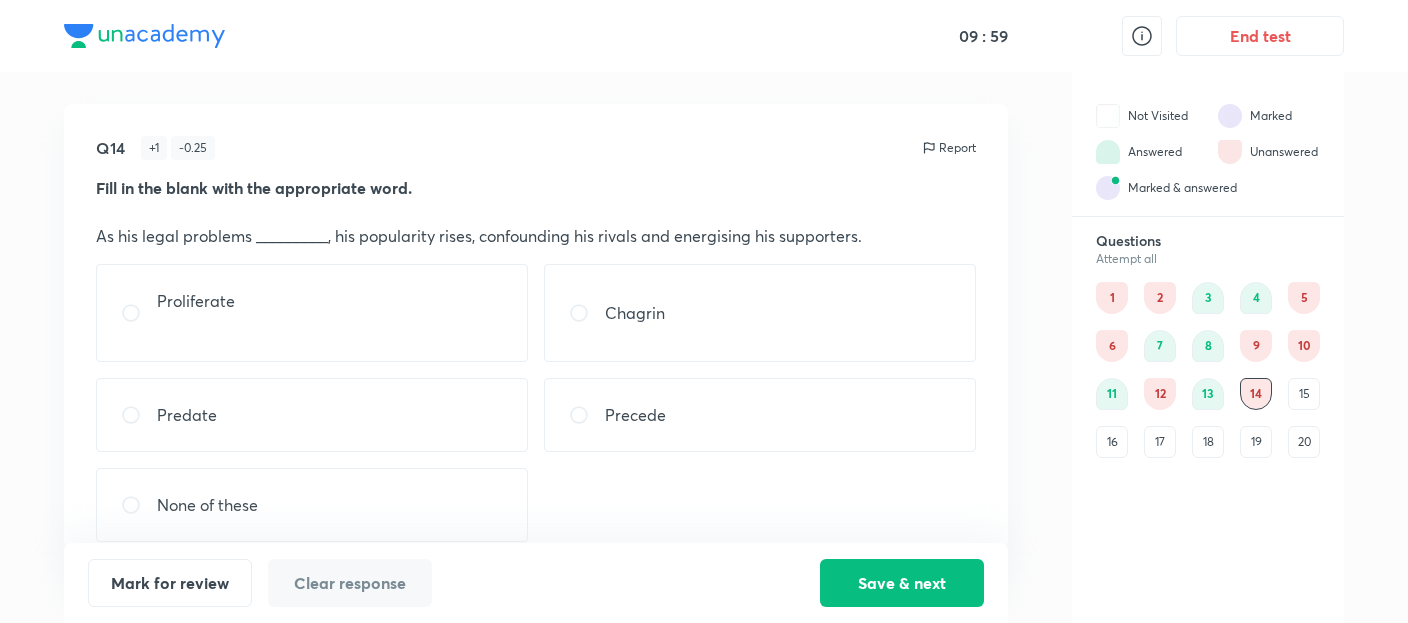click on "Precede" at bounding box center (760, 415) 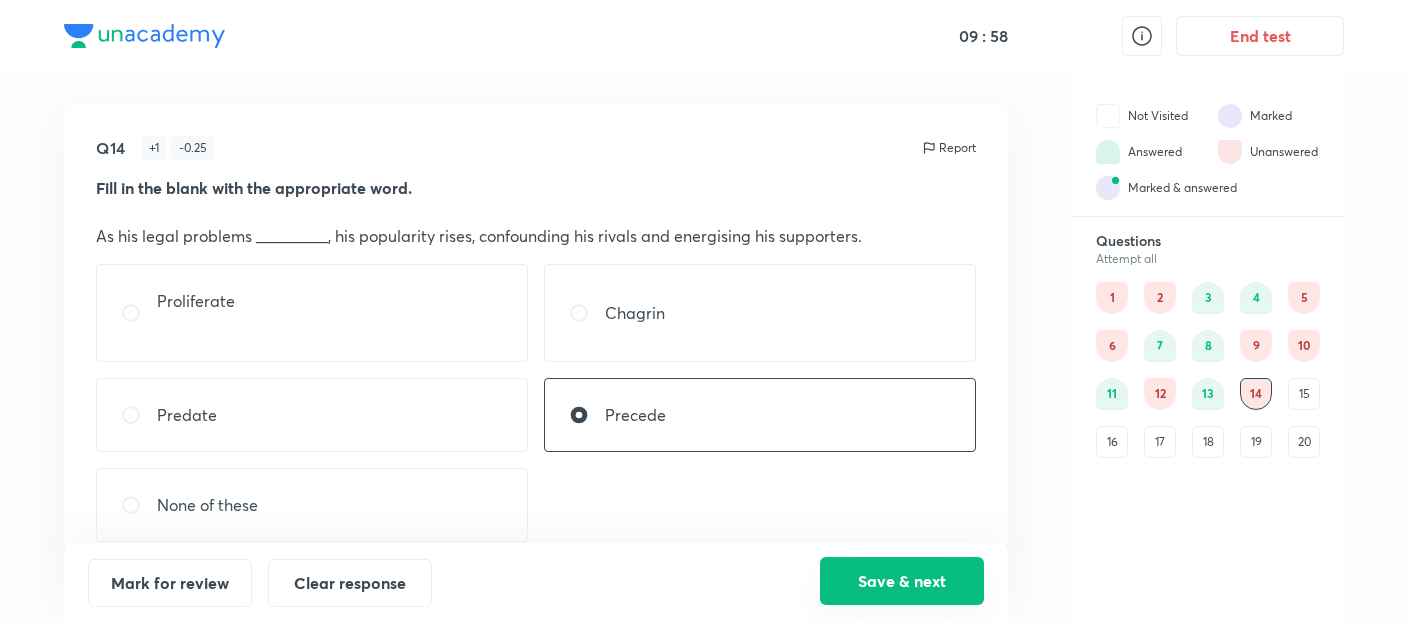 click on "Save & next" at bounding box center (902, 581) 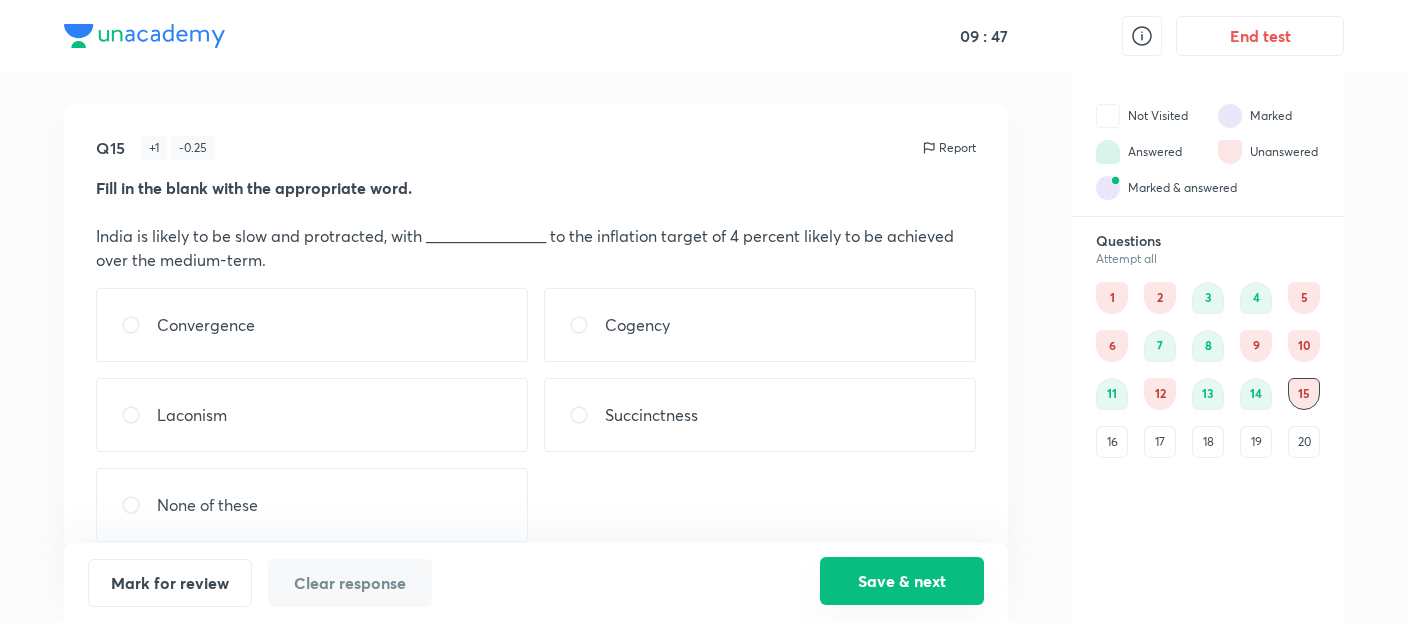 click on "Save & next" at bounding box center [902, 581] 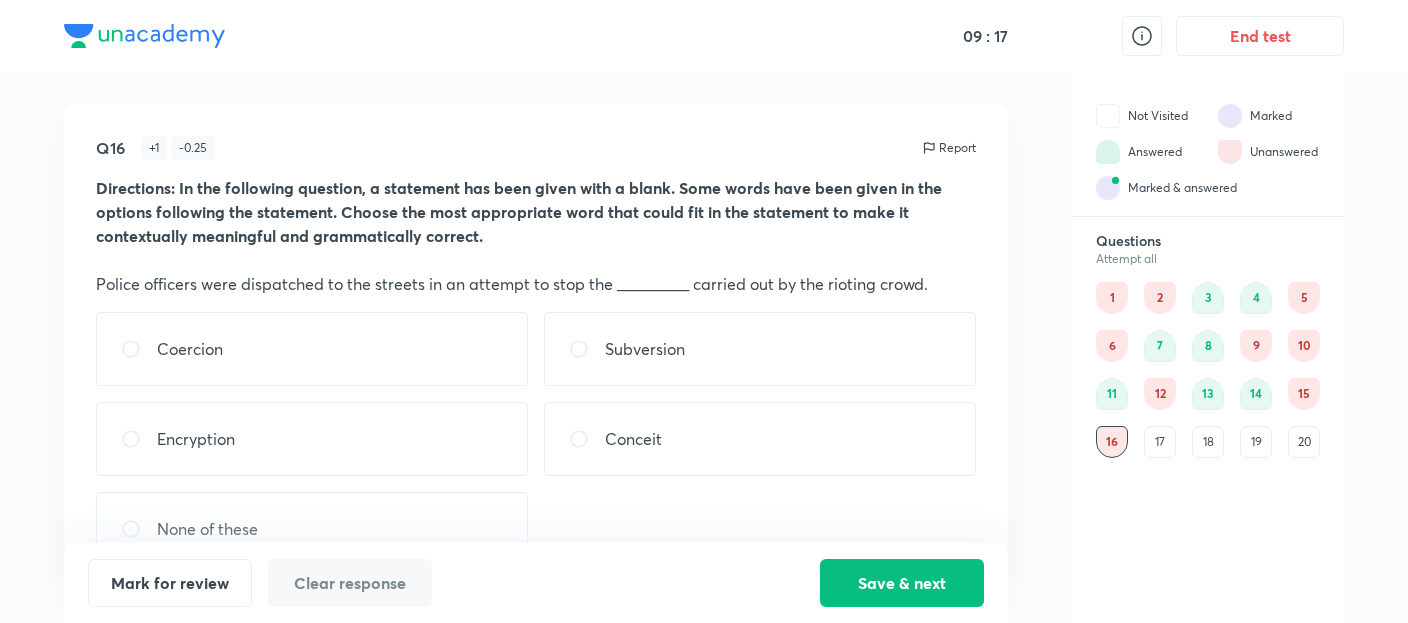 click on "Coercion" at bounding box center [312, 349] 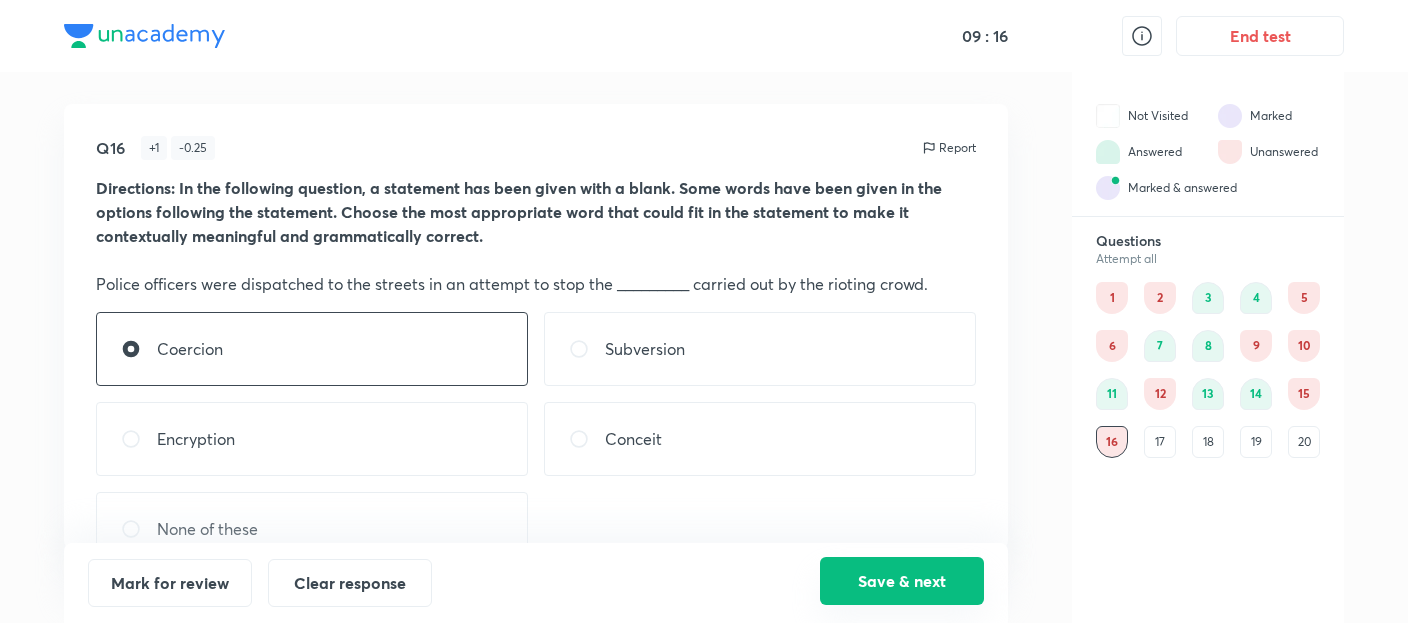 click on "Save & next" at bounding box center [902, 581] 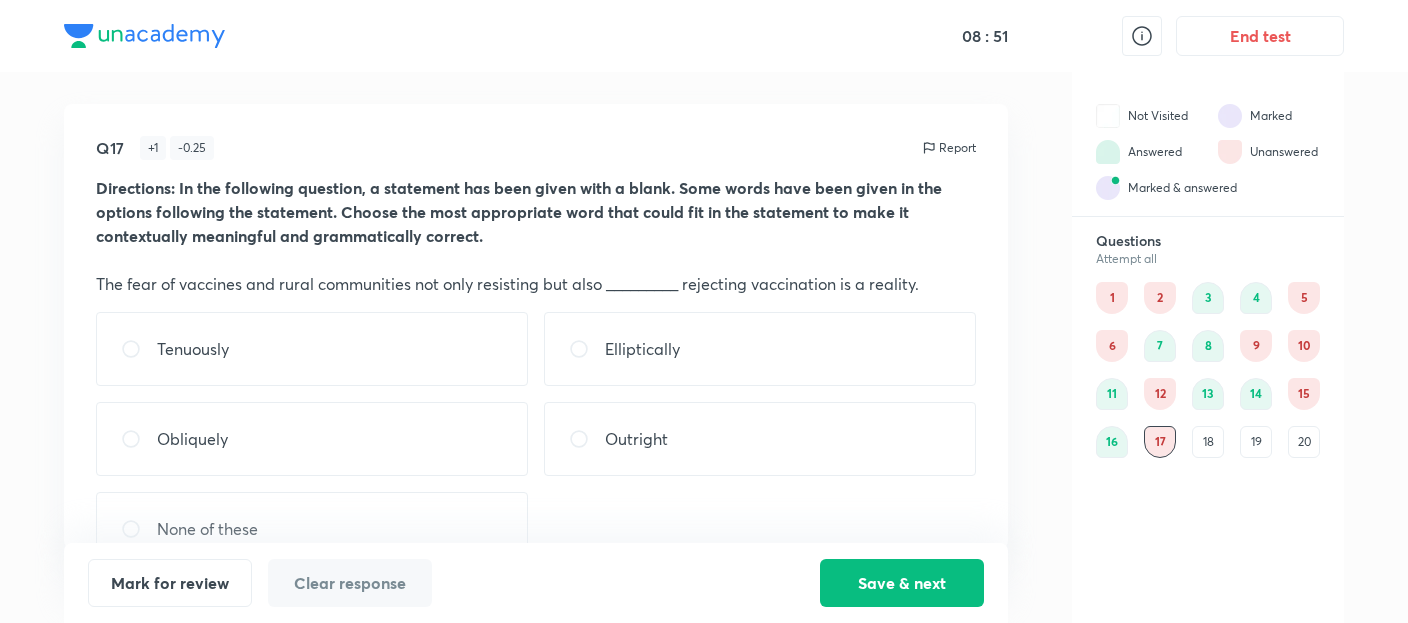 click on "Elliptically" at bounding box center [760, 349] 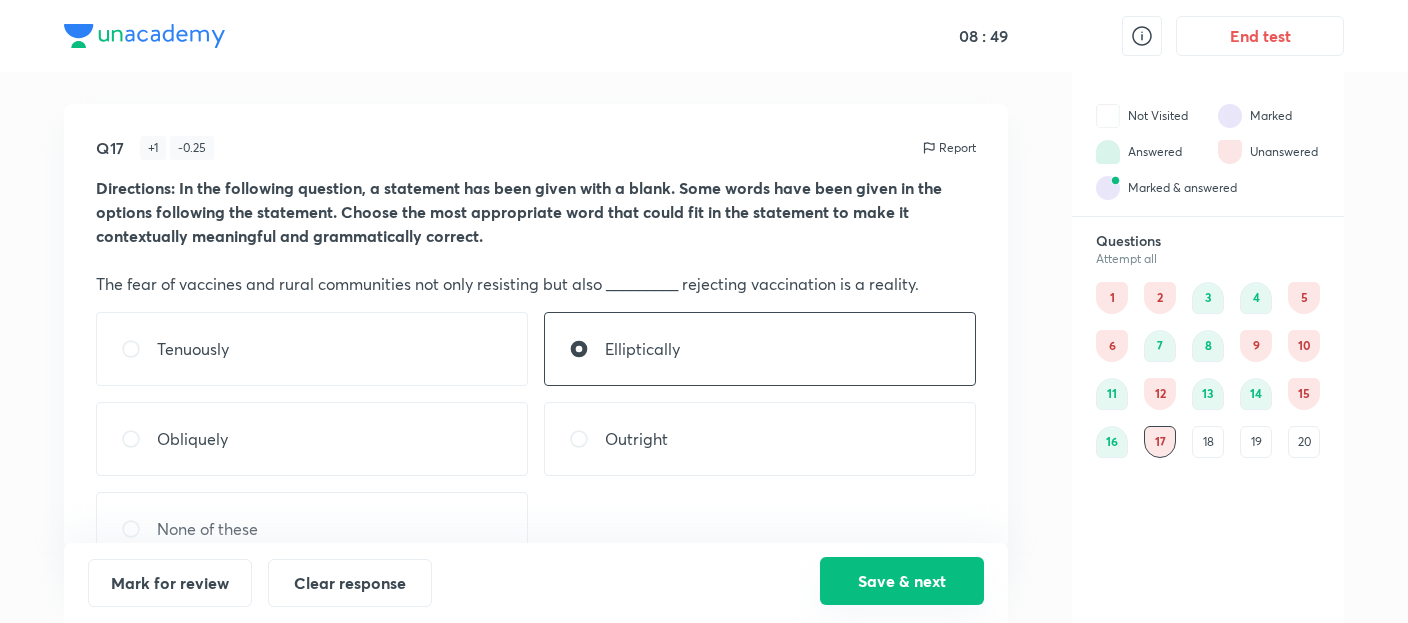 click on "Save & next" at bounding box center [902, 581] 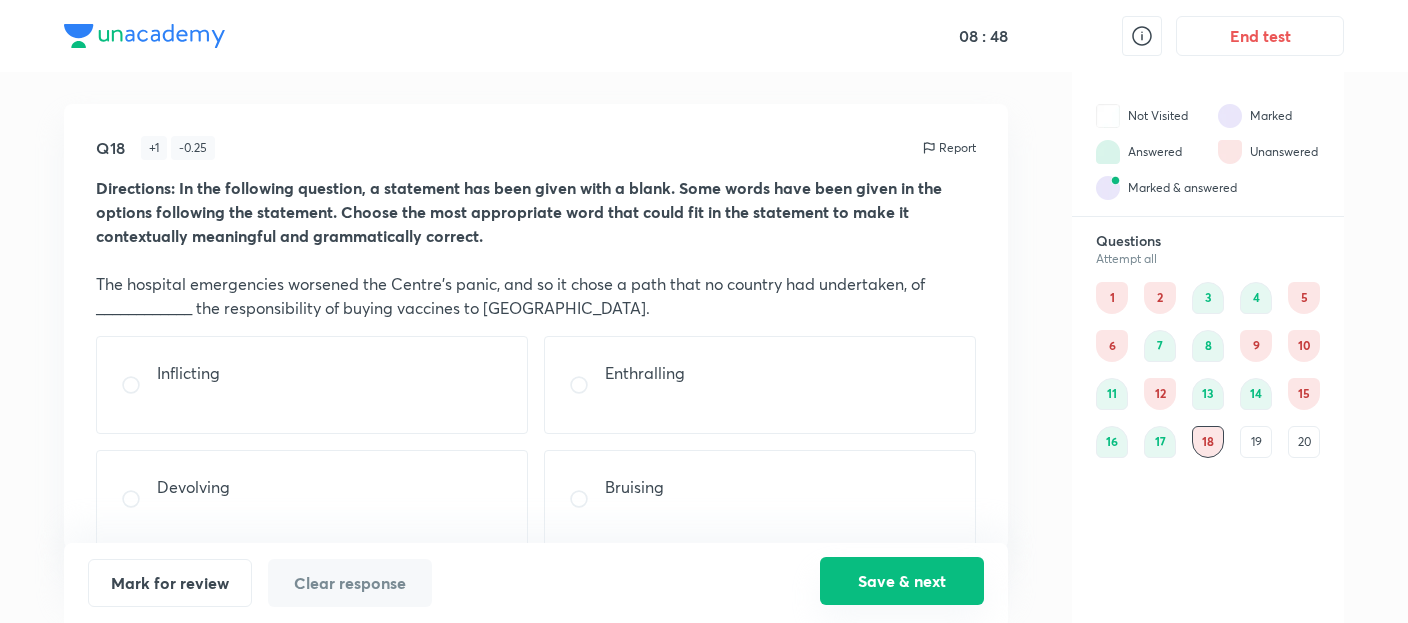 click on "Save & next" at bounding box center [902, 581] 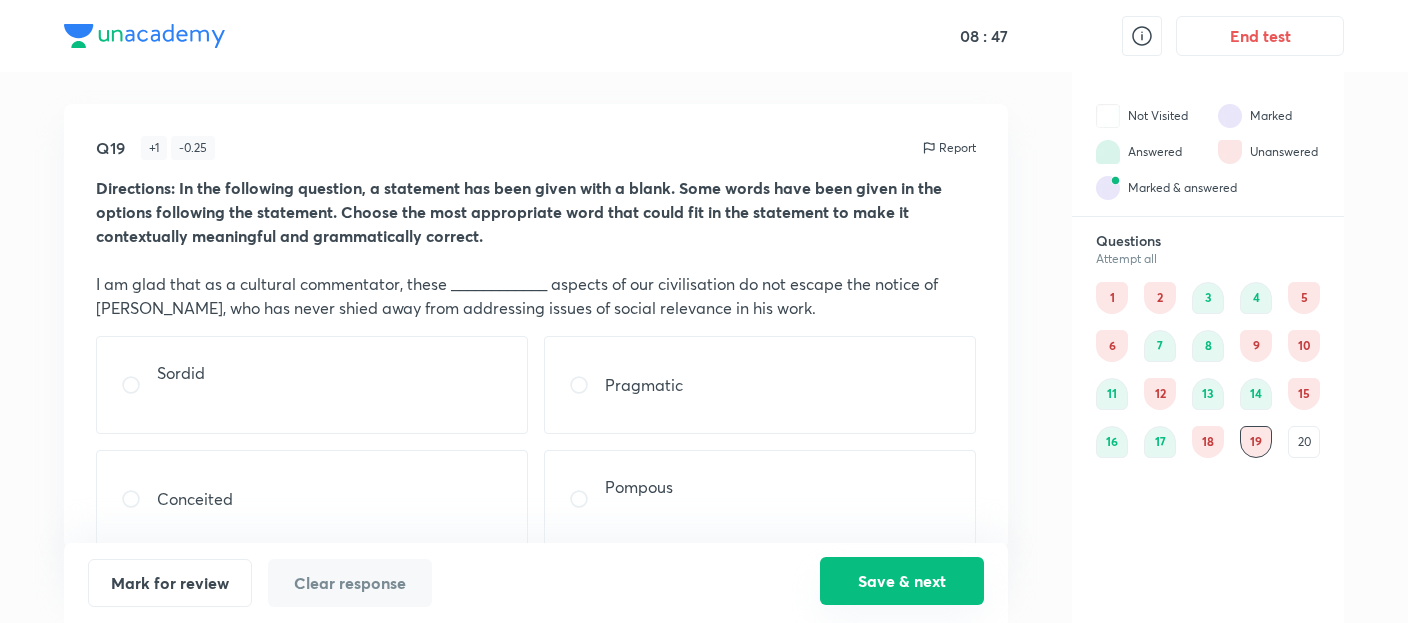 click on "Save & next" at bounding box center (902, 581) 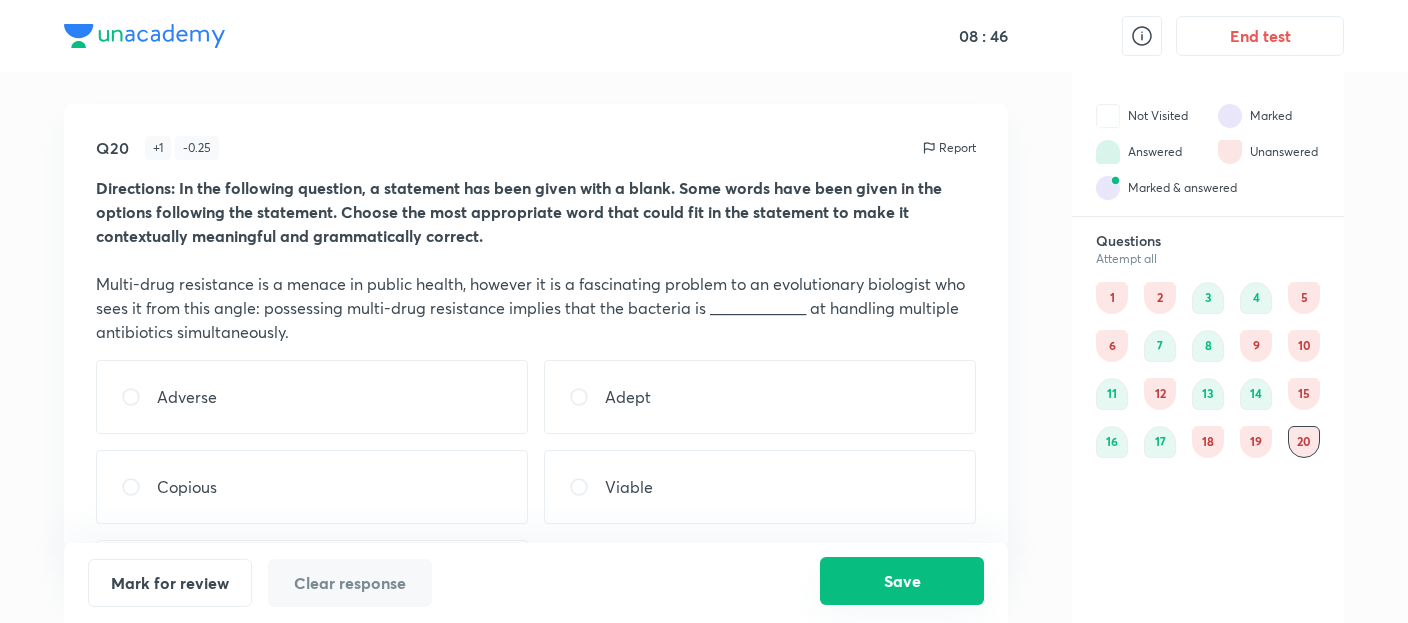 click on "Save" at bounding box center (902, 581) 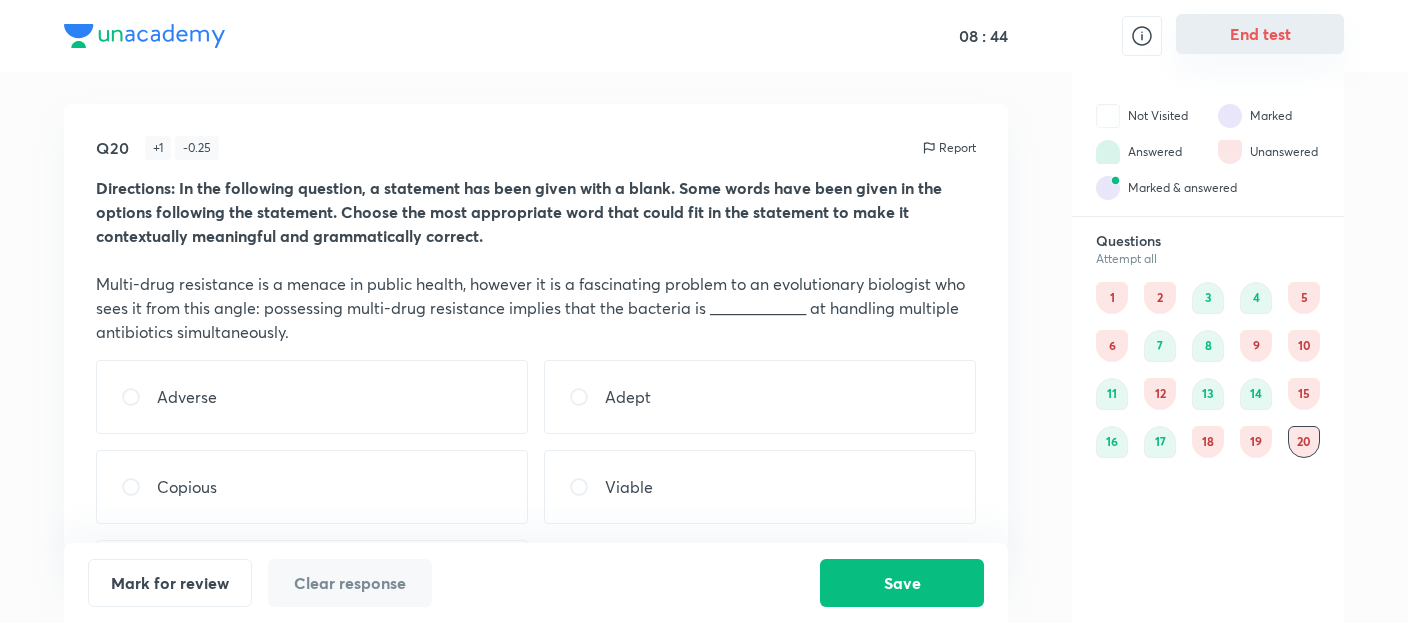 click on "End test" at bounding box center [1260, 34] 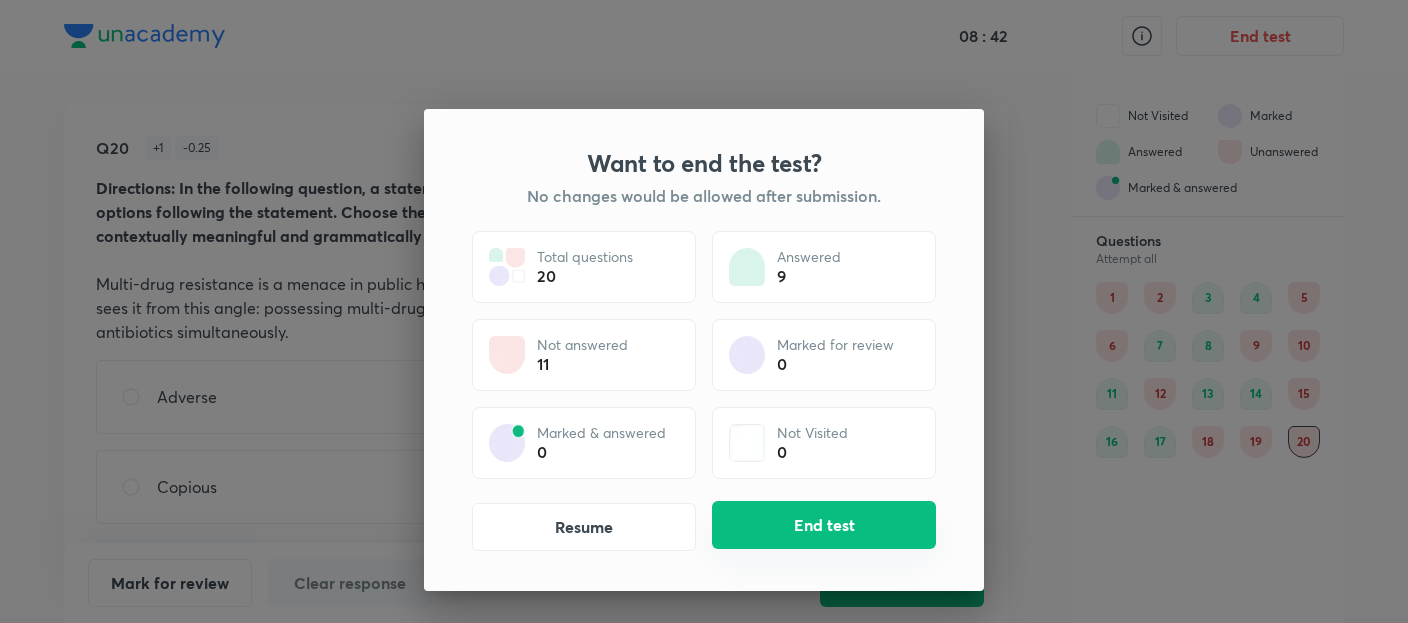 click on "End test" at bounding box center [824, 525] 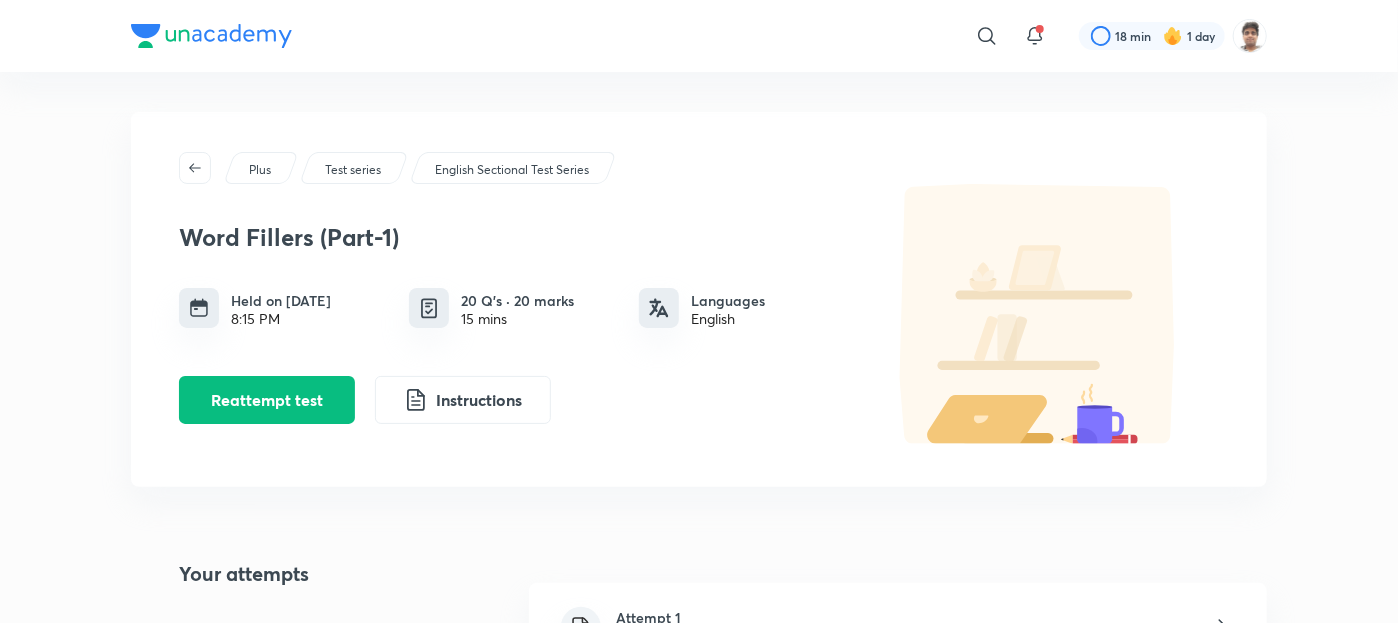 click on "Plus Test series English Sectional Test Series Word Fillers (Part-1) Held on [DATE] 8:15 PM 20 Q’s · 20 marks 15 mins Languages English Reattempt test Instructions Your attempts Attempt 1 [DATE] 10:46 PM Syllabus English Language Fillers" at bounding box center [699, 526] 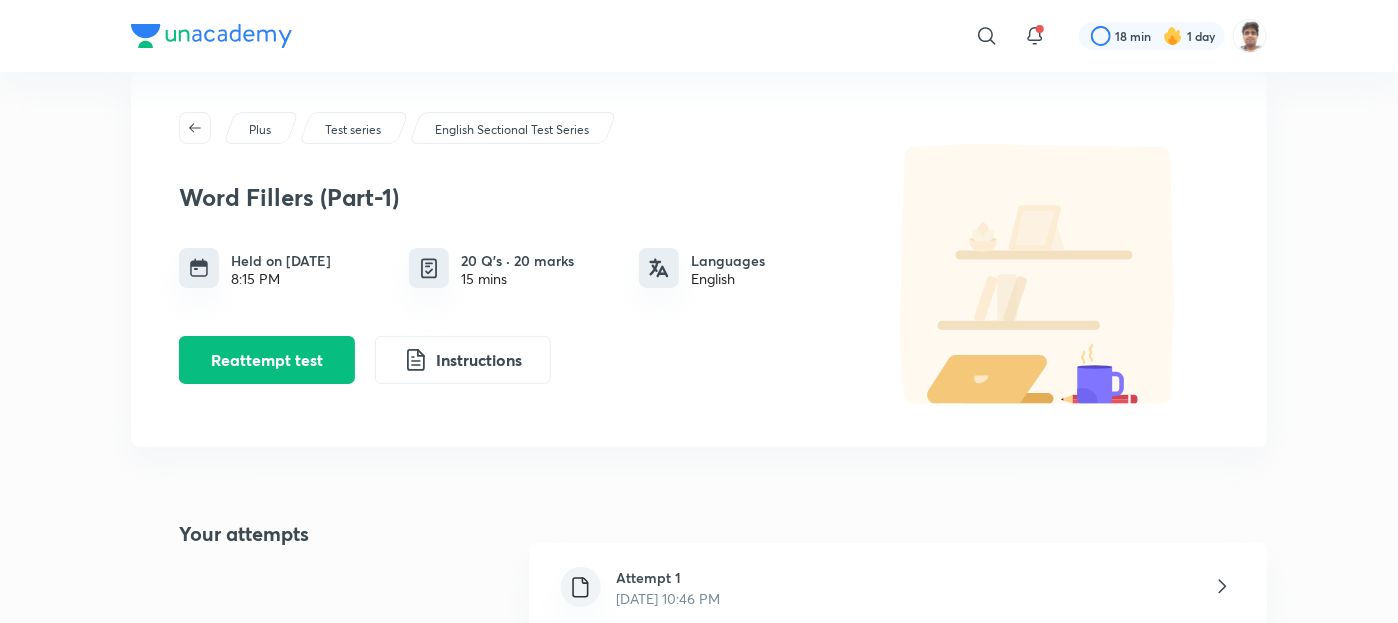 click on "Attempt 1" at bounding box center (669, 577) 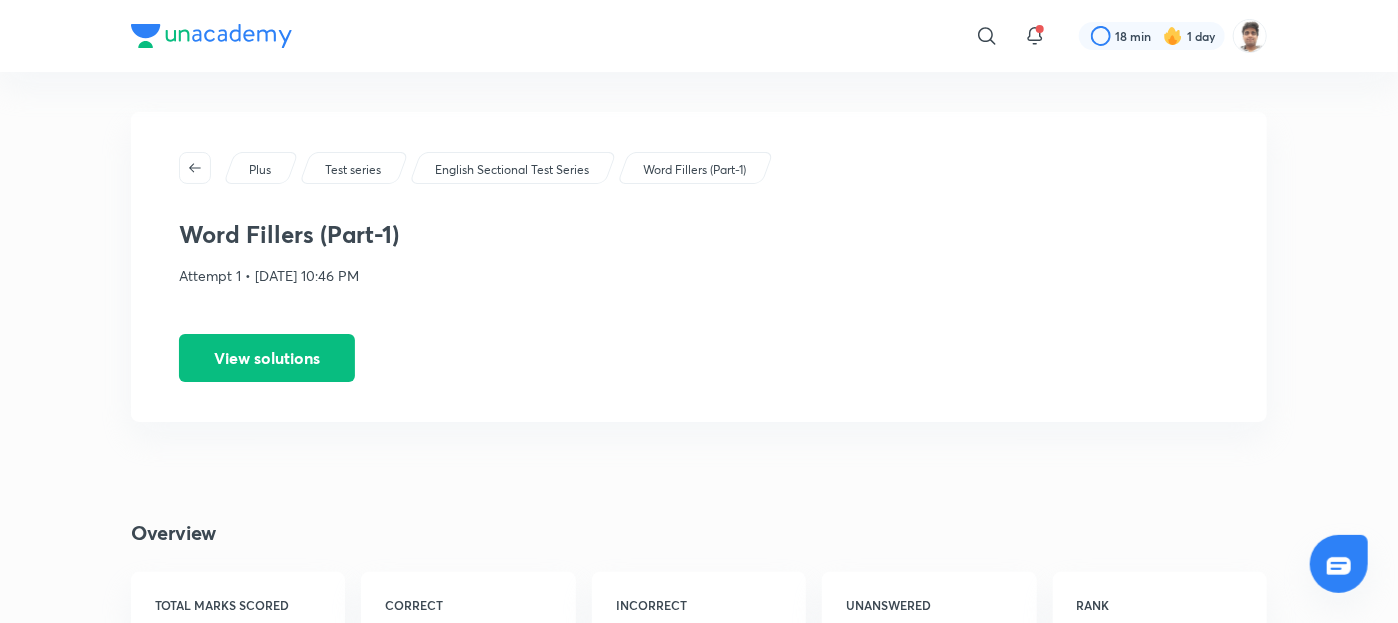 click on "Plus Test series English Sectional Test Series Word Fillers (Part-1) Word Fillers (Part-1) Attempt 1 • [DATE] 10:46 PM View solutions Overview TOTAL MARKS SCORED CORRECT INCORRECT UNANSWERED RANK Stats You Score Percentile Marks Gained Marks Lost Unanswered Marks Accuracy Others Score Percentile Marks Gained Marks Lost Unanswered Marks Accuracy Topper Score Percentile Marks Gained Marks Lost Unanswered Marks Accuracy Maximum Marks Gained Marks Lost Unanswered Marks Time taken Sectional comparison" at bounding box center [699, 1204] 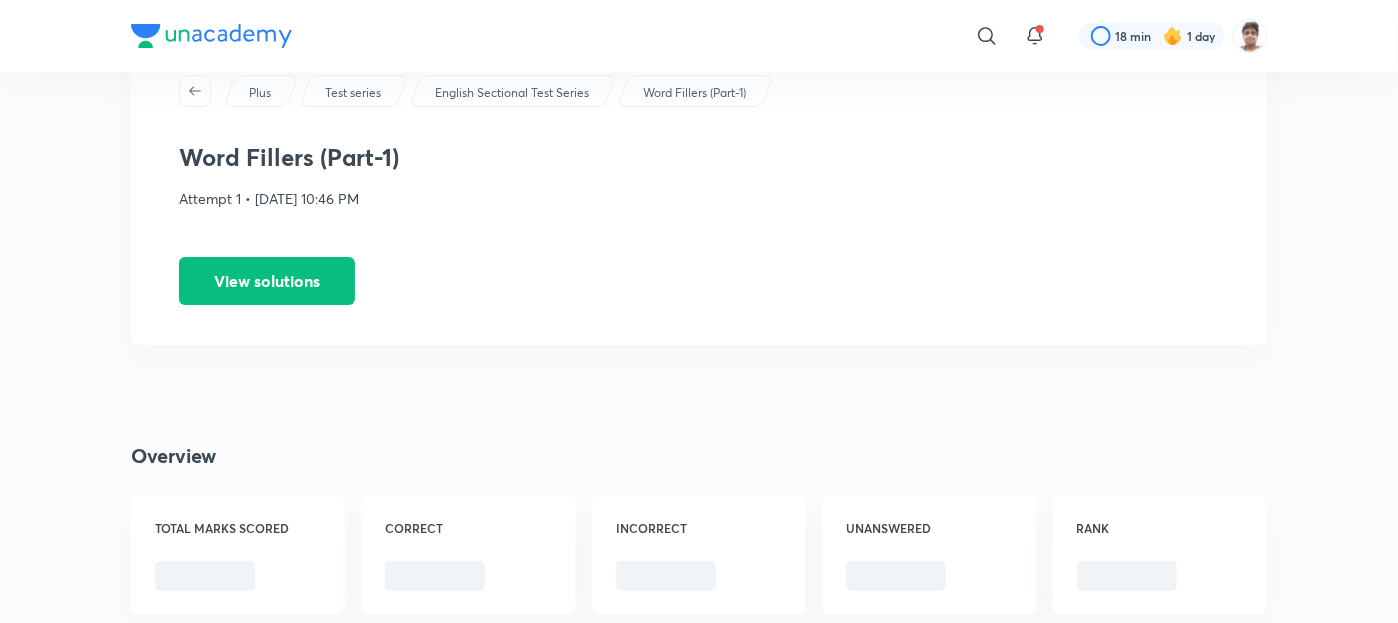scroll, scrollTop: 80, scrollLeft: 0, axis: vertical 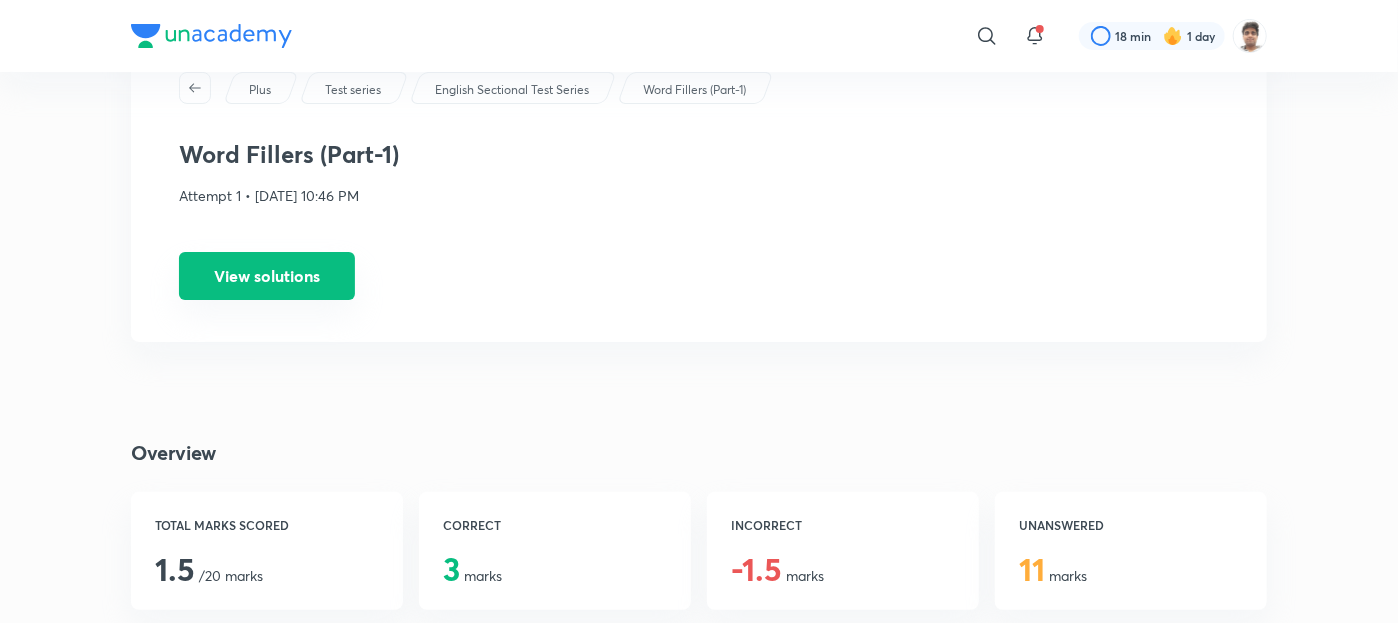 click on "View solutions" at bounding box center [267, 276] 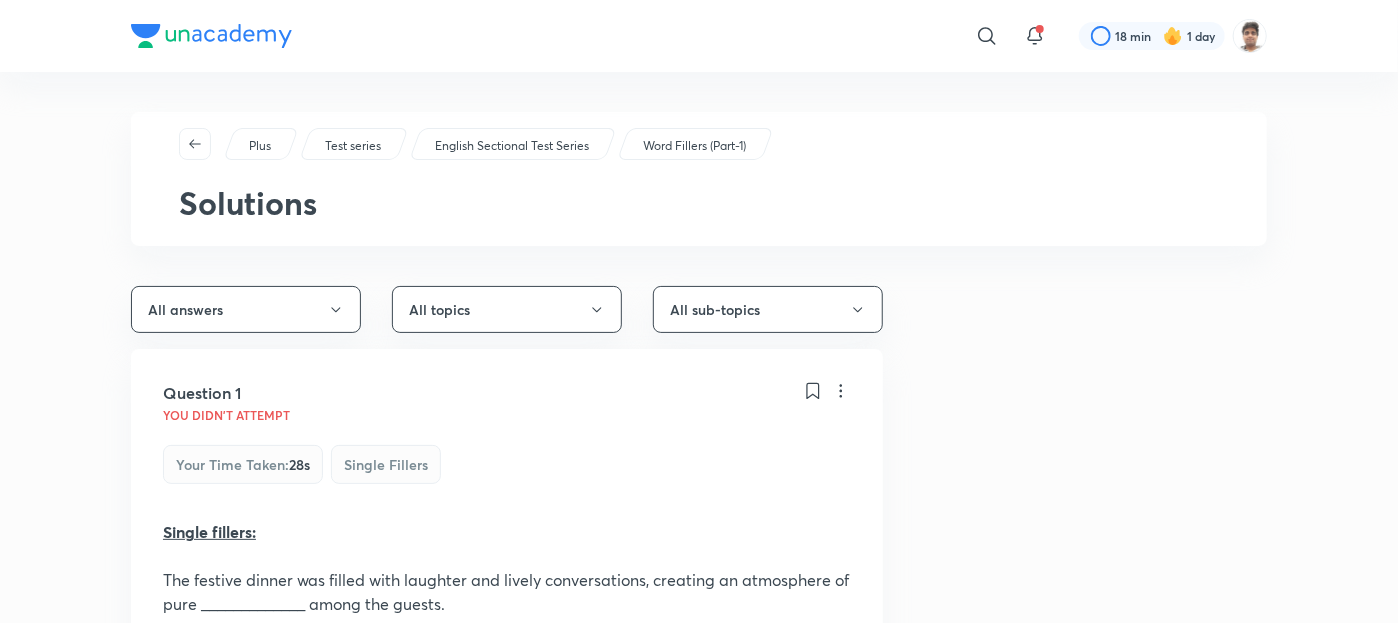 click on "​ 18 min 1 day Plus Test series English Sectional Test Series Word Fillers (Part-1) Solutions All answers All topics All sub-topics Question 1 You didn't Attempt Your time taken :  28s Single Fillers Single fillers: The festive dinner was filled with laughter and lively conversations, creating an atmosphere of pure _____________ among the guests. Conviviality  Correct answer Malaise  Conspicuity  Clamour  Behest  Solution View Question 2 You didn't Attempt Your time taken :  23s Single Fillers Single Fillers: The _____________ child bombarded her teacher with endless questions about the stars and planets, eager to learn everything about space. Caprice  Inquisitive  Correct answer Flimsy  Incessant  Intrepid  Solution View Question 3 -0.25 marks Your time taken :  41s Single Fillers Directions:In the following question, a sentence is given with a blank. Choose the most appropriate word to fill in the given blank to make the sentence correct and meaningful. ____________ Meander  Steep  Correct answer Bullion" at bounding box center [699, 5749] 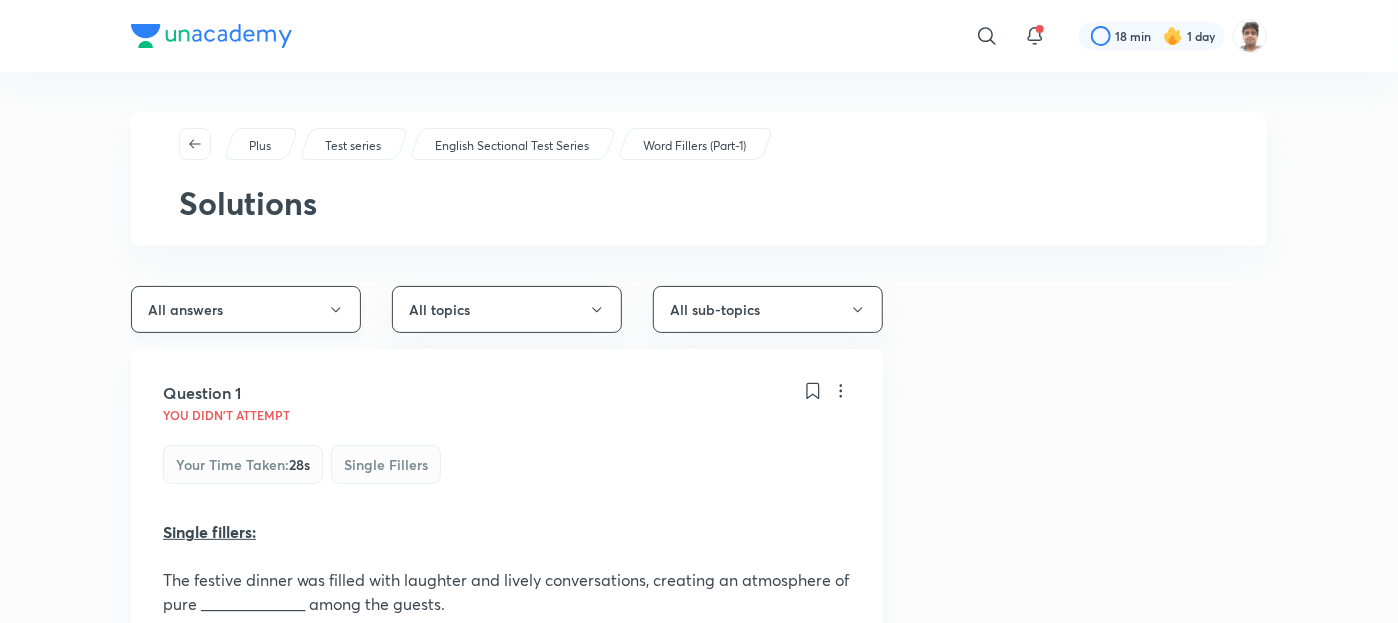 click on "All answers" at bounding box center [246, 309] 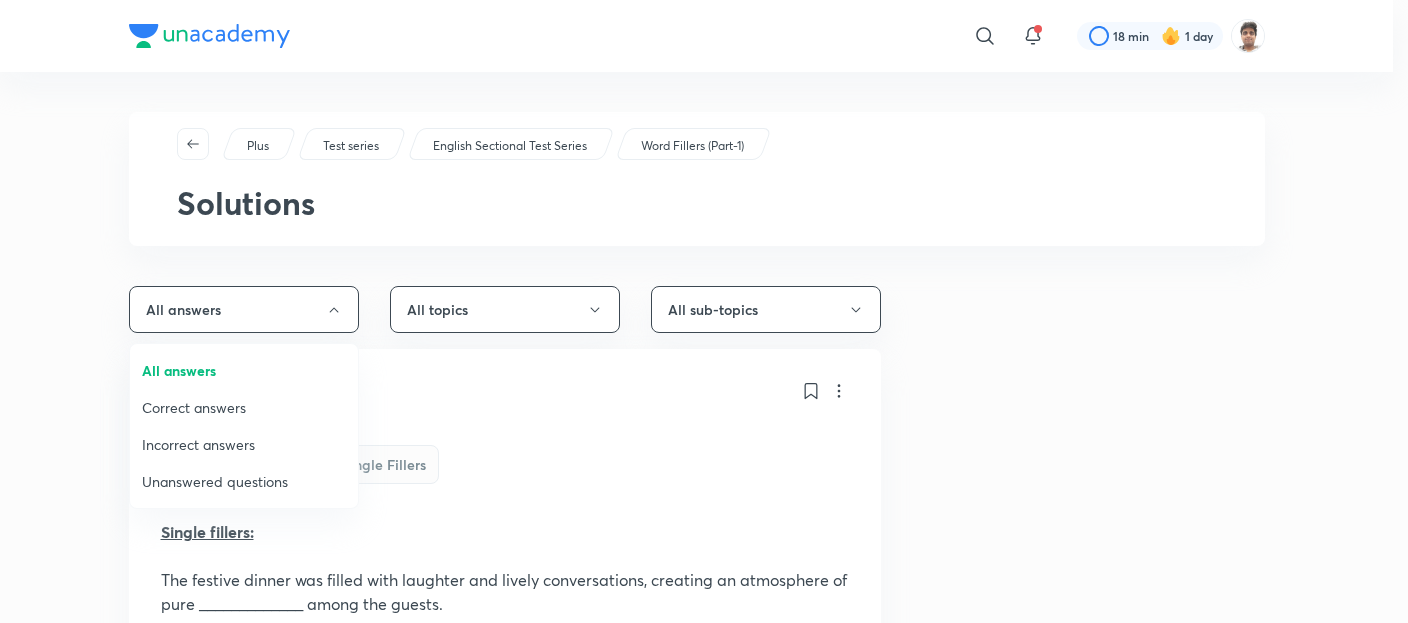 click on "Correct answers" at bounding box center (244, 407) 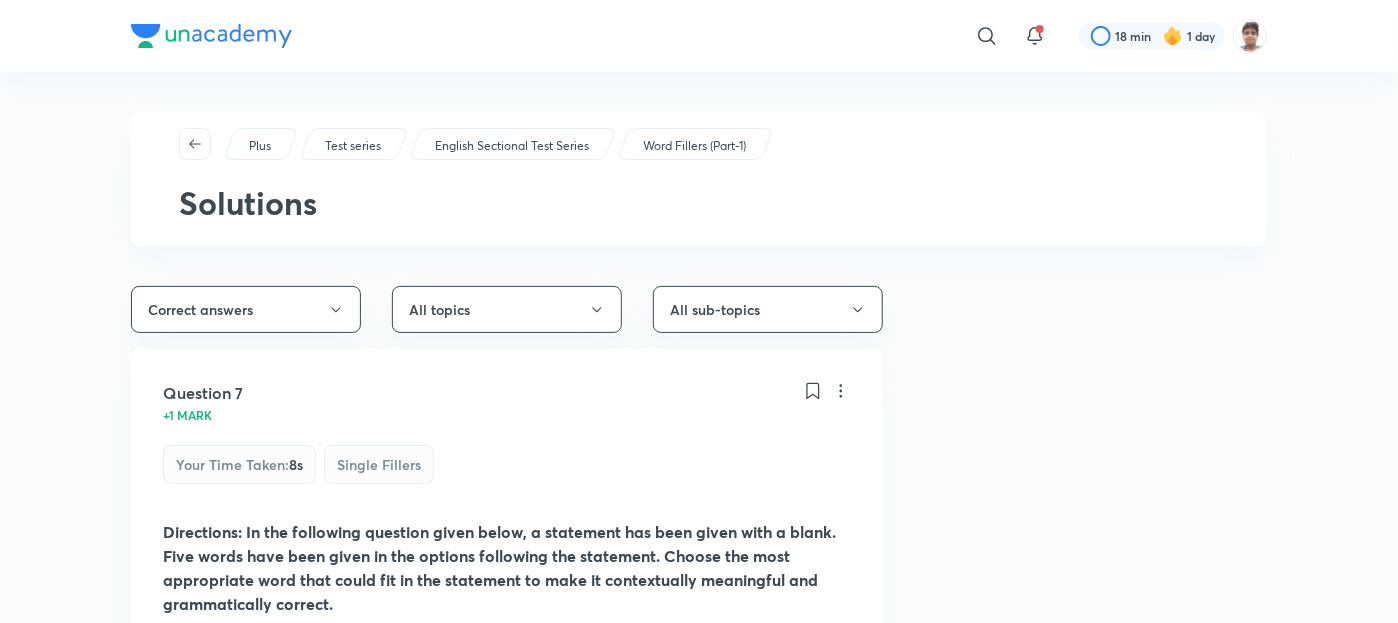 type 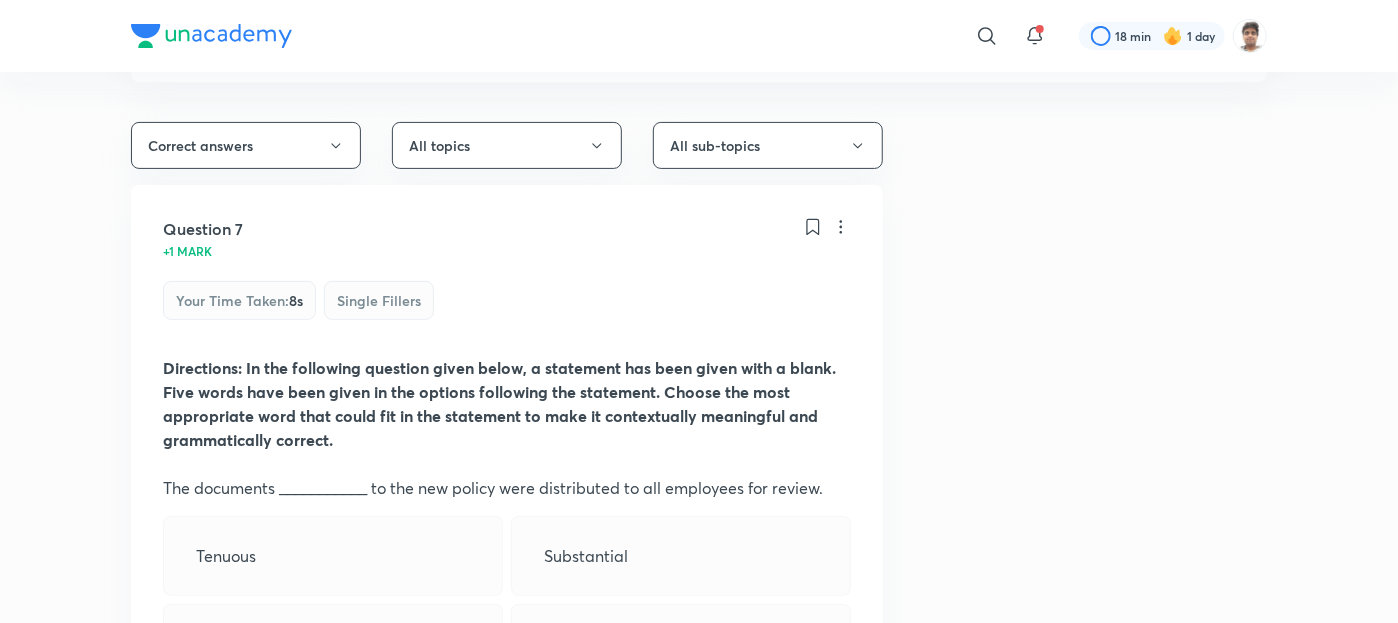 scroll, scrollTop: 0, scrollLeft: 0, axis: both 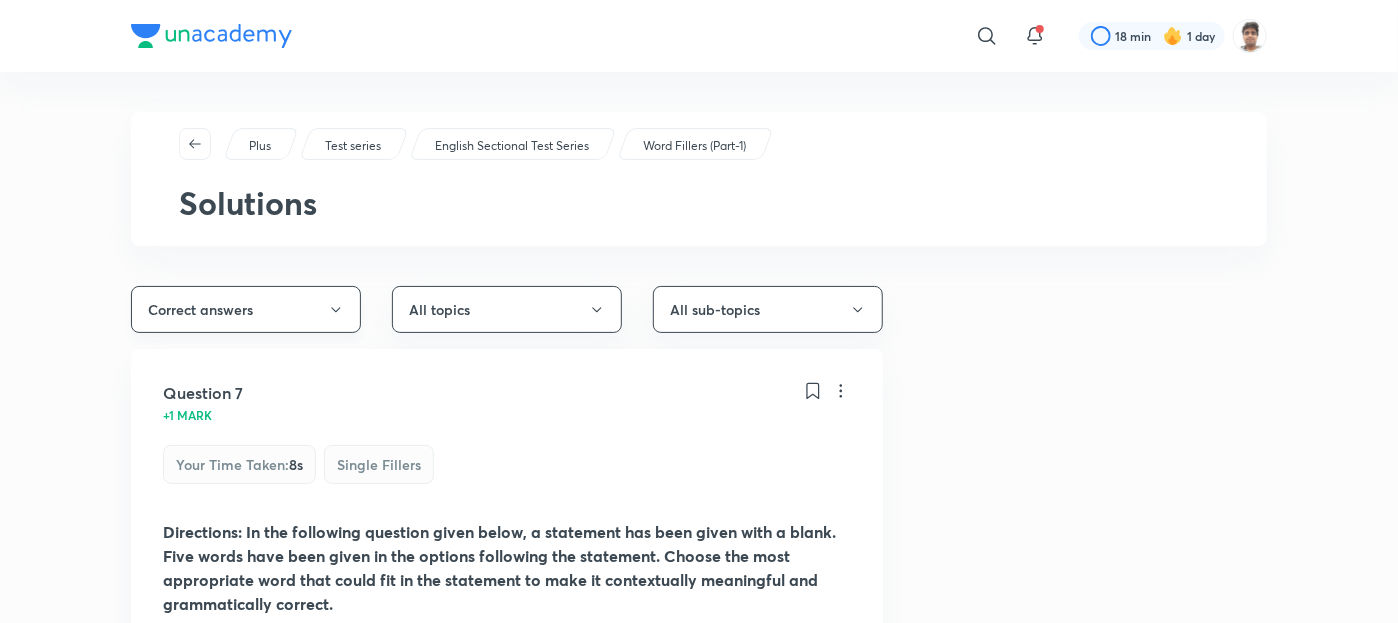 click on "Correct answers" at bounding box center (246, 309) 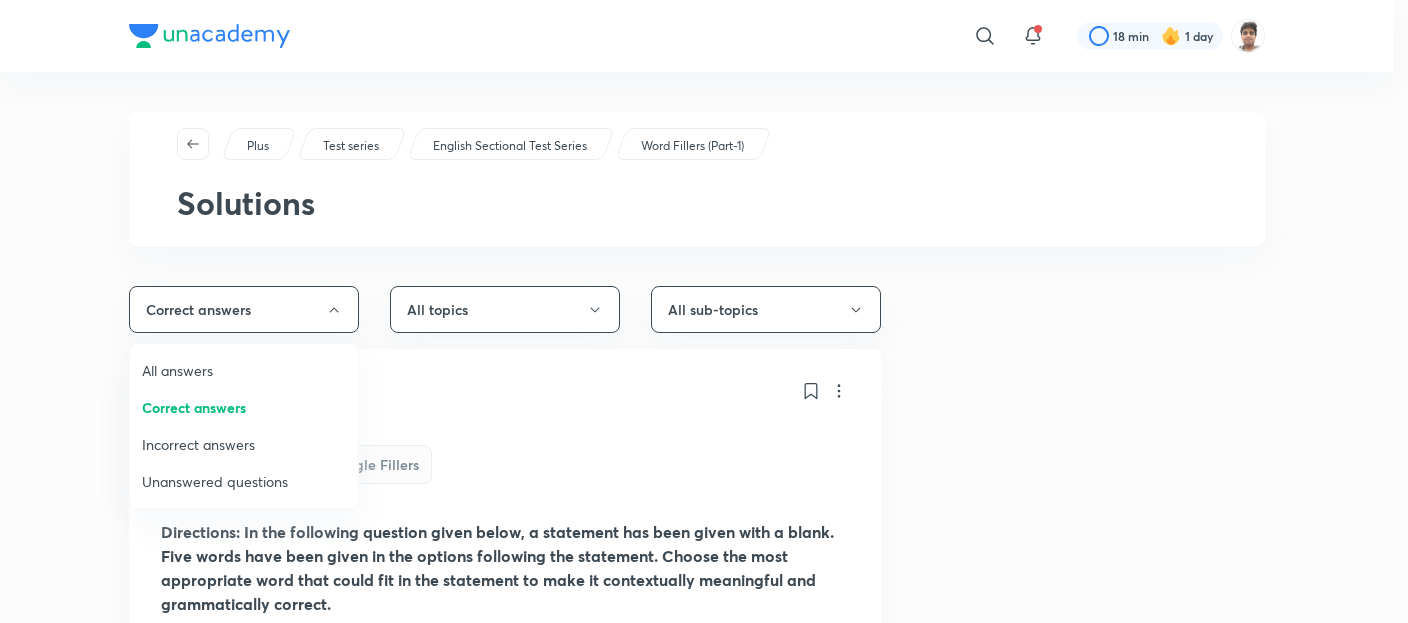 click on "Incorrect answers" at bounding box center [244, 444] 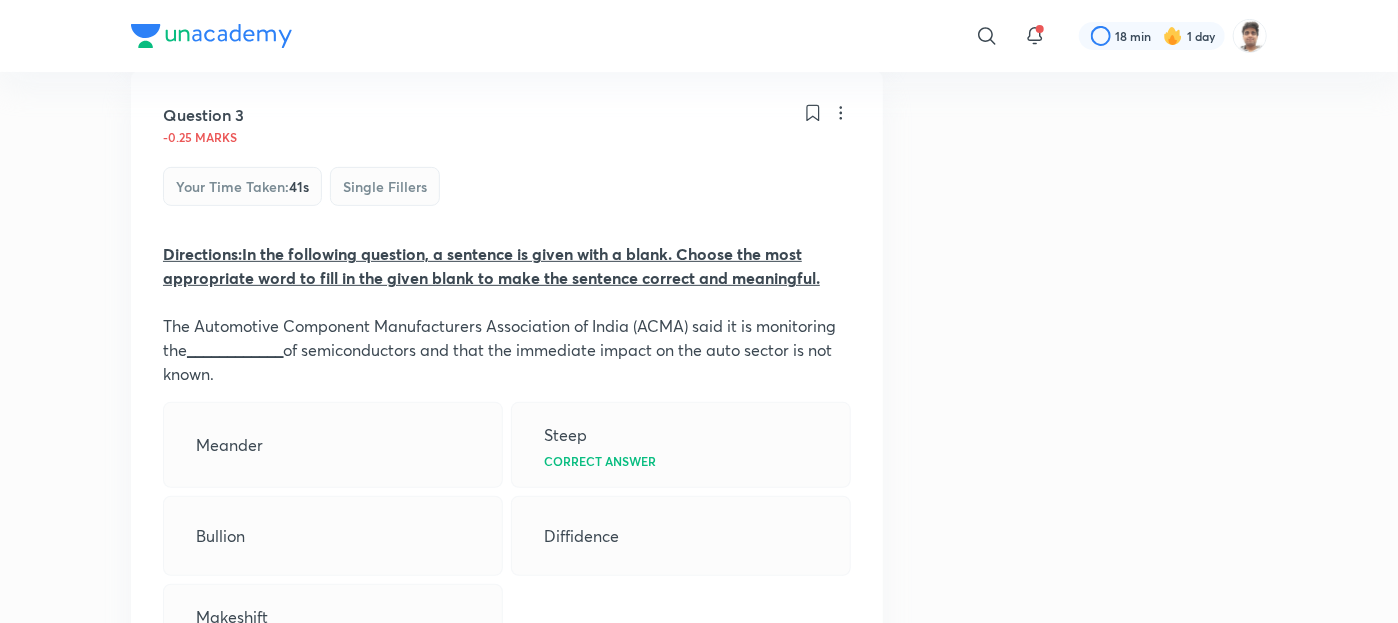 scroll, scrollTop: 0, scrollLeft: 0, axis: both 